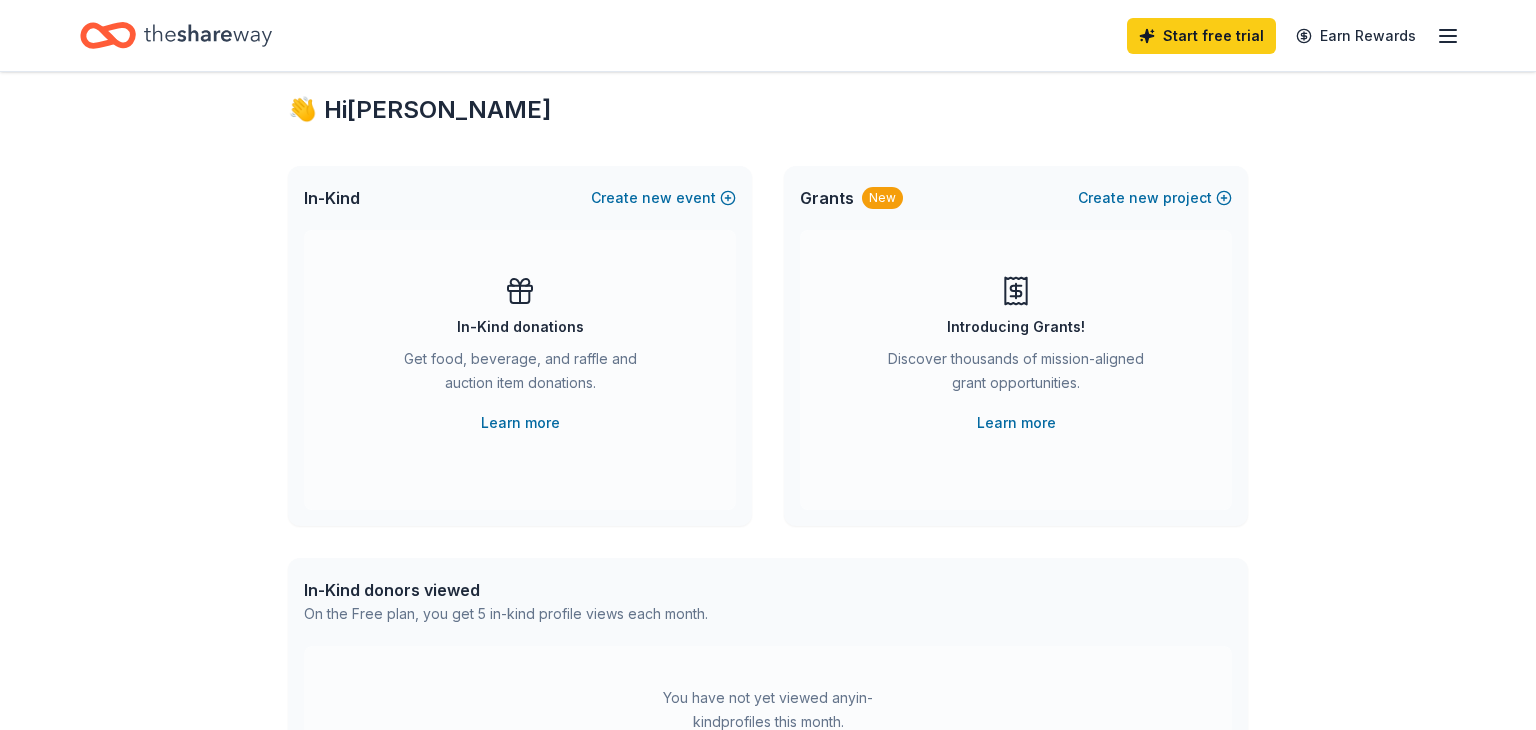 scroll, scrollTop: 36, scrollLeft: 0, axis: vertical 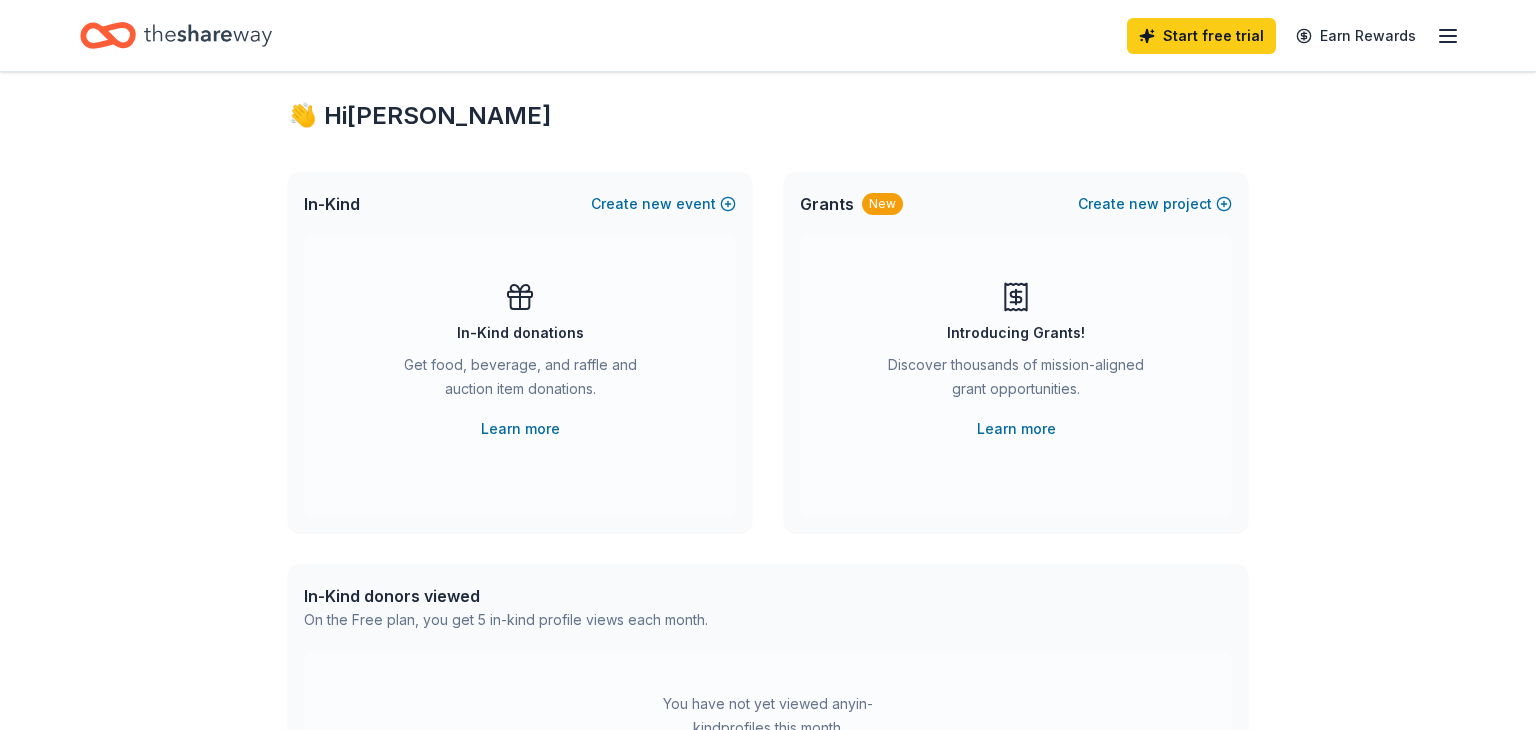 drag, startPoint x: 632, startPoint y: 206, endPoint x: 632, endPoint y: 222, distance: 16 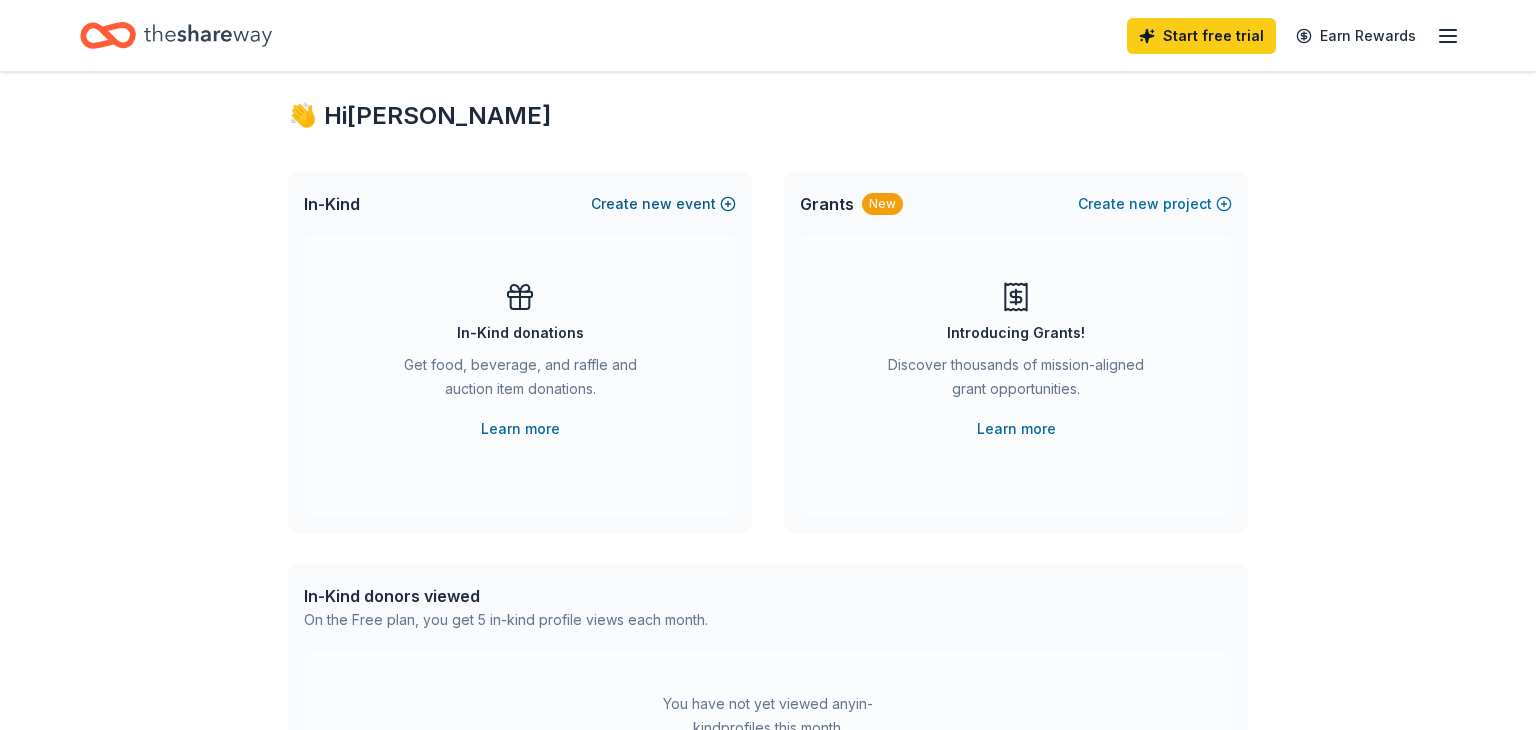 click on "Create  new  event" at bounding box center [663, 204] 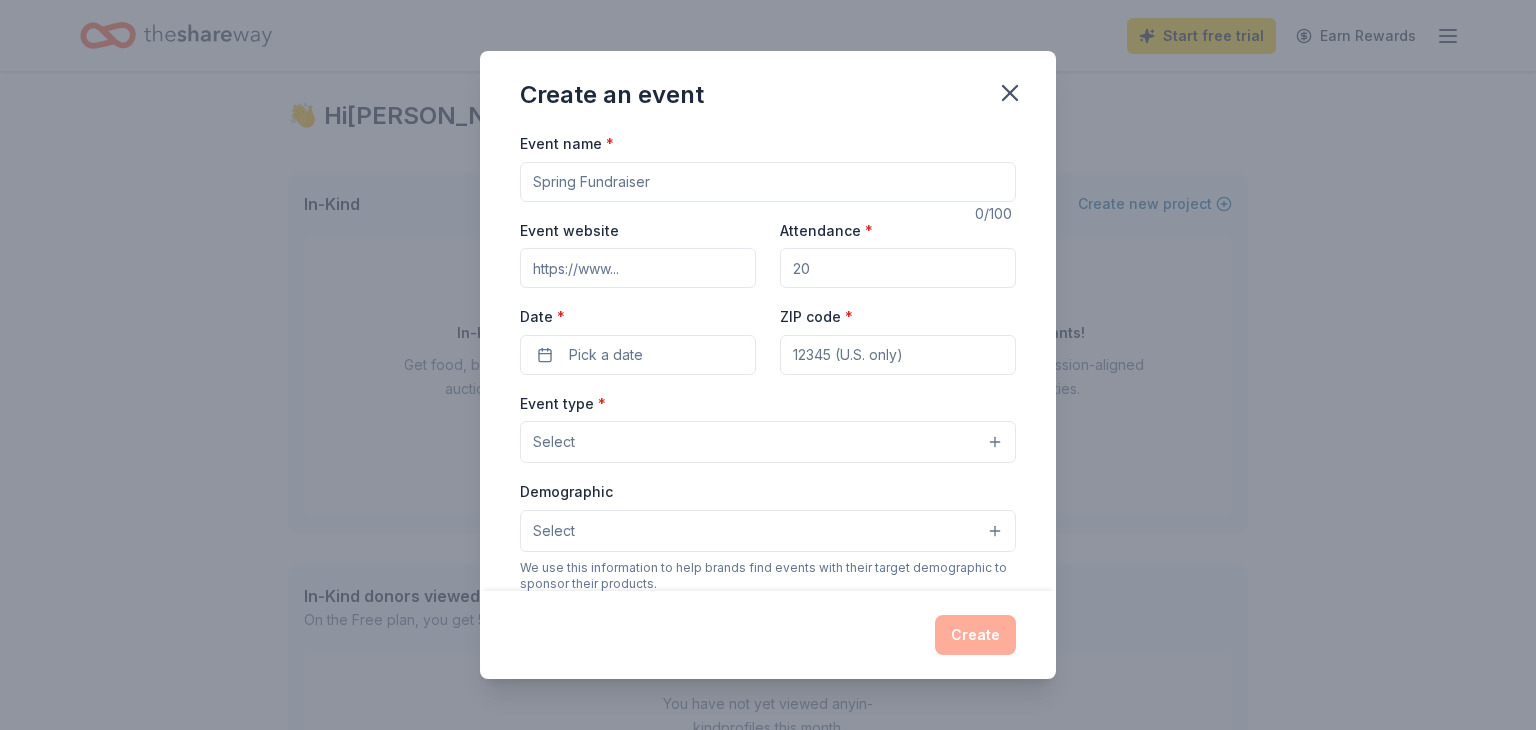 click on "Event name *" at bounding box center (768, 182) 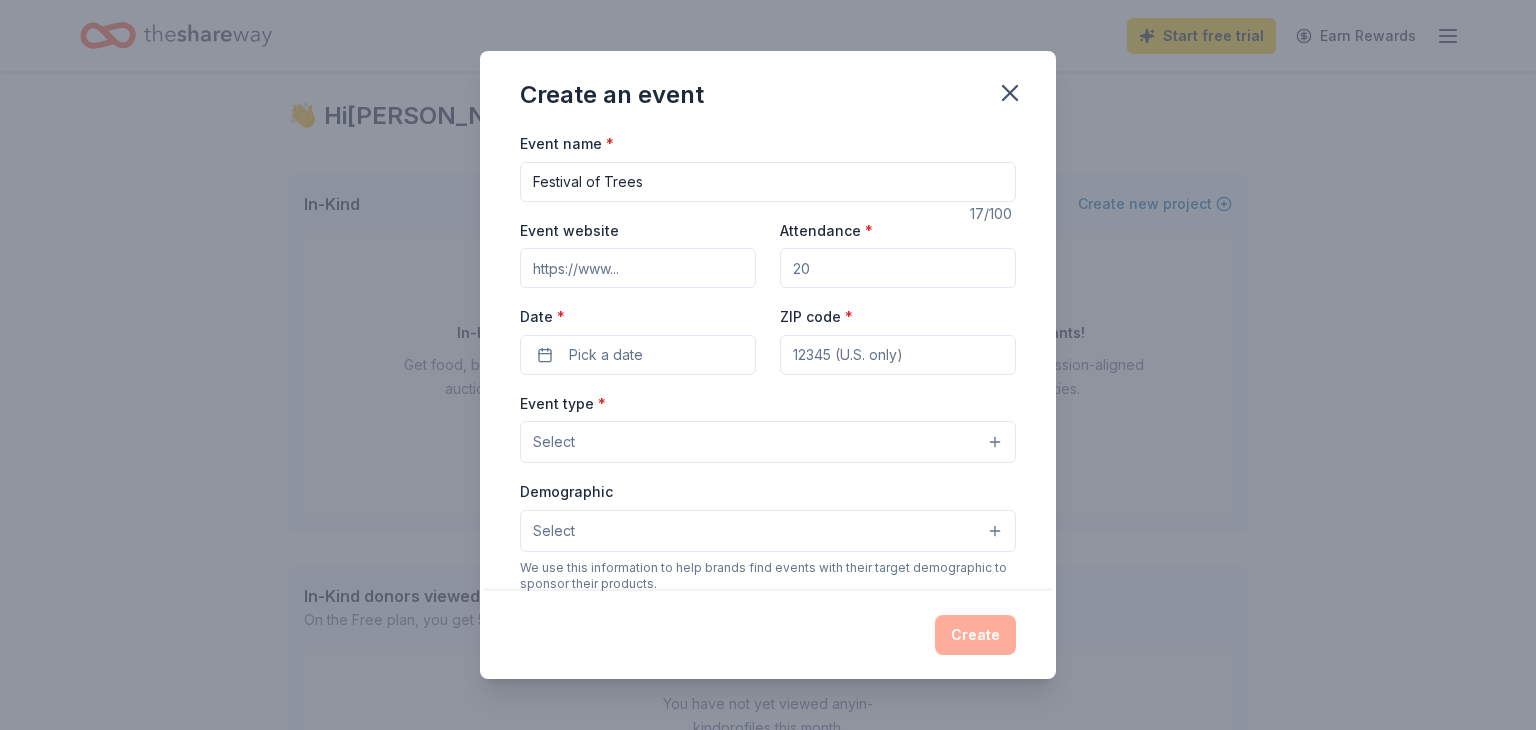 type on "Festival of Trees" 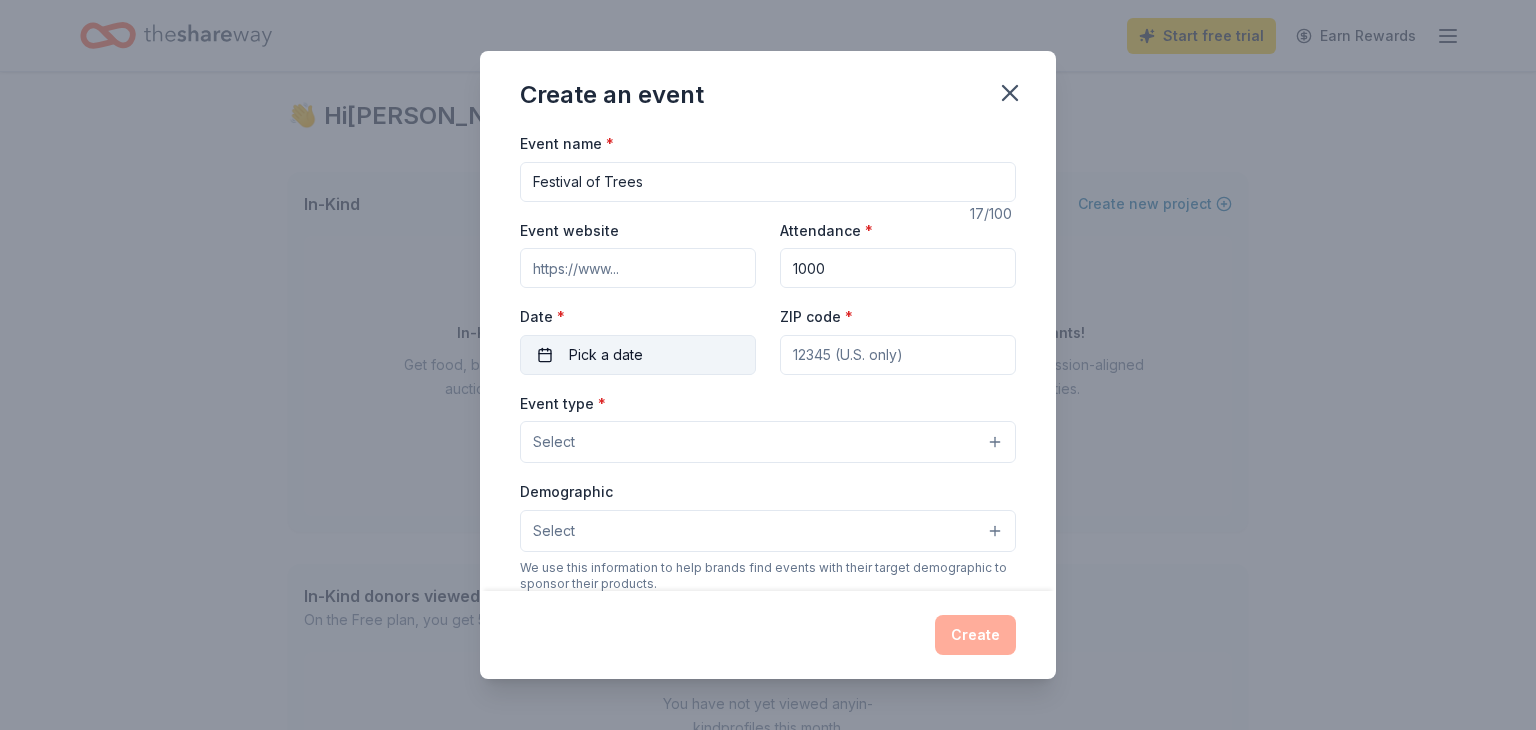 type on "1000" 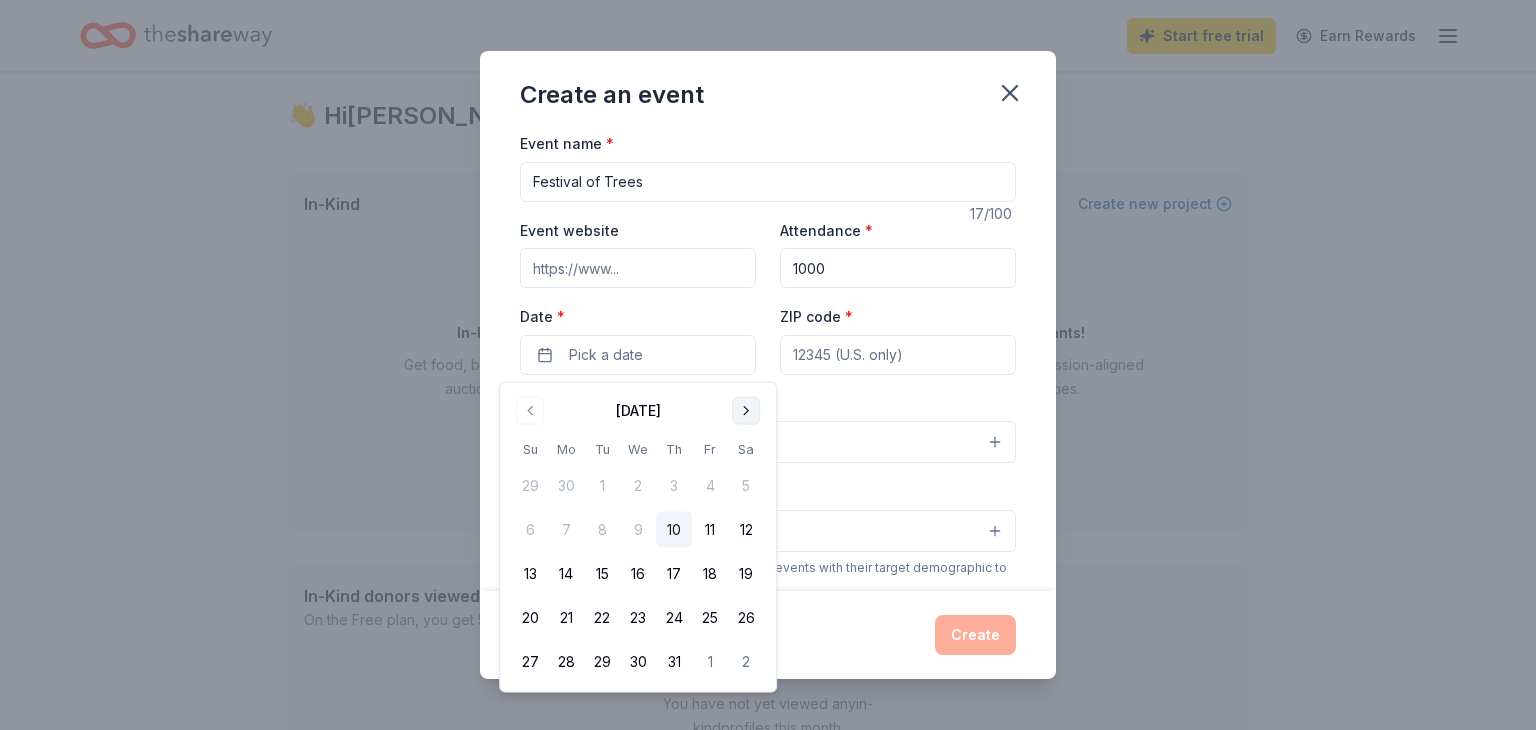 click at bounding box center [746, 411] 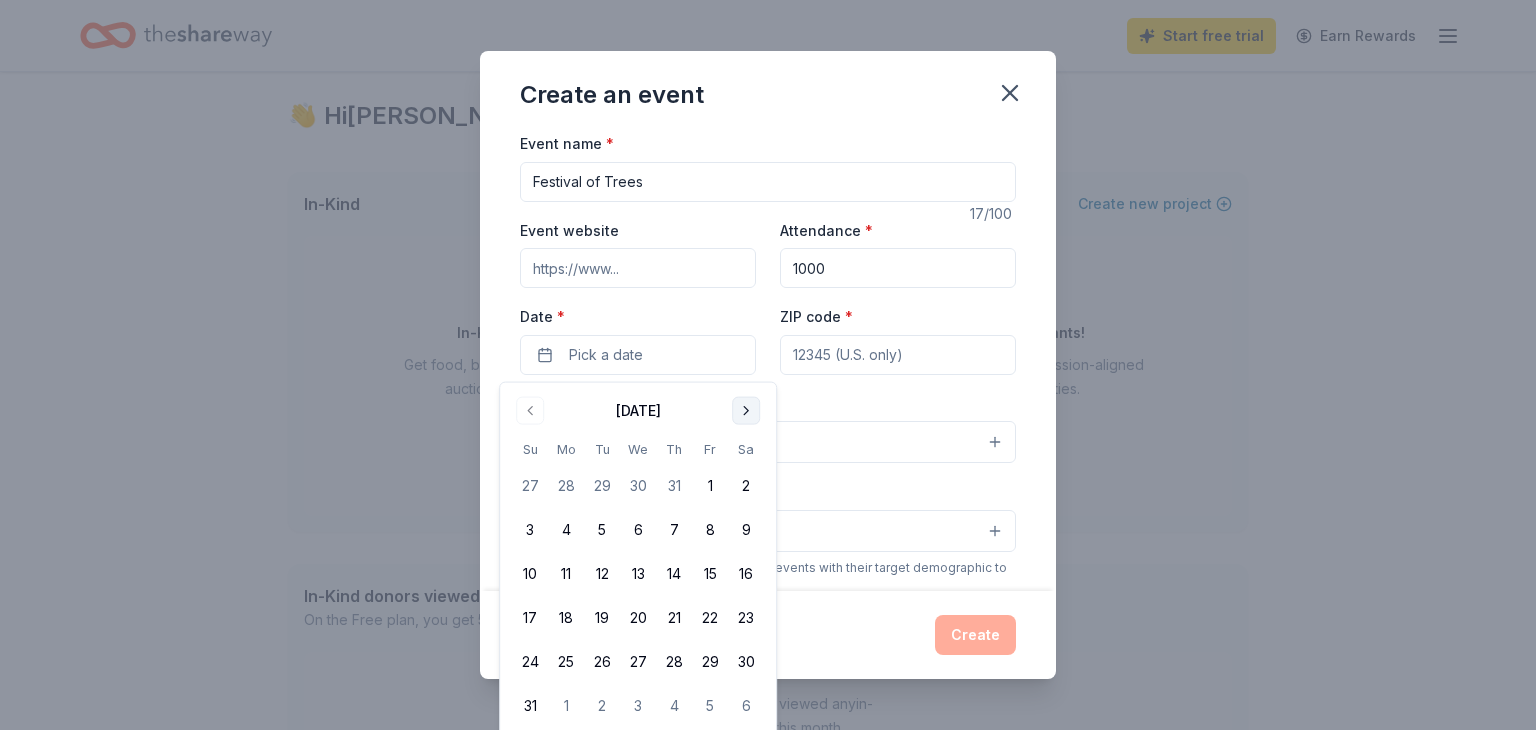 click at bounding box center (746, 411) 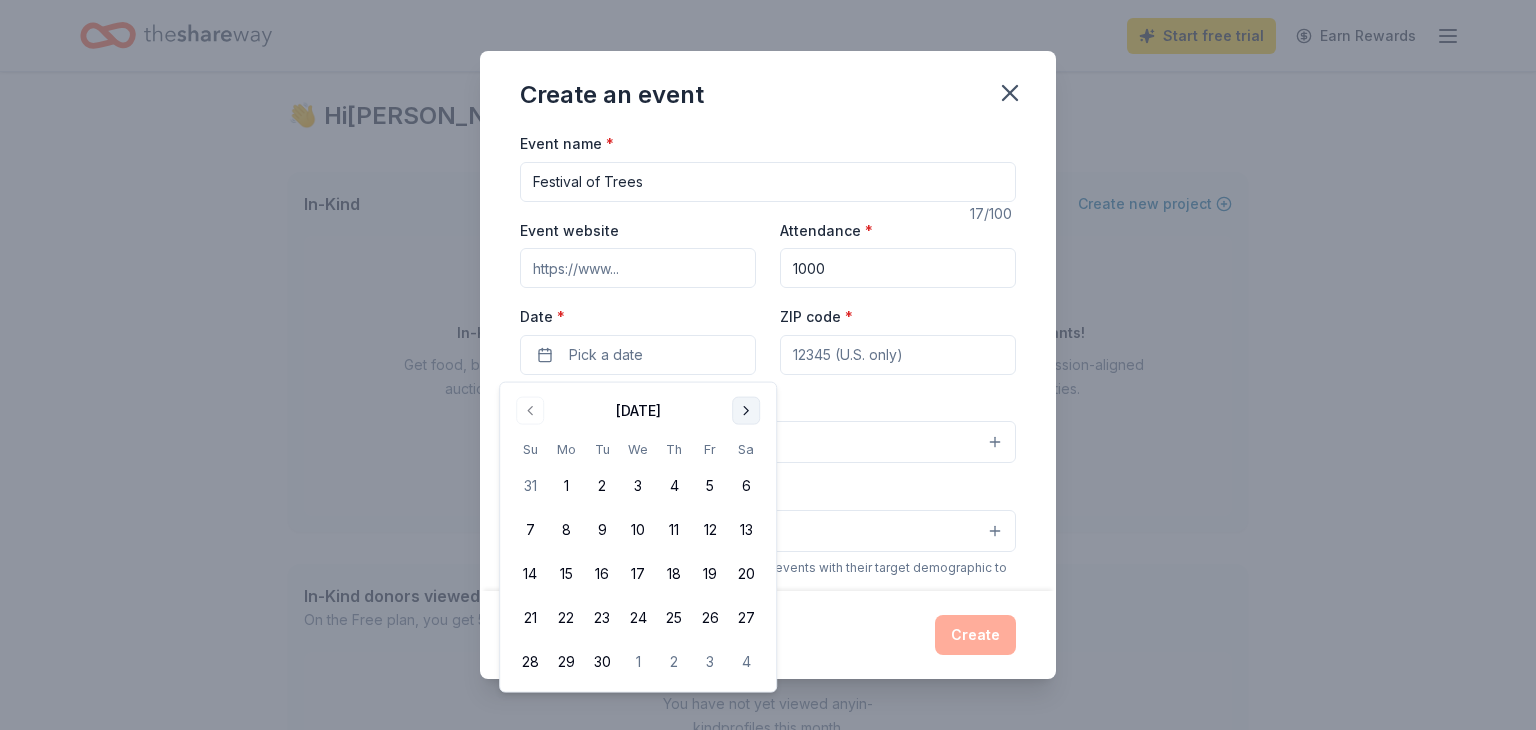 click at bounding box center (746, 411) 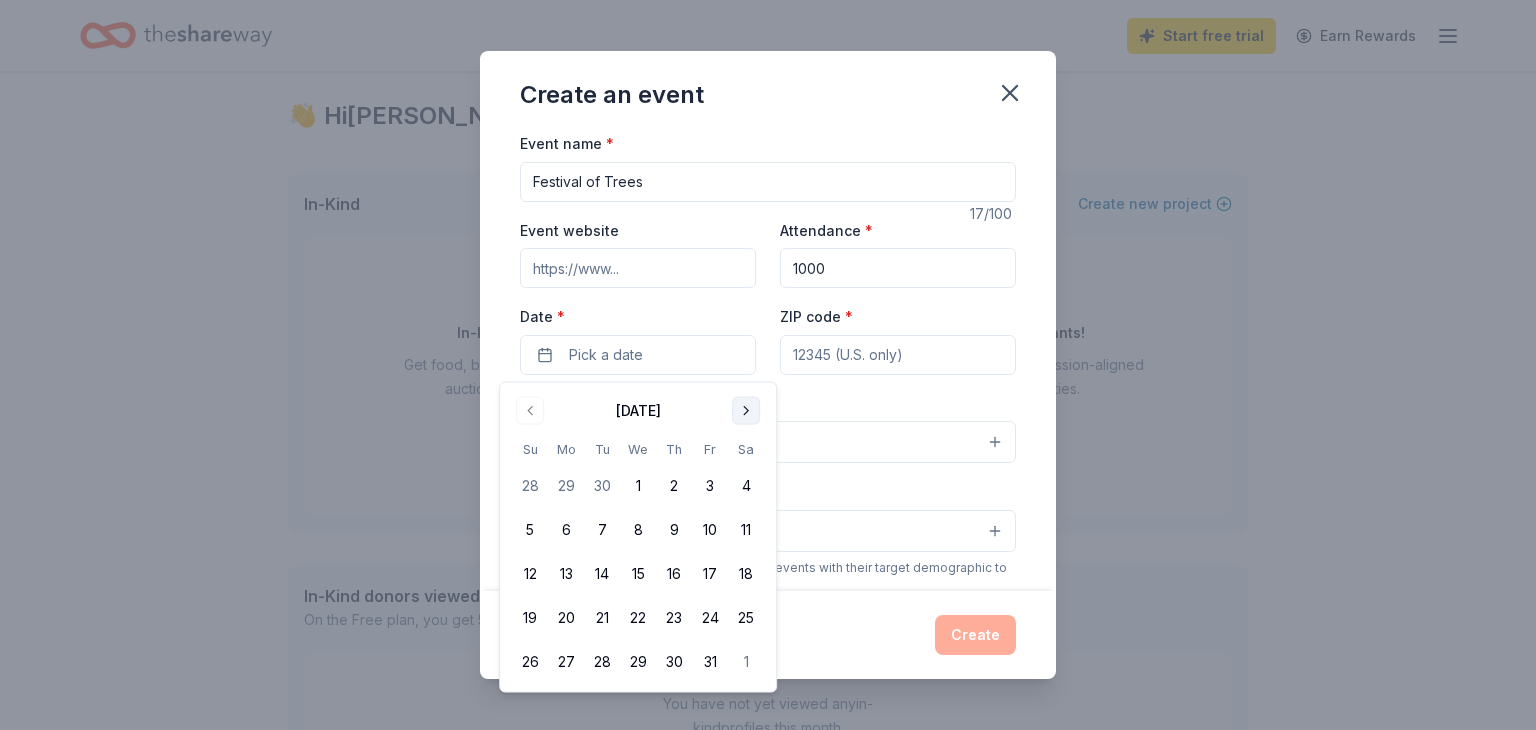 click at bounding box center [746, 411] 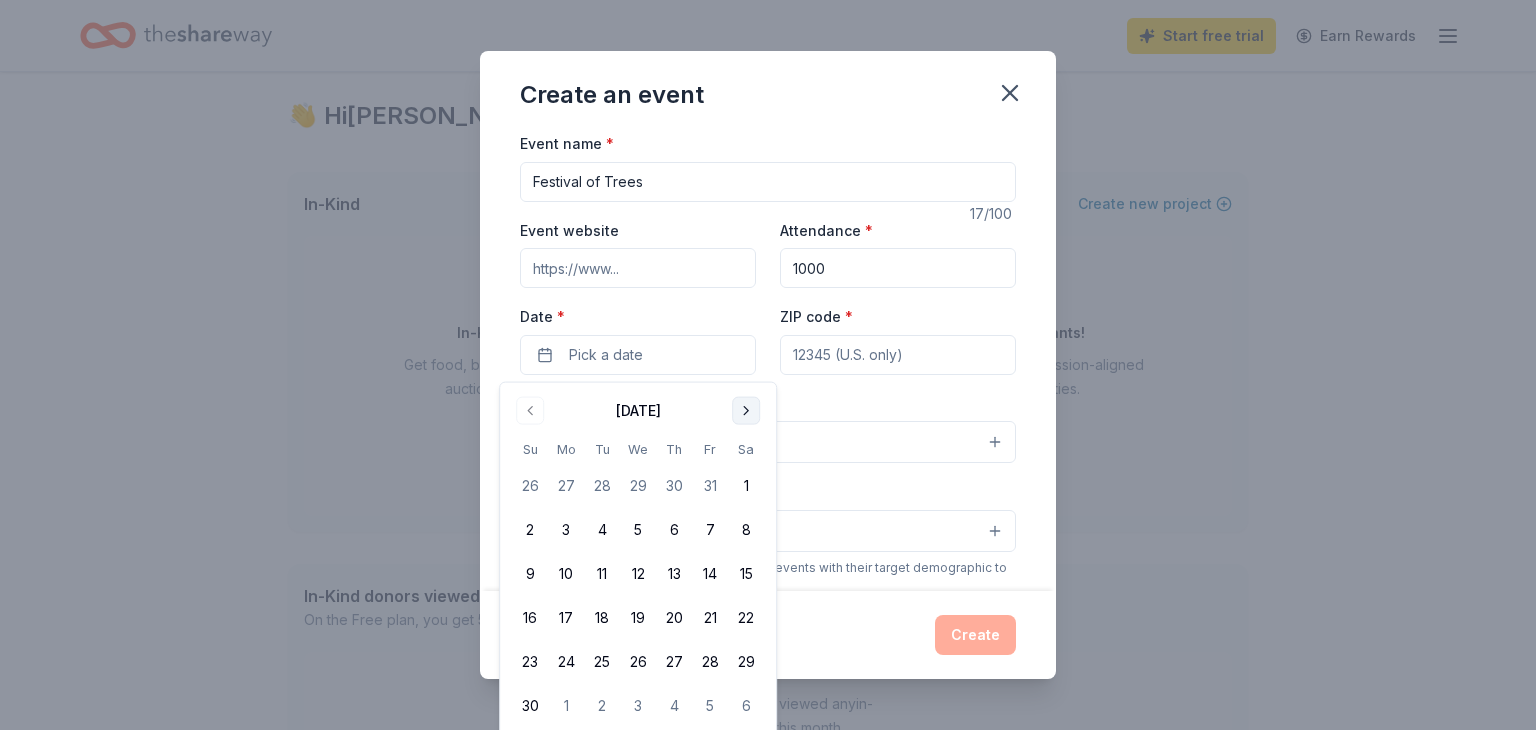 click at bounding box center (746, 411) 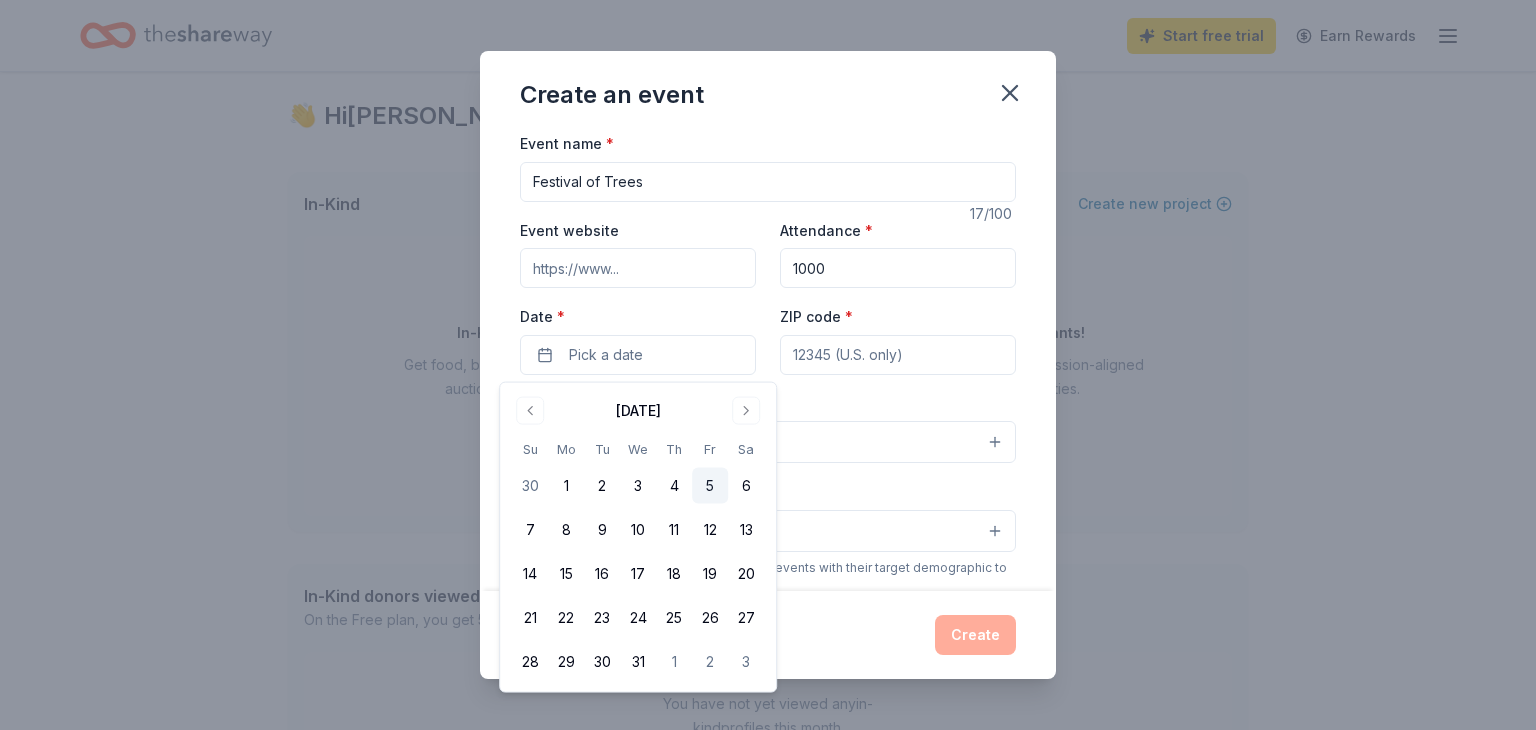click on "5" at bounding box center (710, 486) 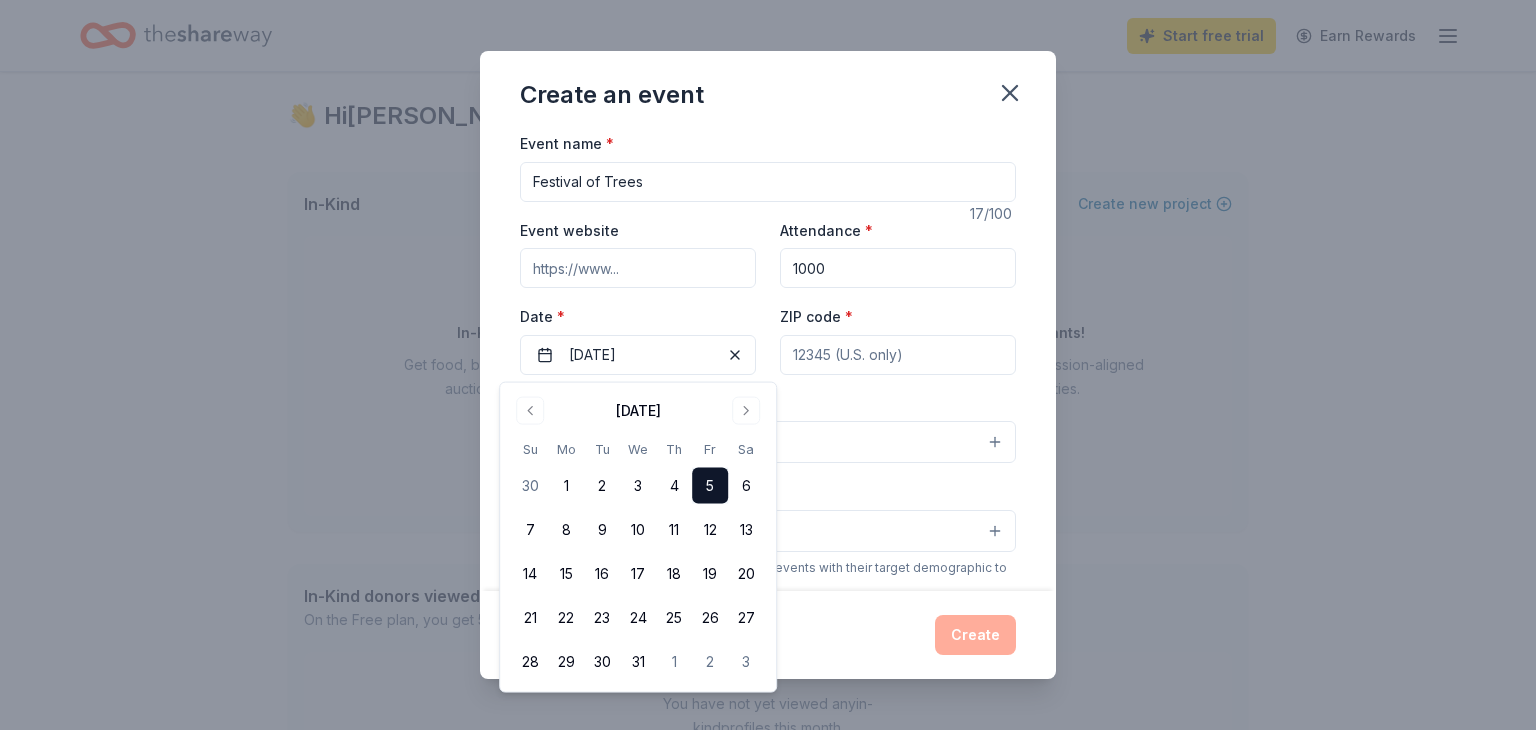 click on "ZIP code *" at bounding box center [898, 355] 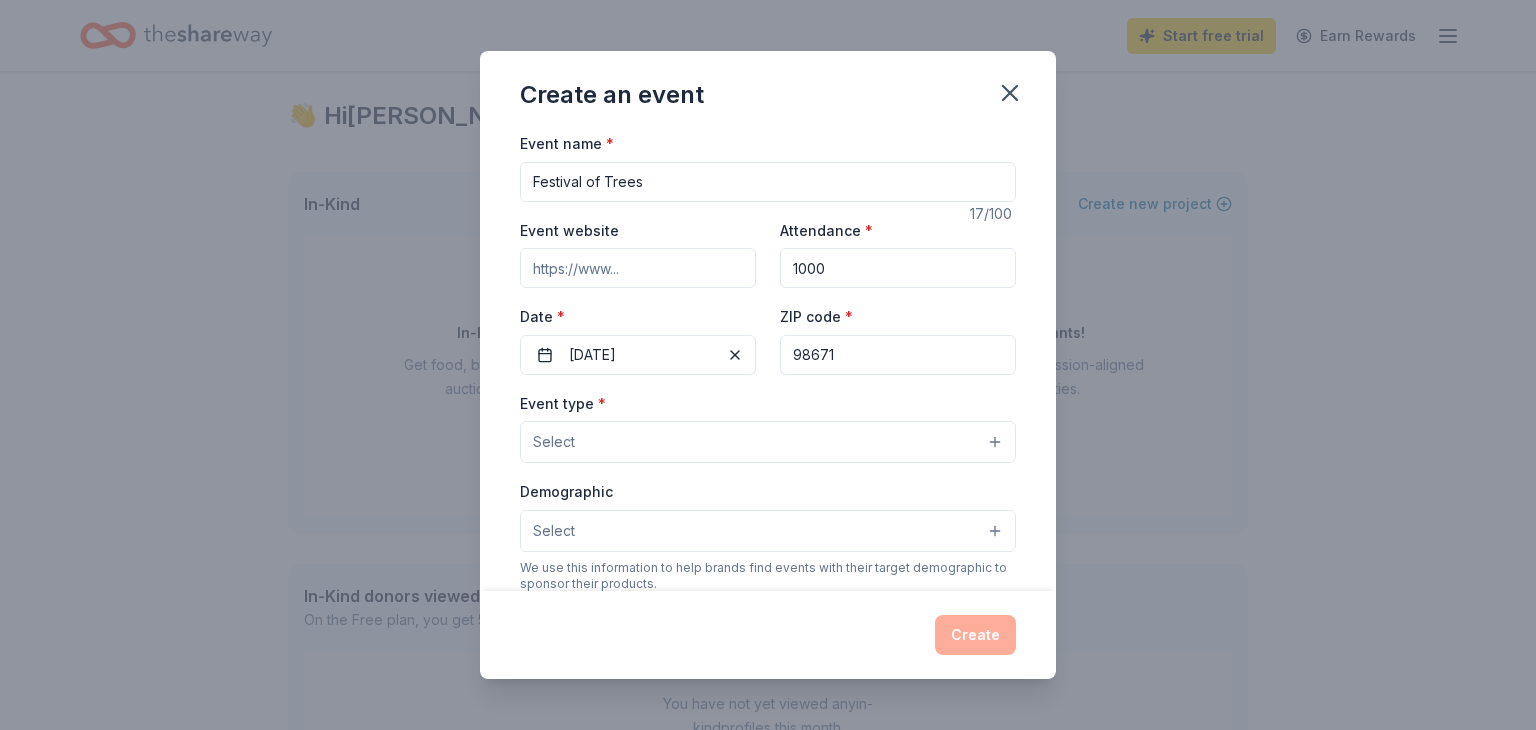 type on "98671" 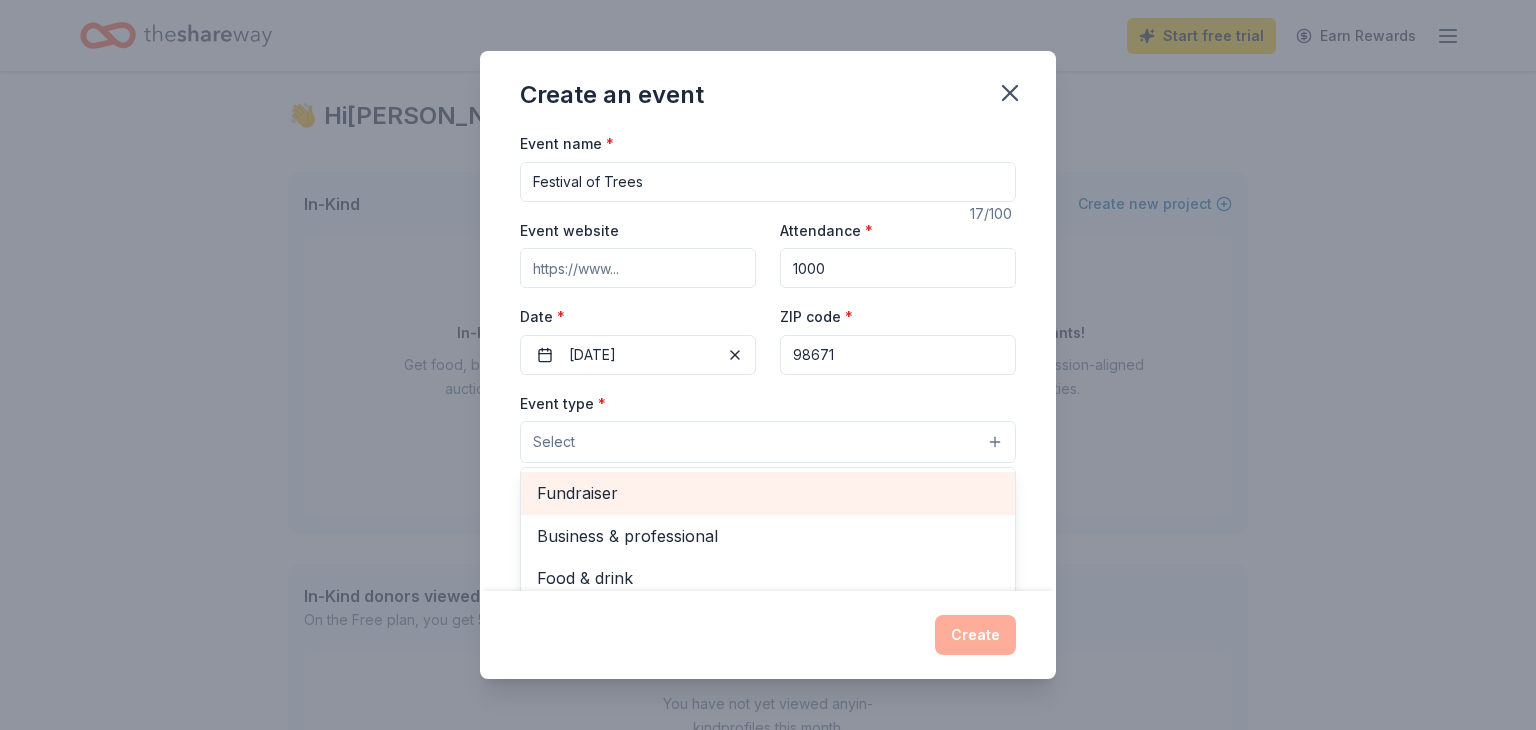 click on "Fundraiser" at bounding box center (768, 493) 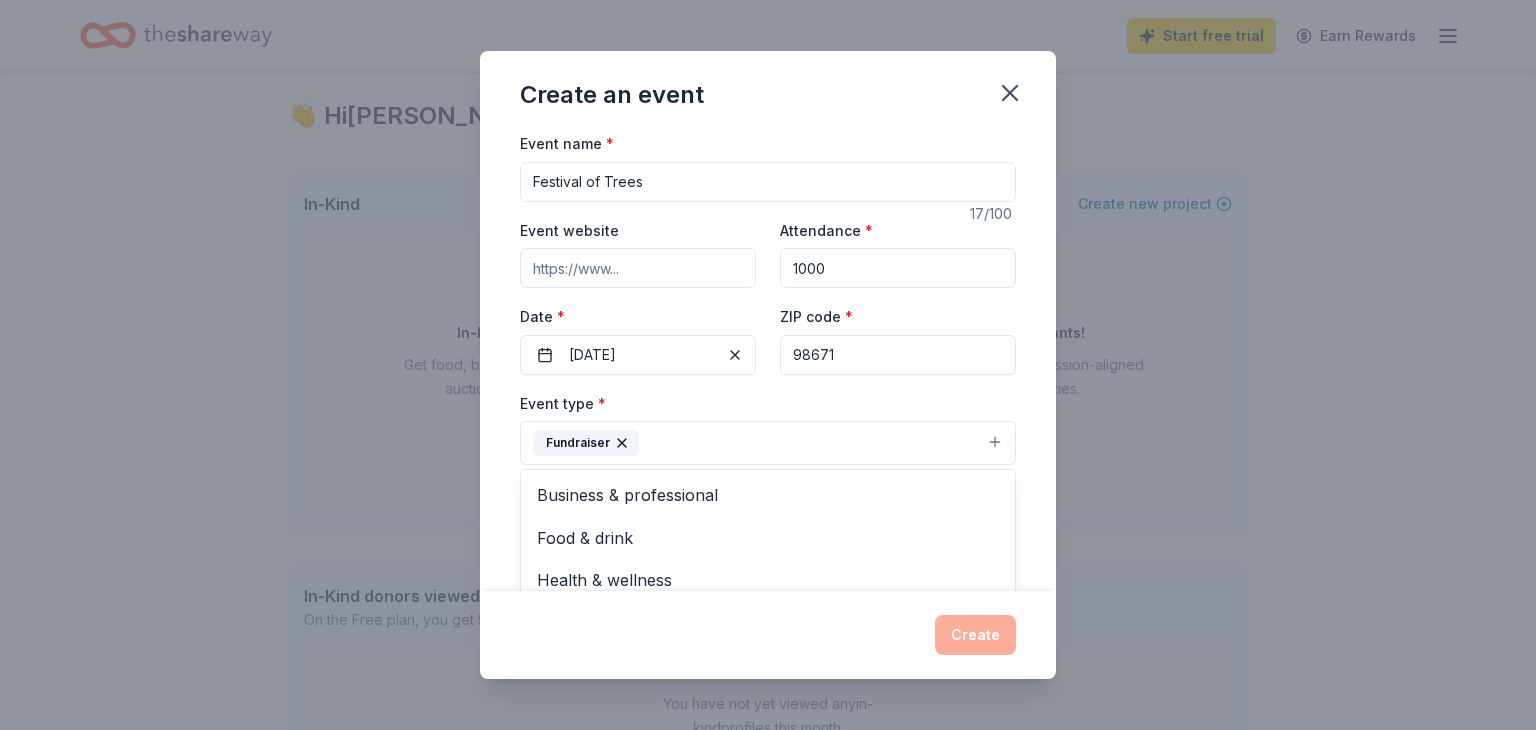 click on "Event name * Festival of Trees 17 /100 Event website Attendance * 1000 Date * 12/05/2025 ZIP code * 98671 Event type * Fundraiser Business & professional Food & drink Health & wellness Hobbies Music Performing & visual arts Demographic Select We use this information to help brands find events with their target demographic to sponsor their products. Mailing address Apt/unit Description What are you looking for? * Auction & raffle Meals Snacks Desserts Alcohol Beverages Send me reminders Email me reminders of donor application deadlines Recurring event" at bounding box center (768, 361) 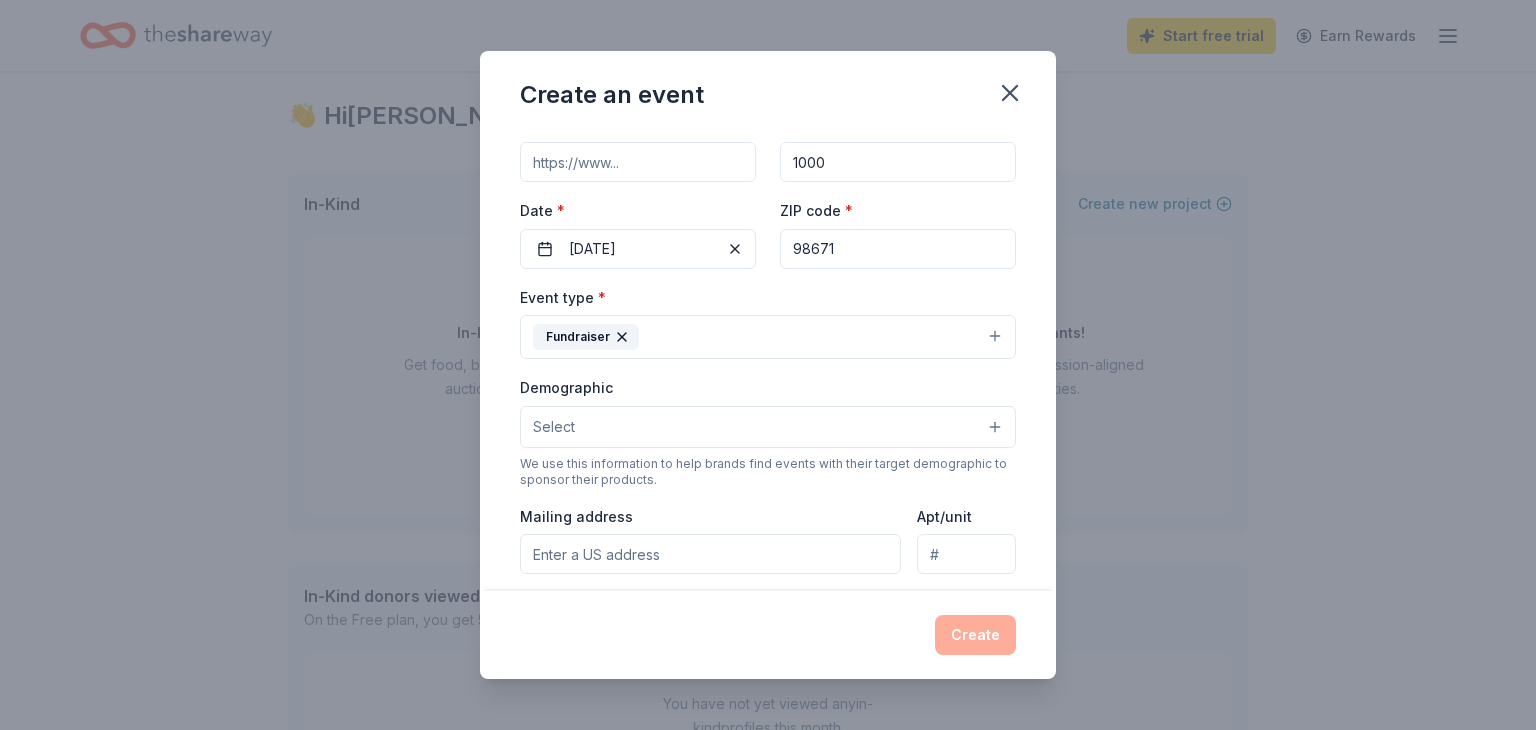 scroll, scrollTop: 107, scrollLeft: 0, axis: vertical 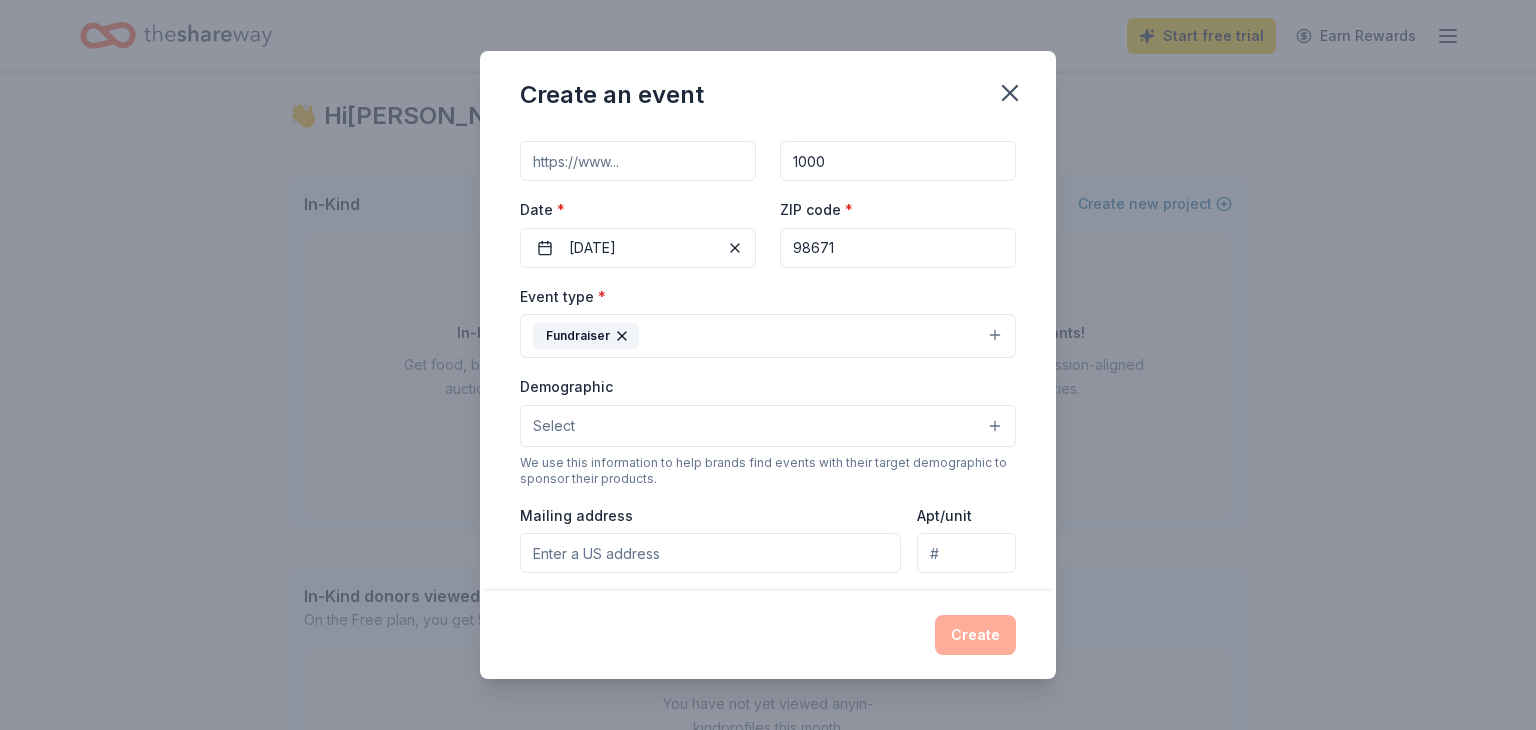 click on "Select" at bounding box center (768, 426) 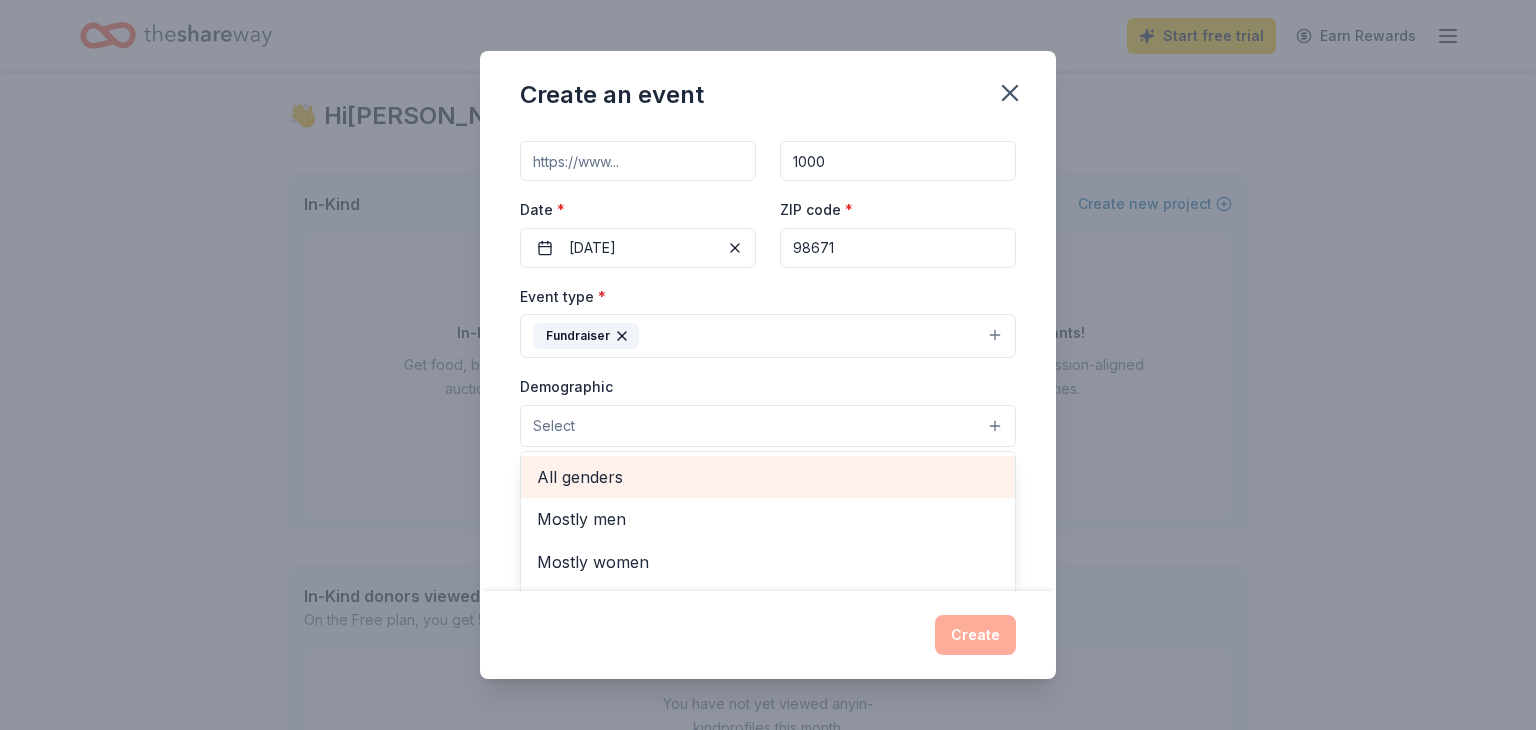click on "All genders" at bounding box center (768, 477) 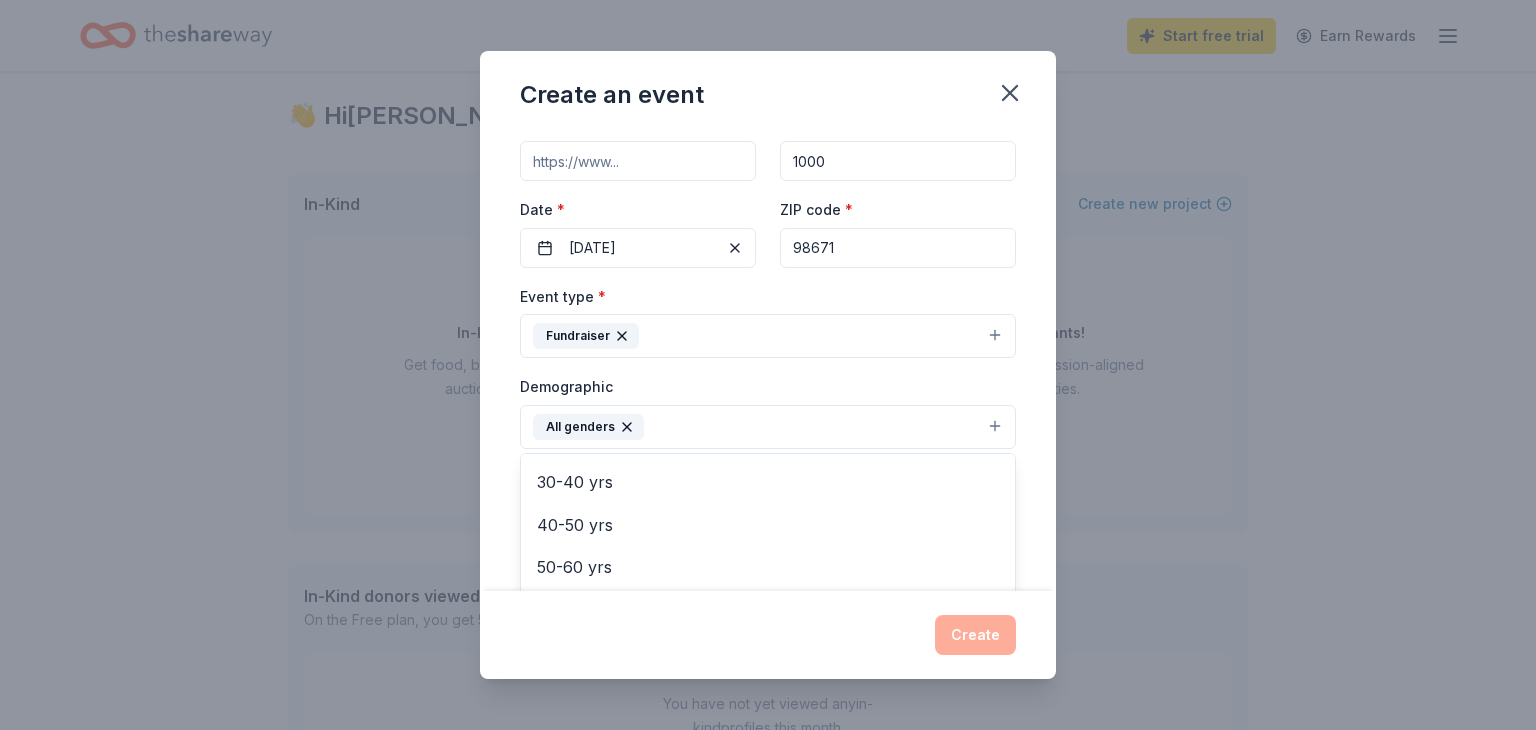 scroll, scrollTop: 278, scrollLeft: 0, axis: vertical 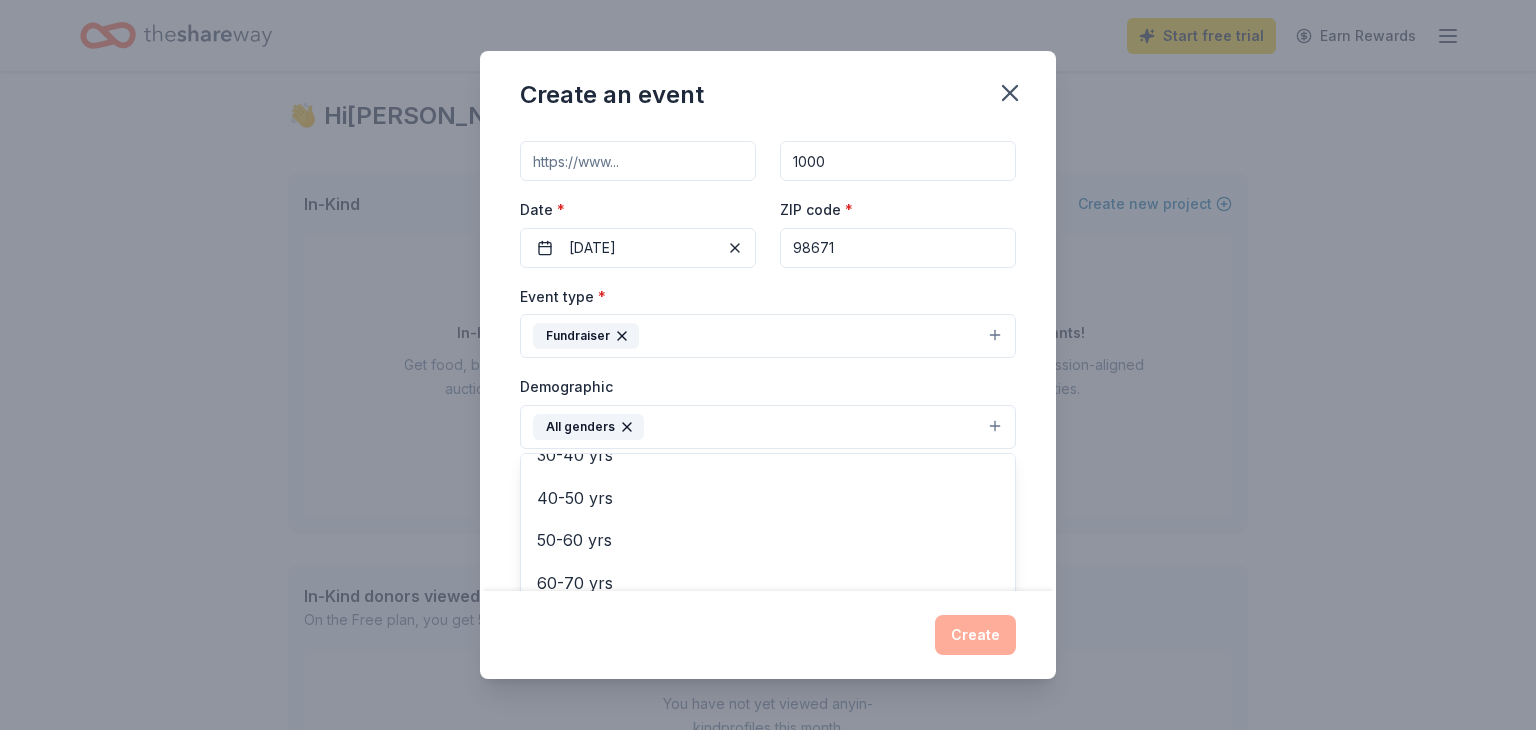 click on "Demographic All genders Mostly men Mostly women All ages 0-10 yrs 10-20 yrs 20-30 yrs 30-40 yrs 40-50 yrs 50-60 yrs 60-70 yrs 70-80 yrs 80+ yrs" at bounding box center (768, 411) 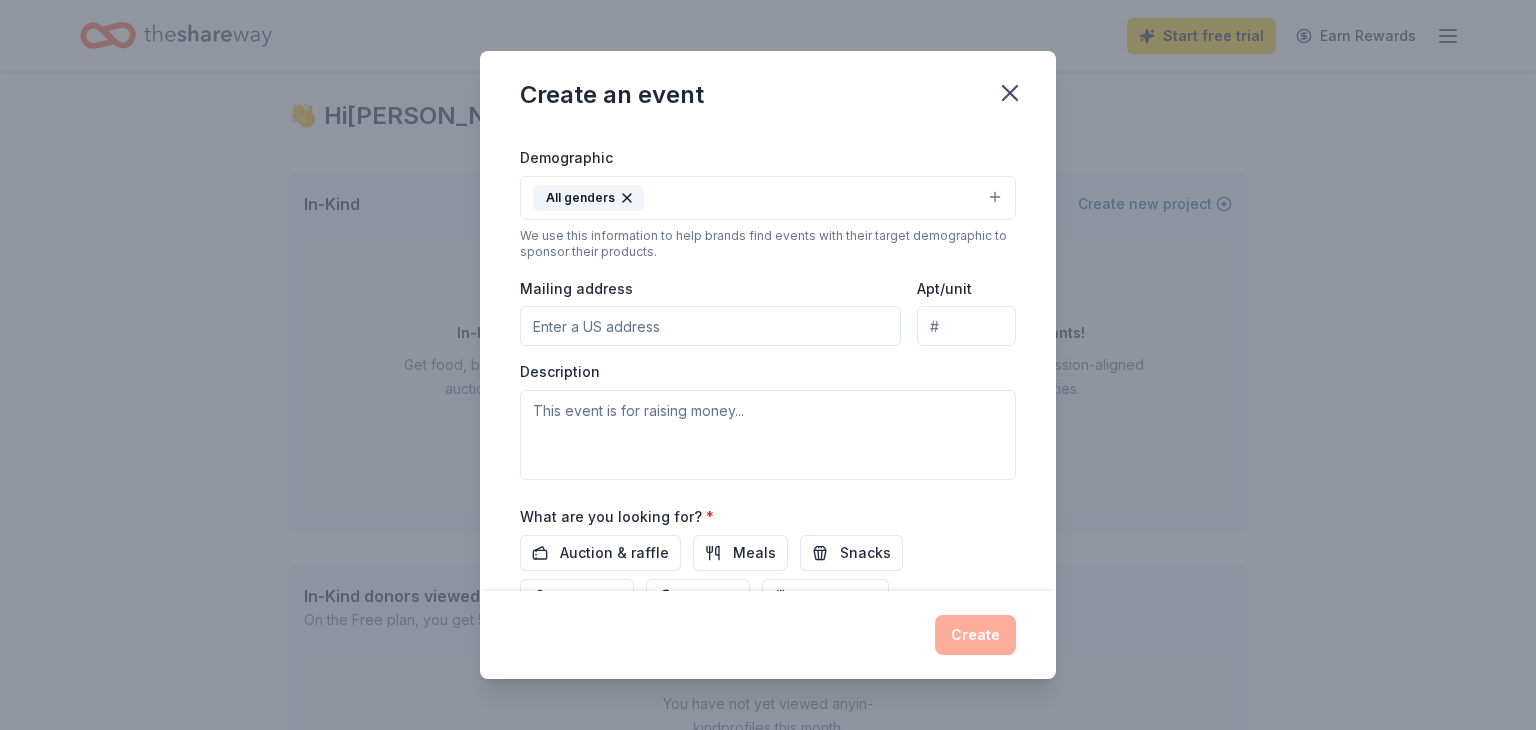 scroll, scrollTop: 339, scrollLeft: 0, axis: vertical 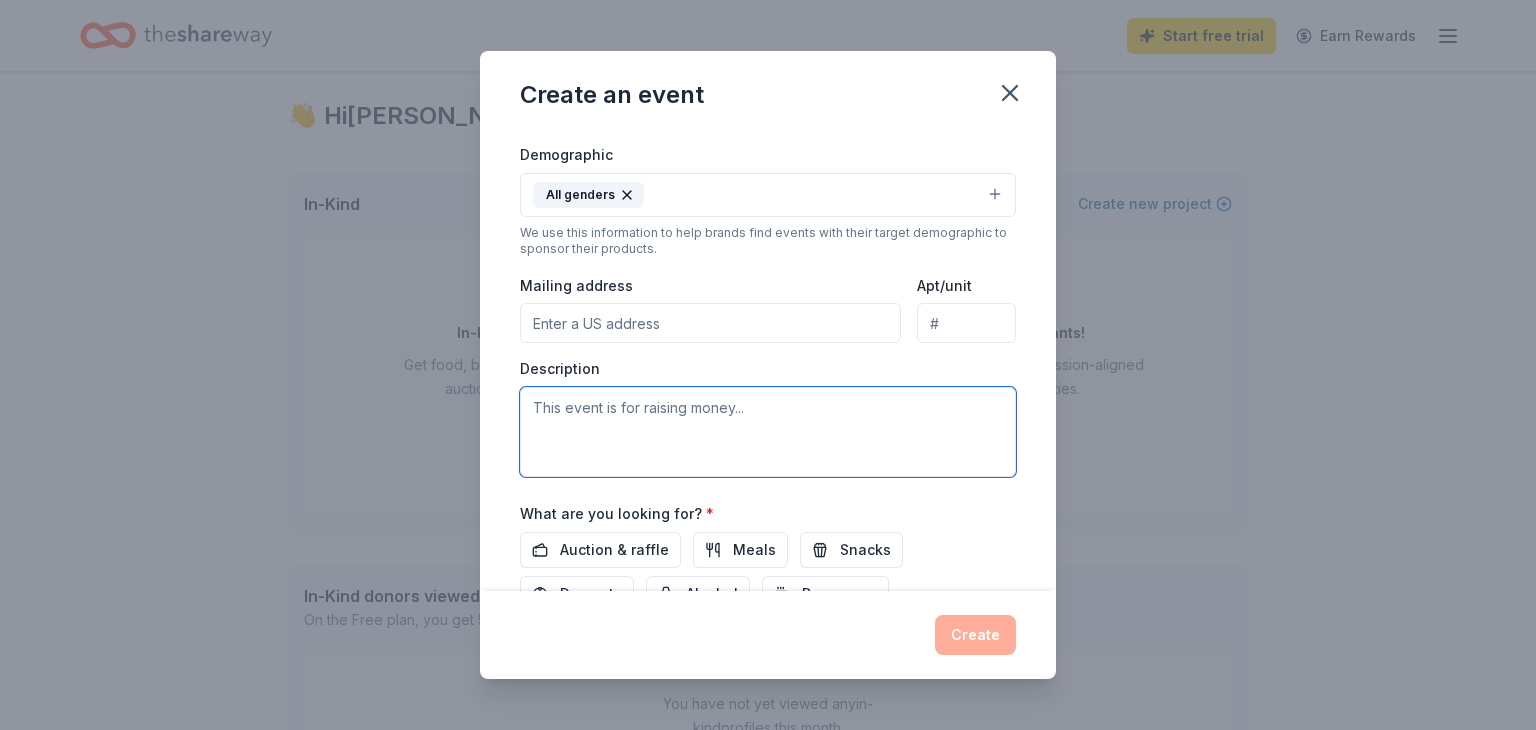 click at bounding box center (768, 432) 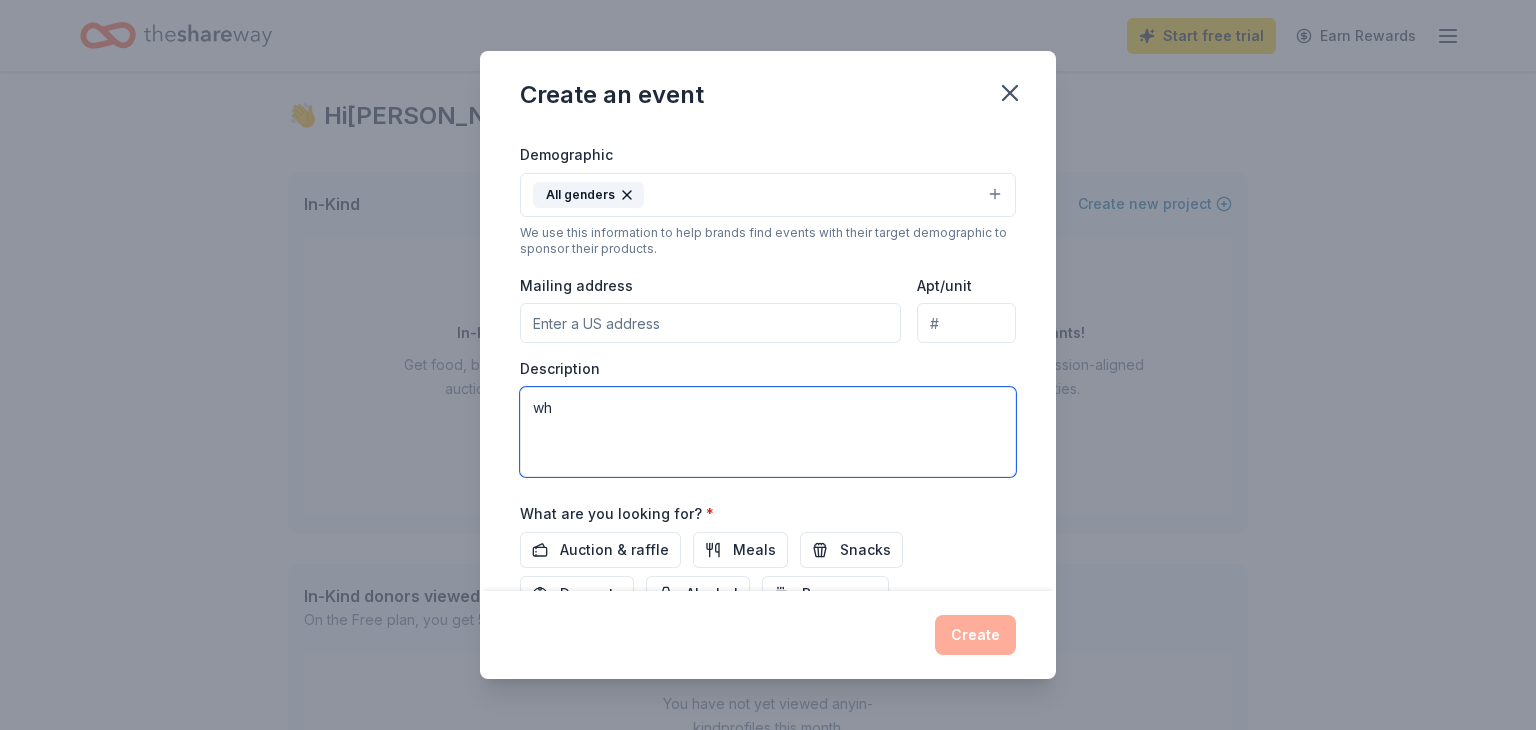 type on "w" 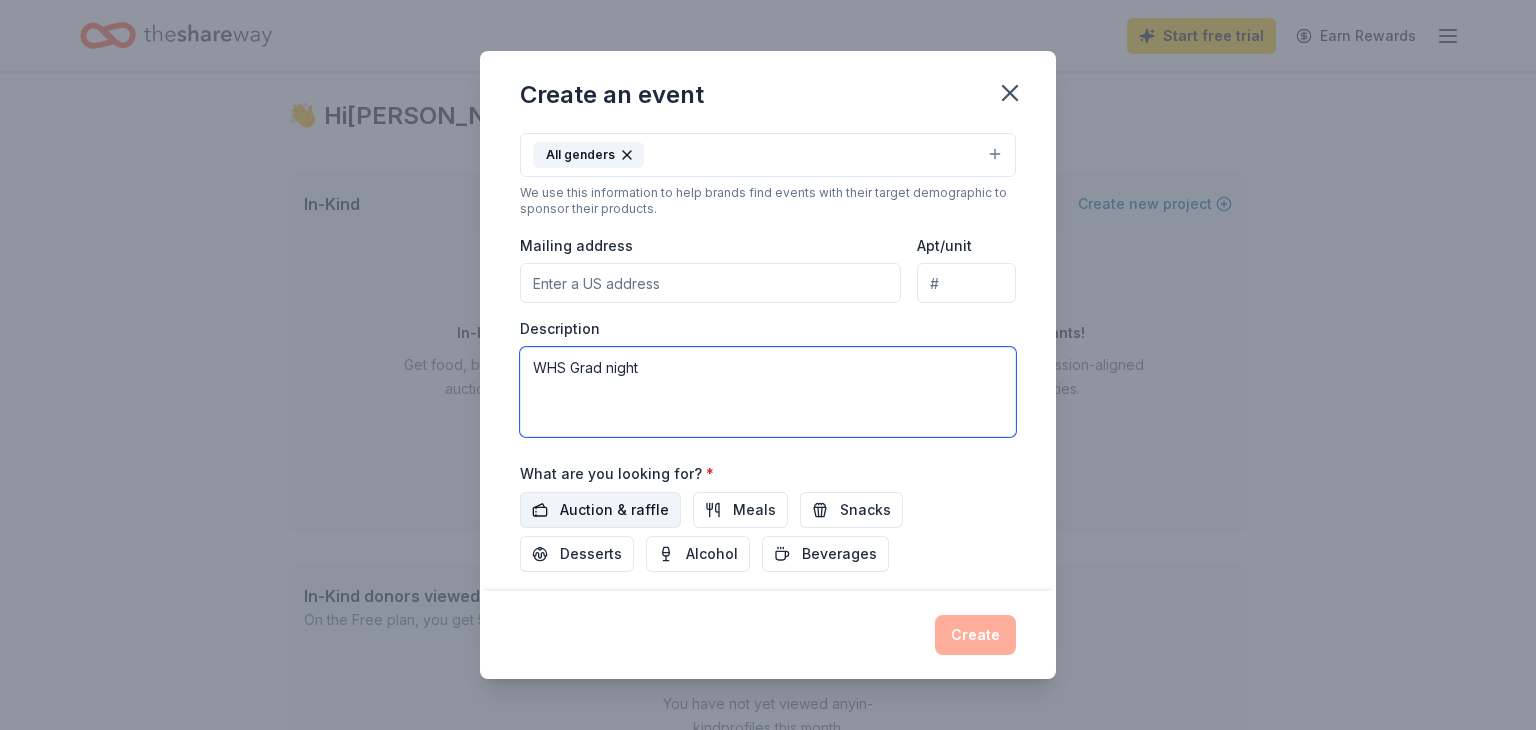 scroll, scrollTop: 404, scrollLeft: 0, axis: vertical 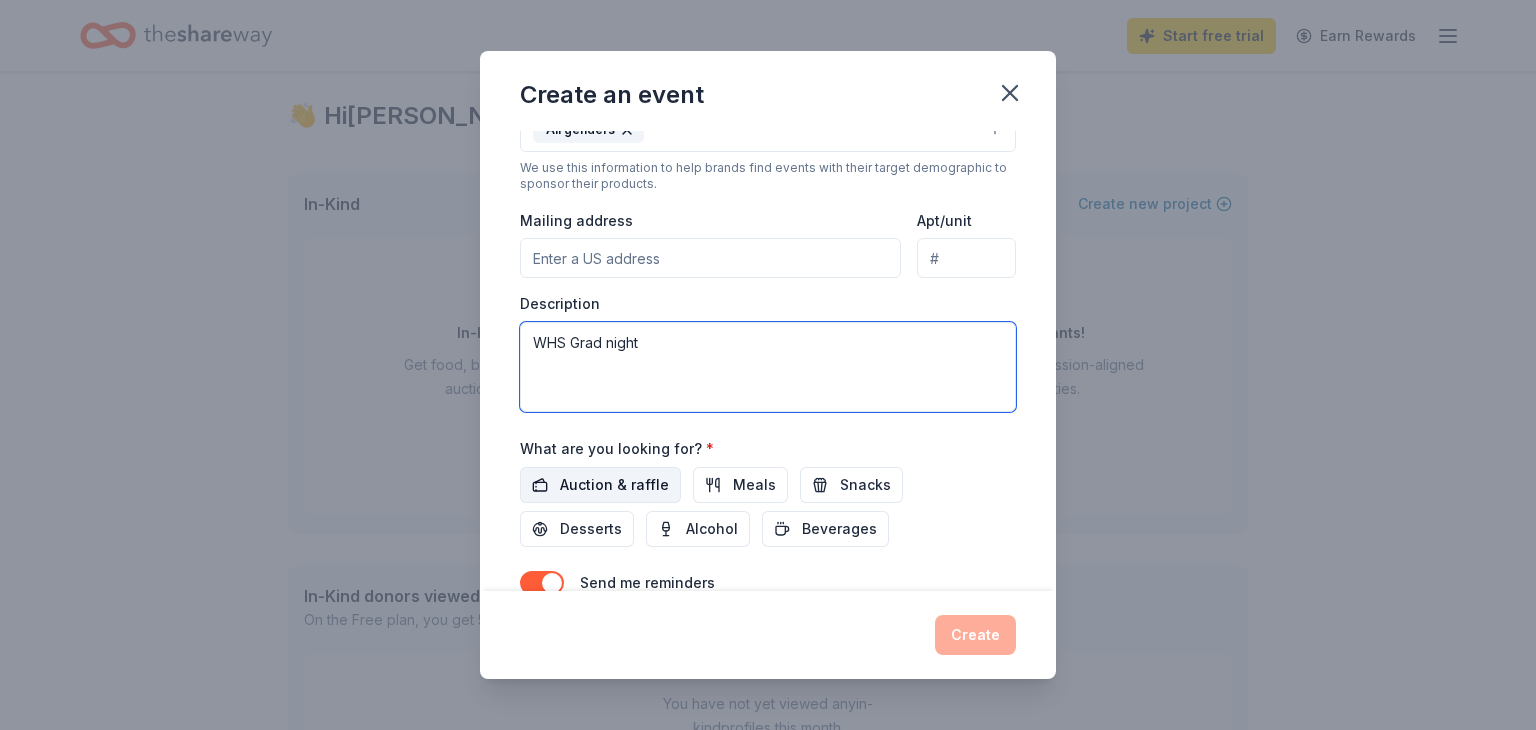 type on "WHS Grad night" 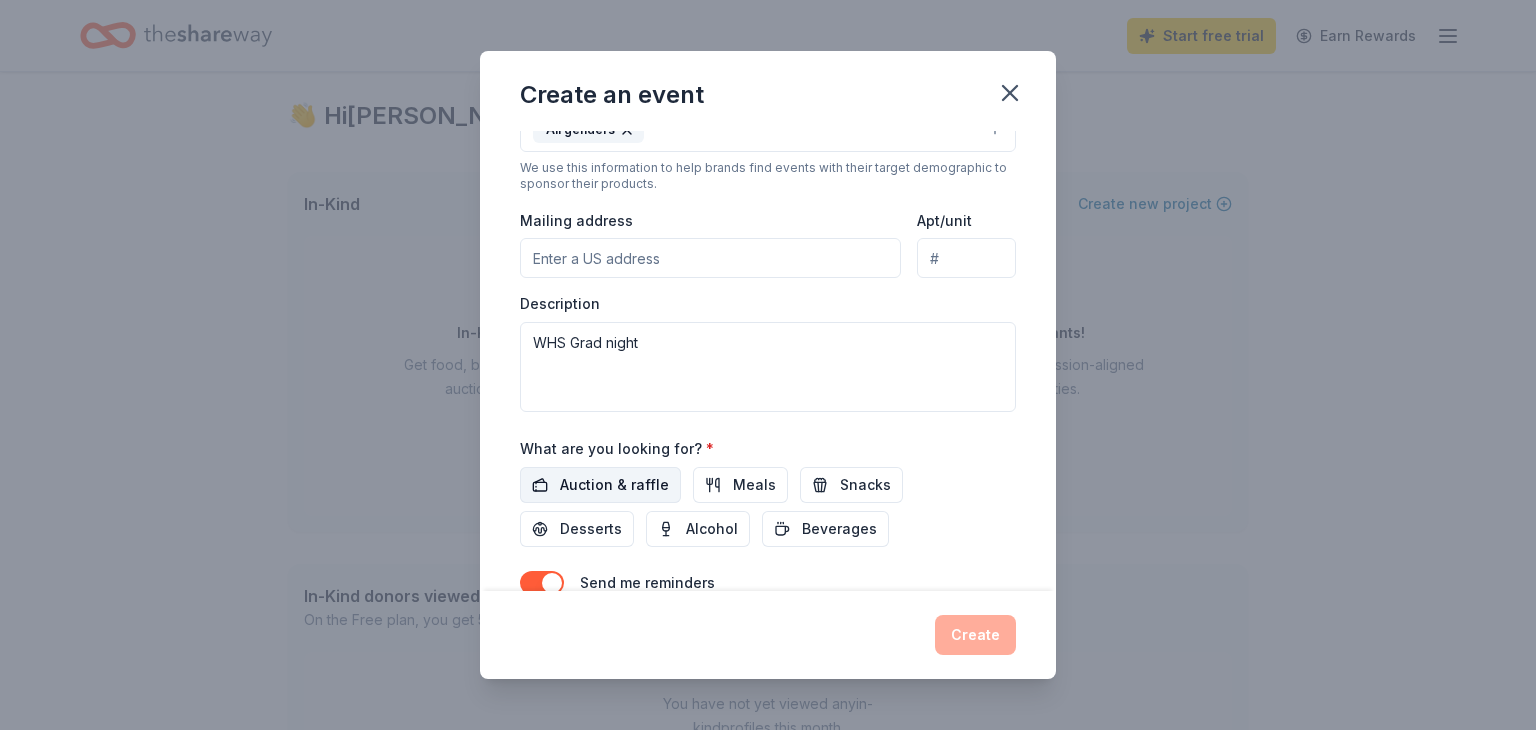click on "Auction & raffle" at bounding box center [614, 485] 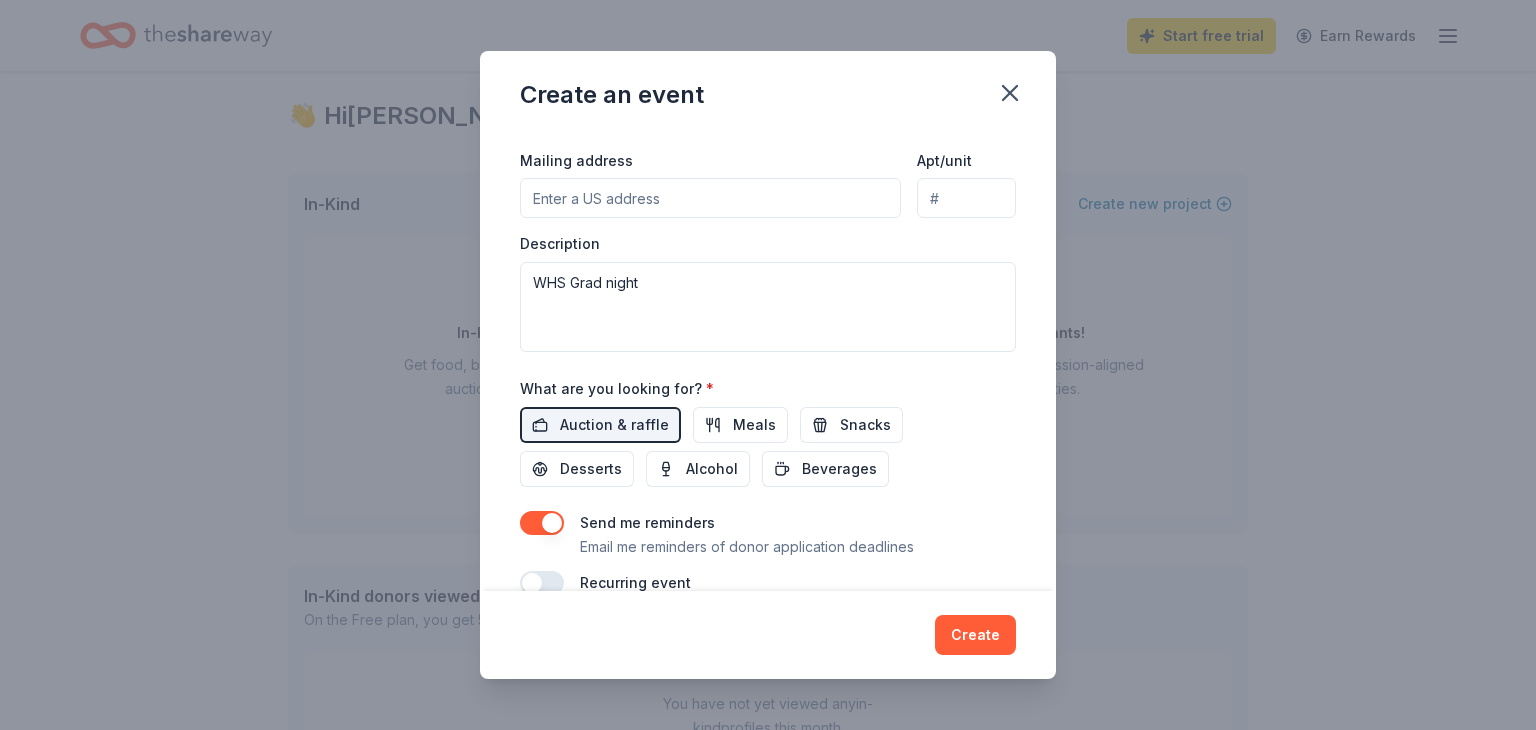 scroll, scrollTop: 434, scrollLeft: 0, axis: vertical 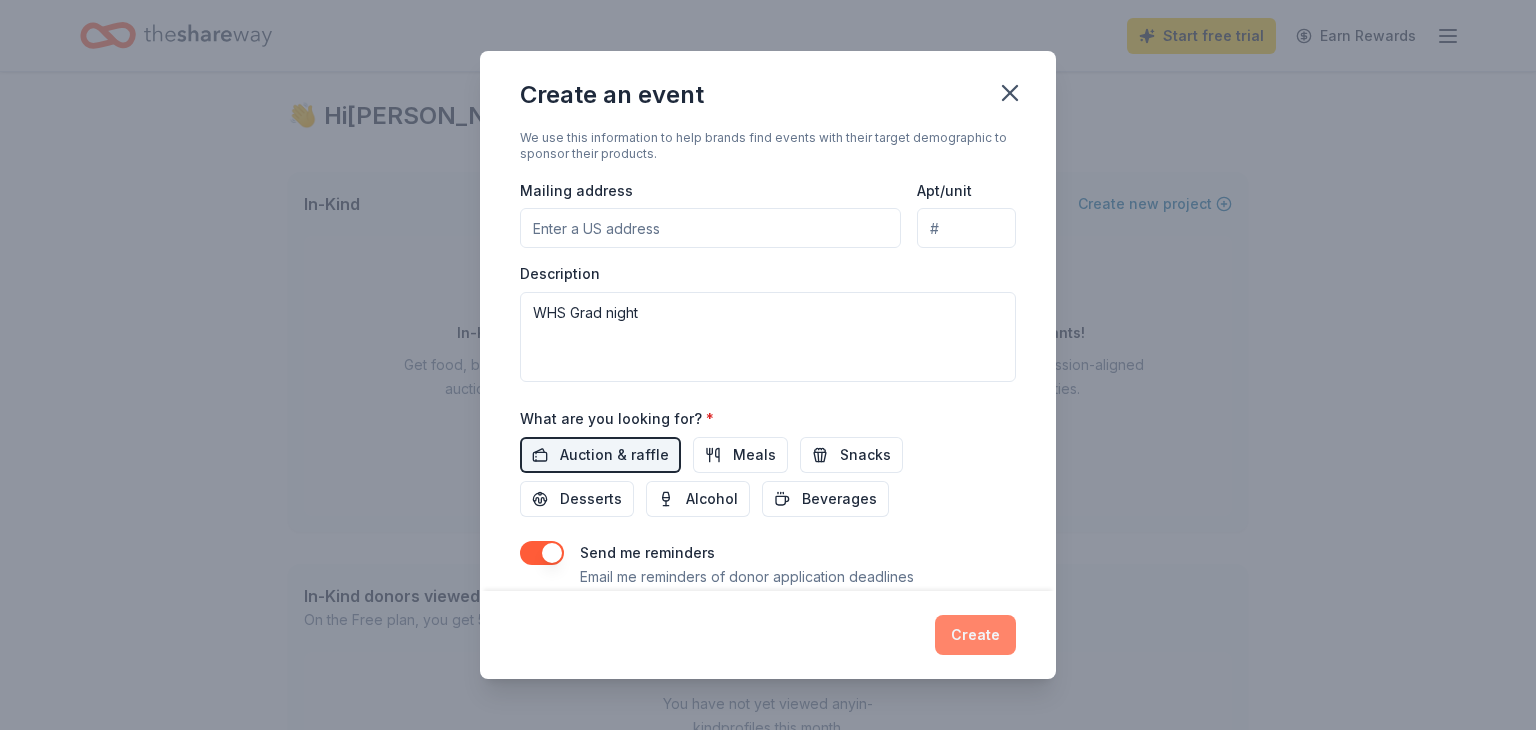 click on "Create" at bounding box center [975, 635] 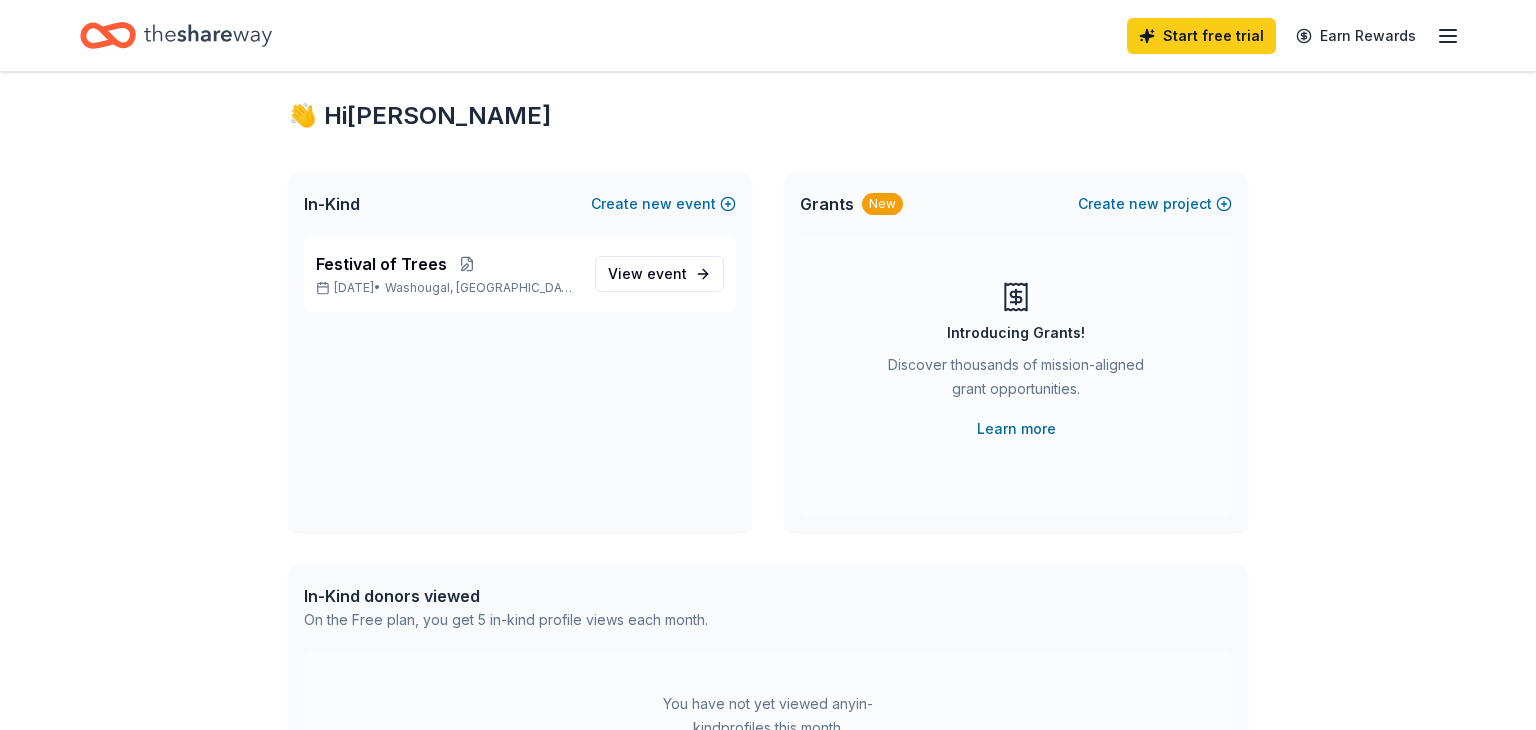 scroll, scrollTop: 0, scrollLeft: 0, axis: both 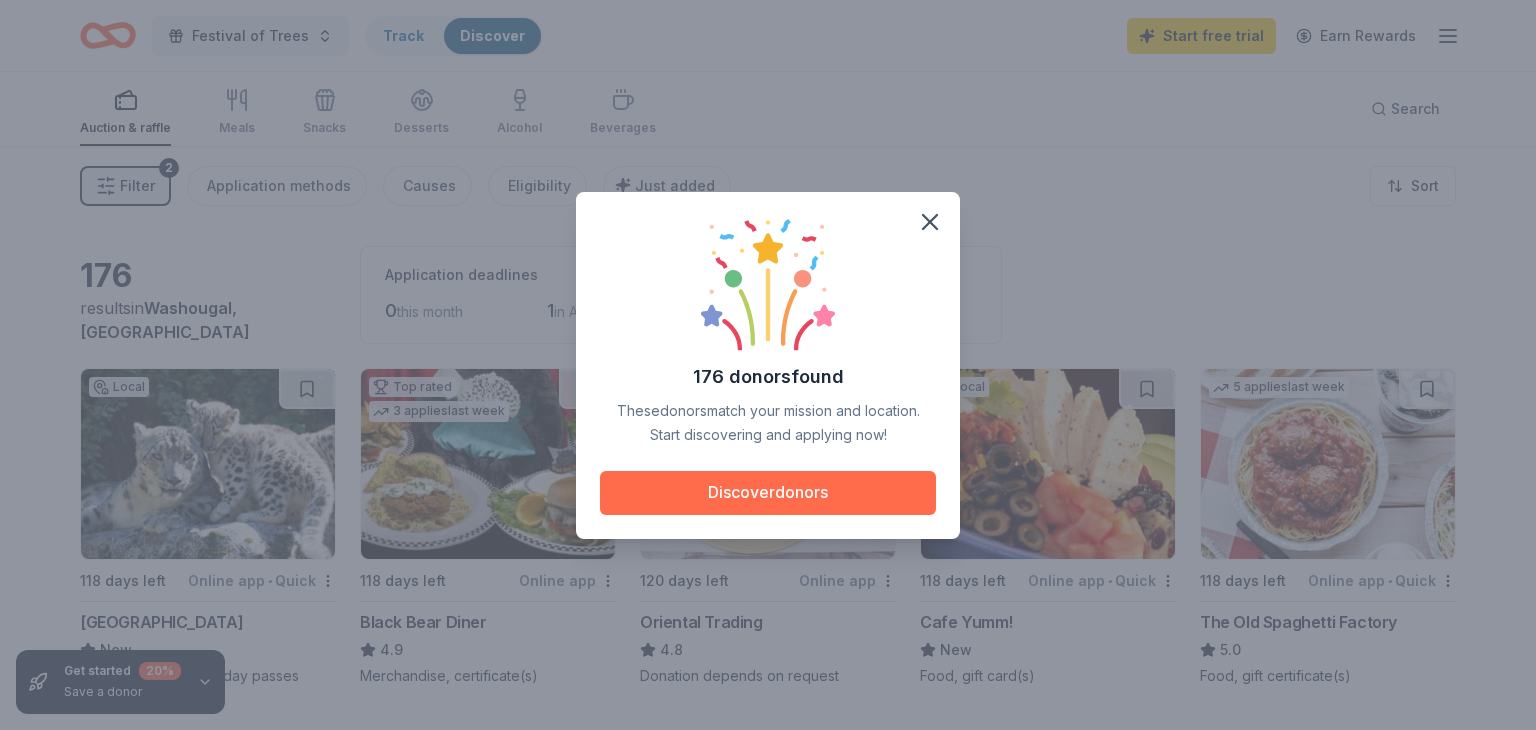 click on "Discover  donors" at bounding box center [768, 493] 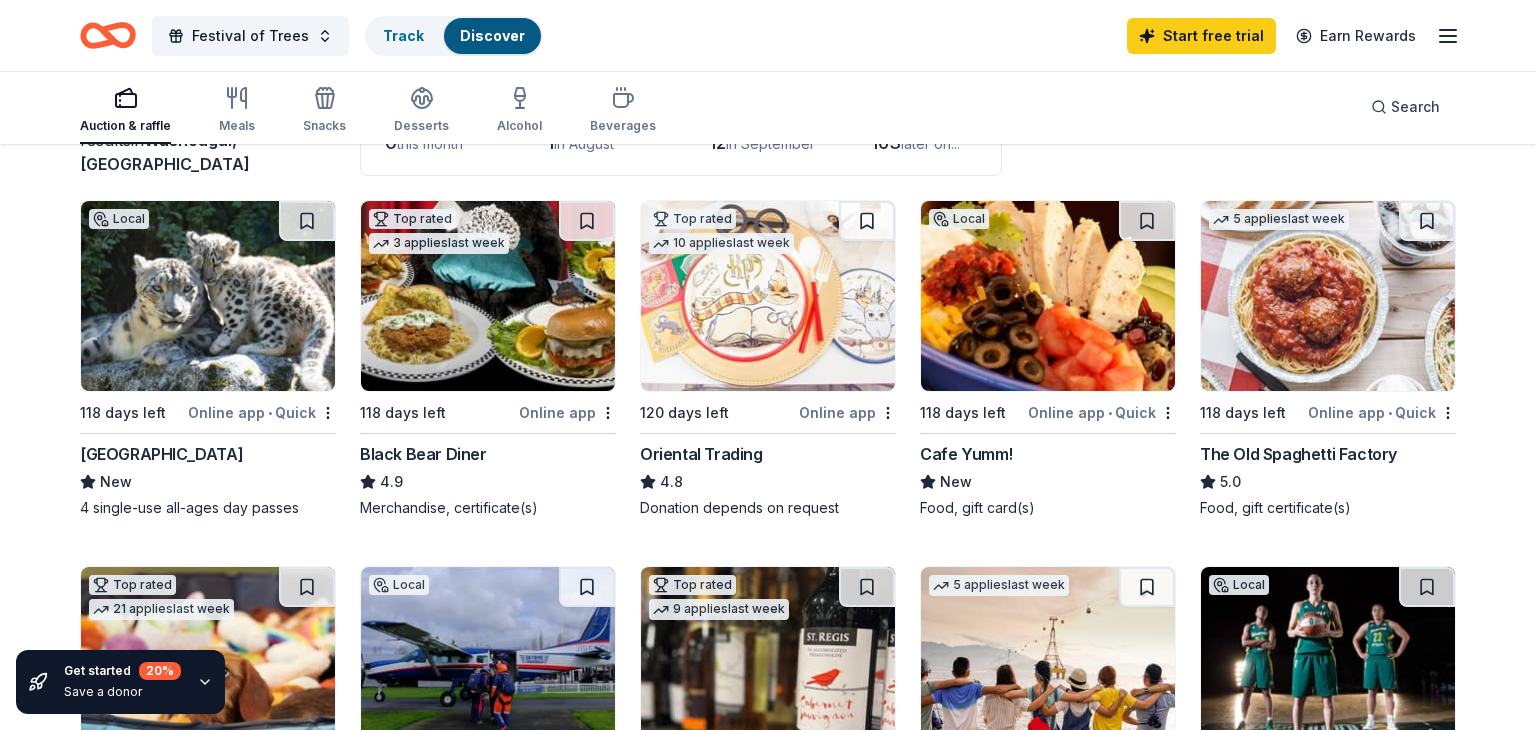 scroll, scrollTop: 120, scrollLeft: 0, axis: vertical 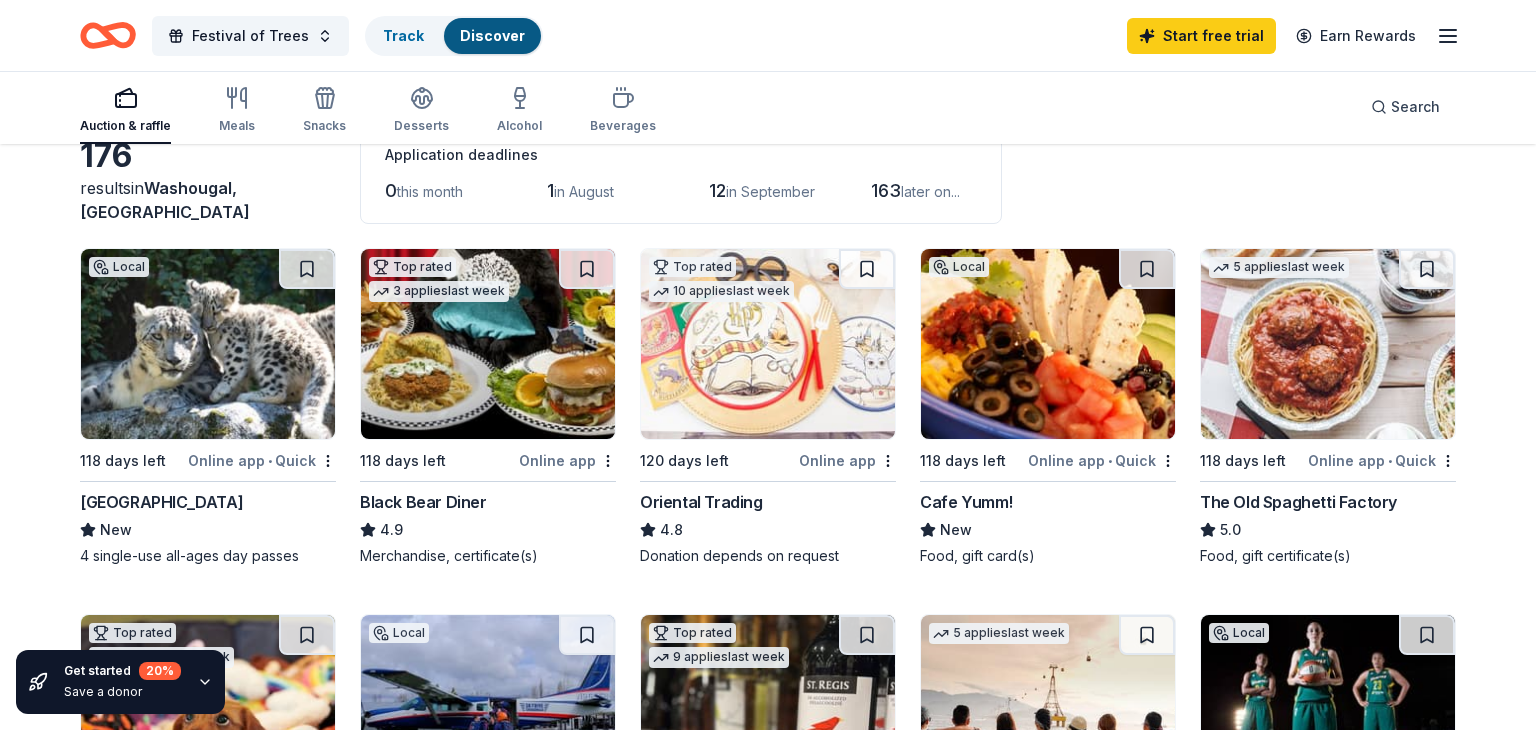 click at bounding box center (208, 344) 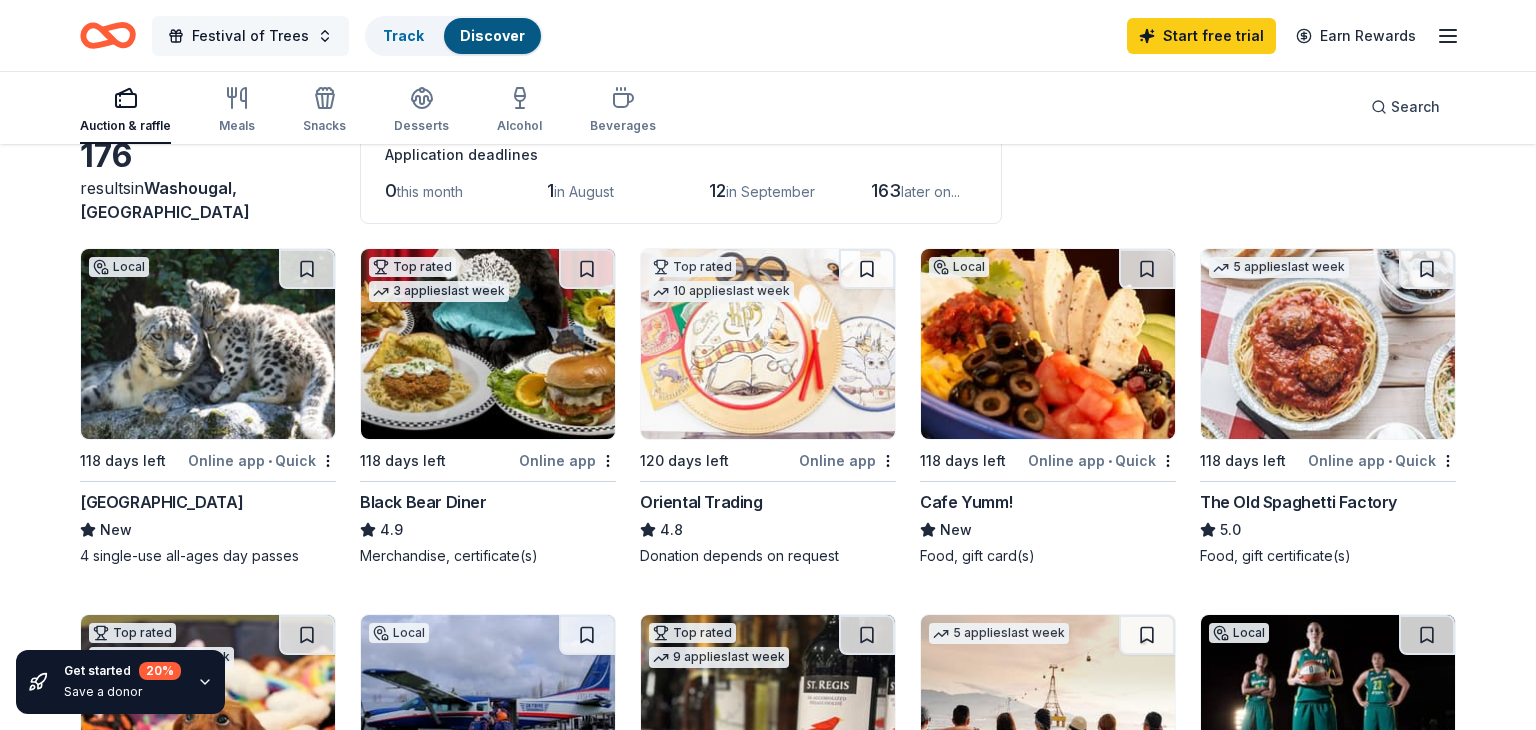 click on "Festival of Trees" at bounding box center [250, 36] 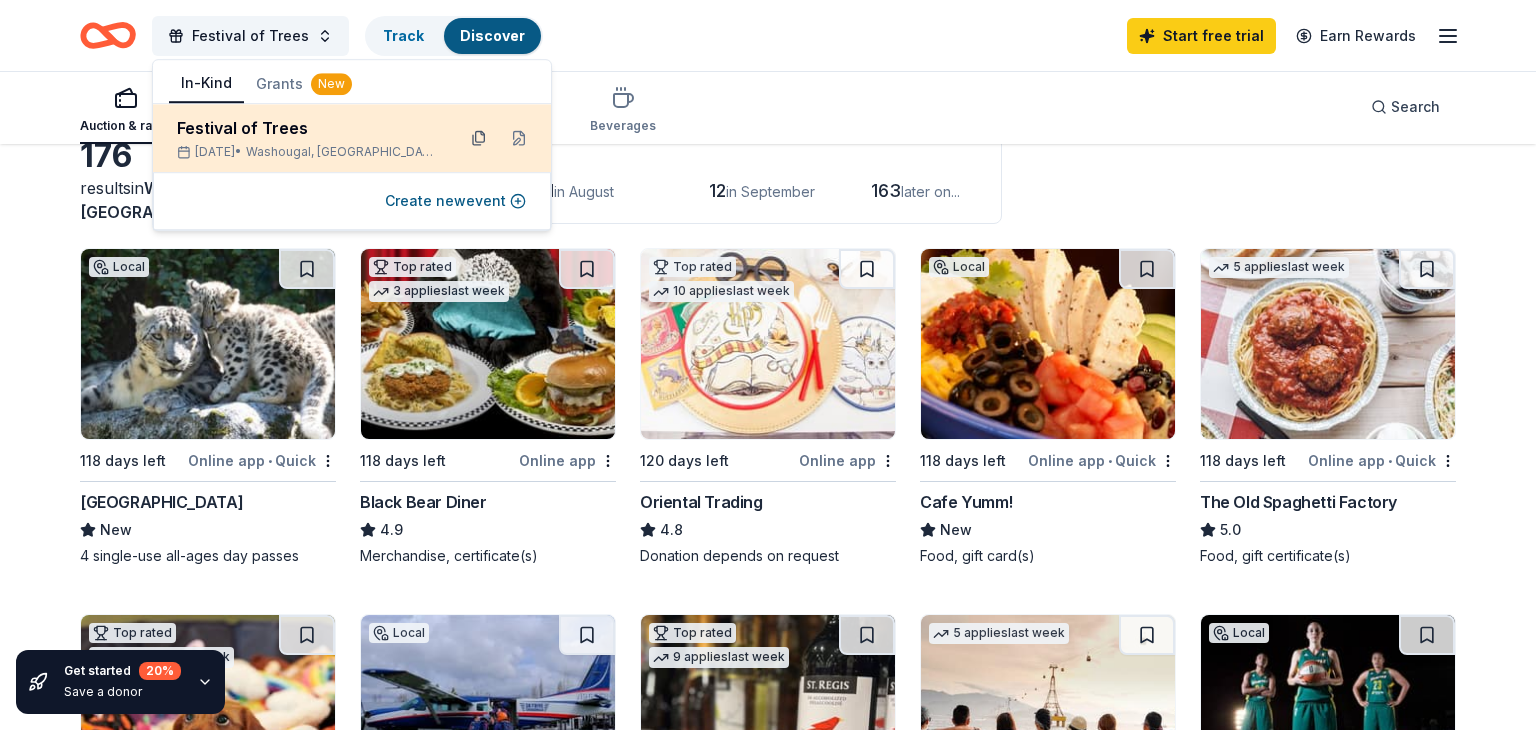 click at bounding box center [479, 138] 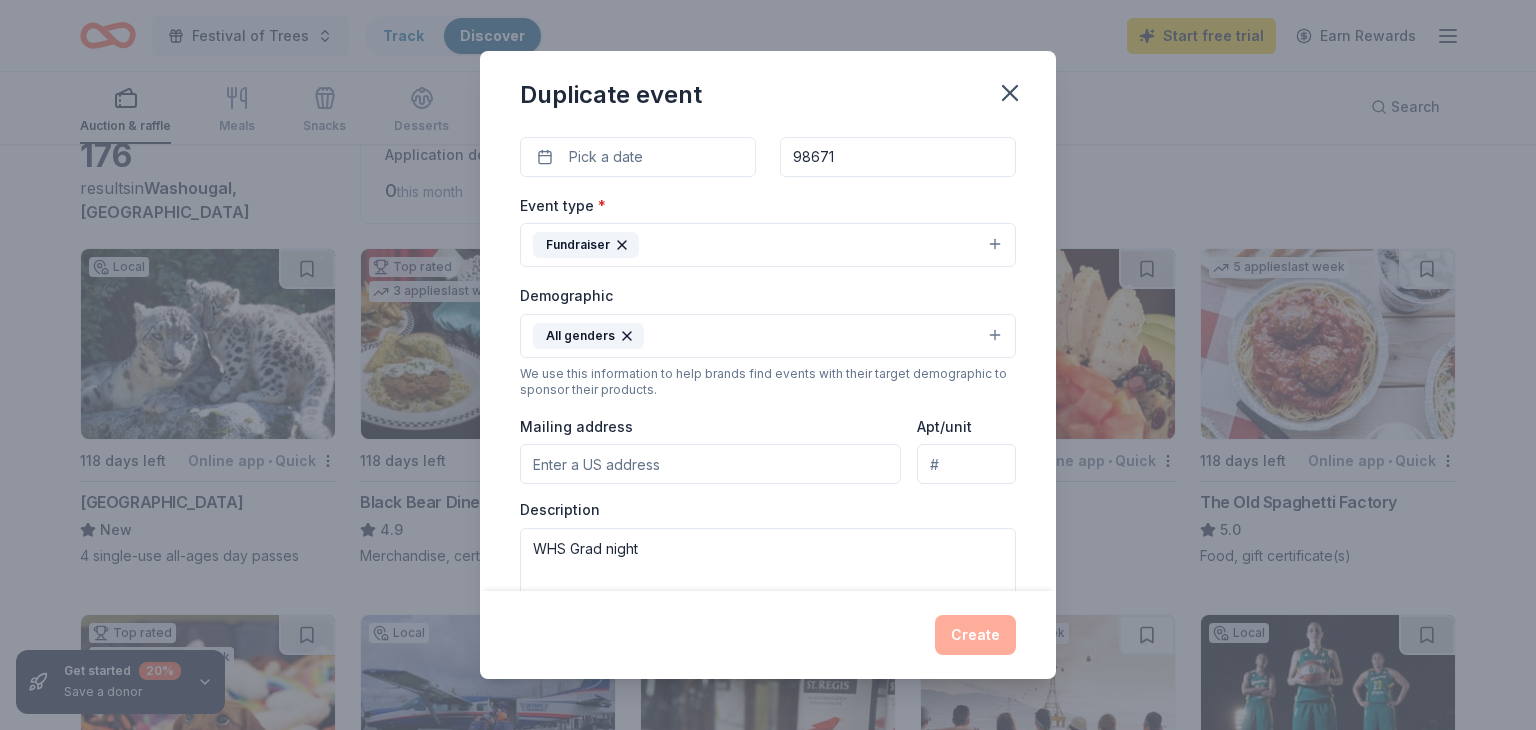 scroll, scrollTop: 386, scrollLeft: 0, axis: vertical 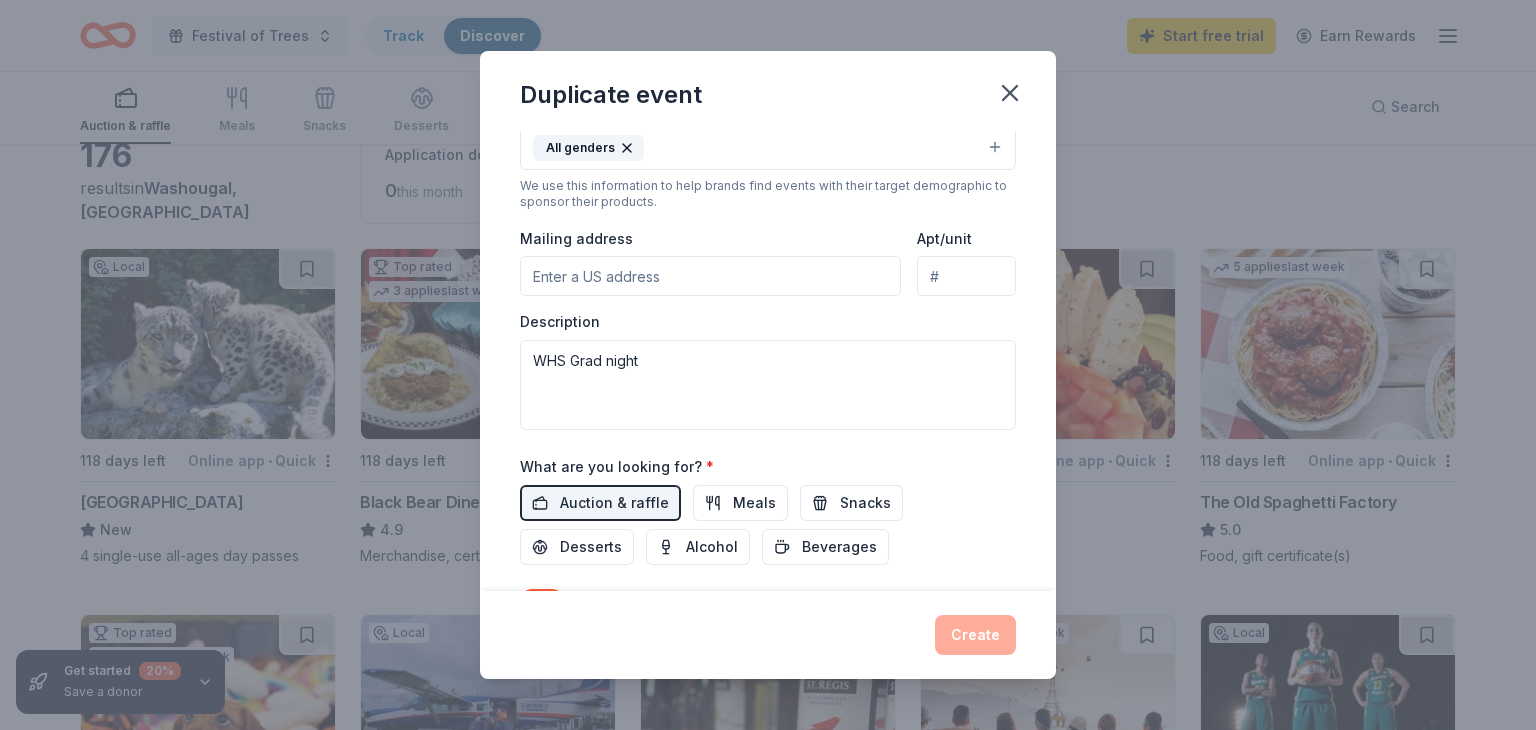 click on "Mailing address" at bounding box center [710, 276] 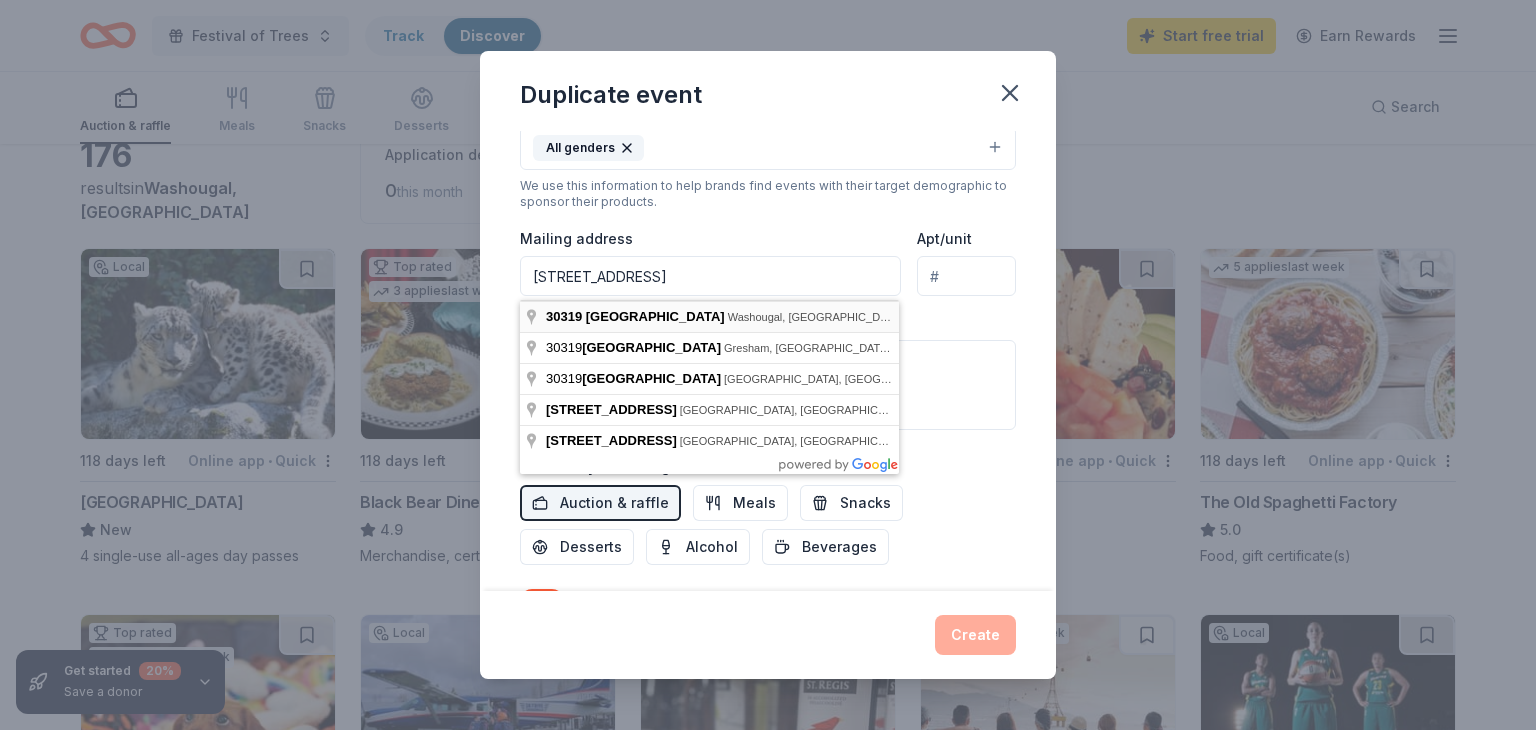 type on "30319 Northeast 10th Street, Washougal, WA, 98671" 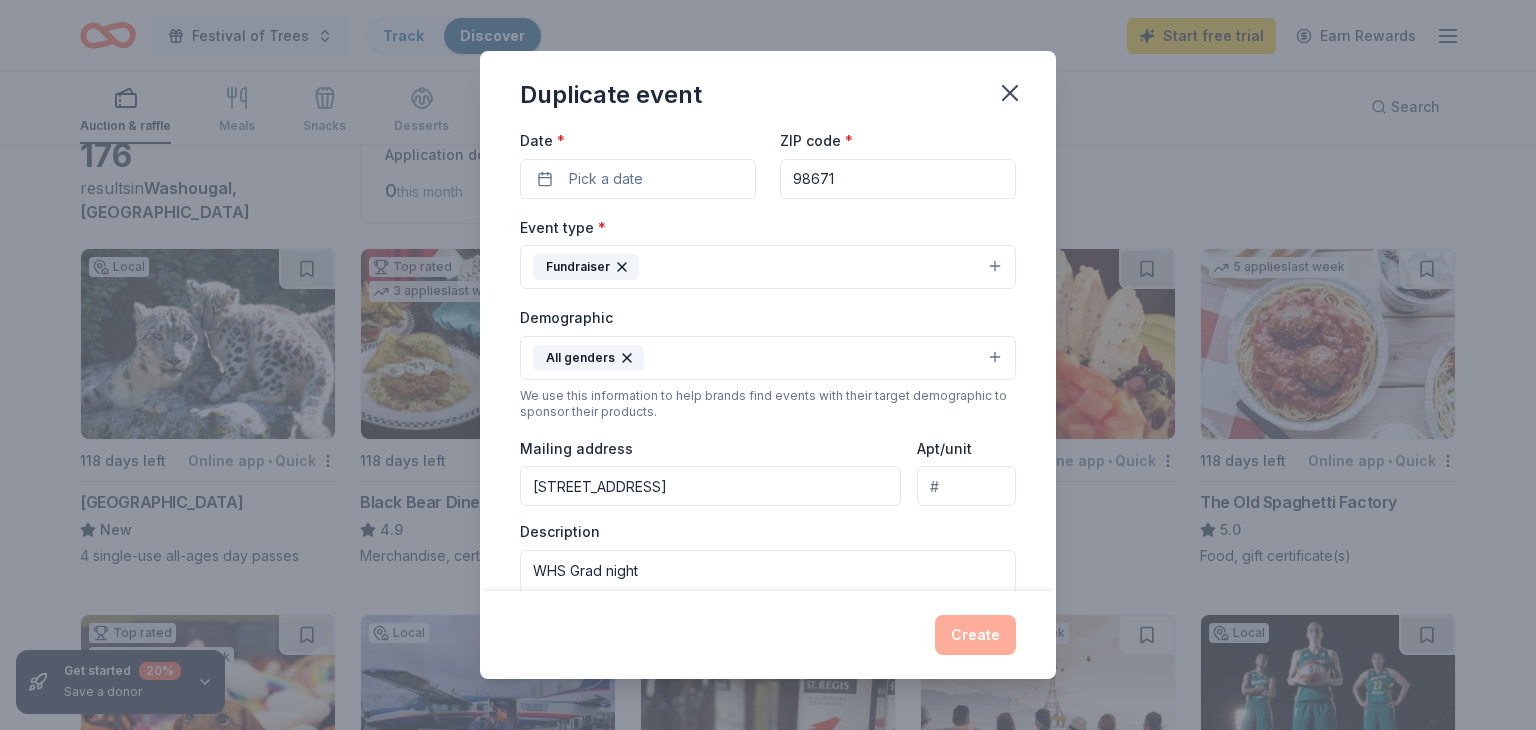 scroll, scrollTop: 0, scrollLeft: 0, axis: both 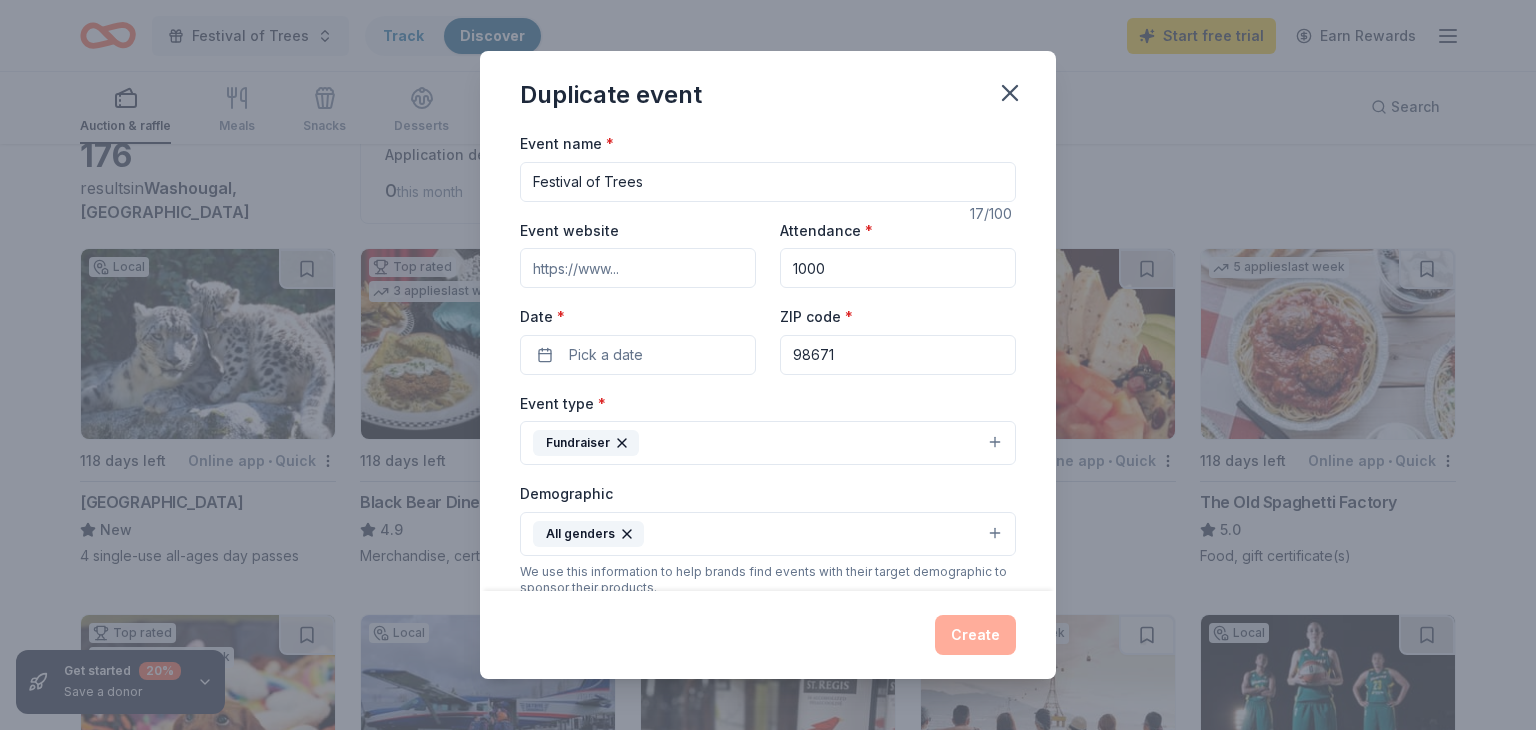 click on "Event website" at bounding box center (638, 268) 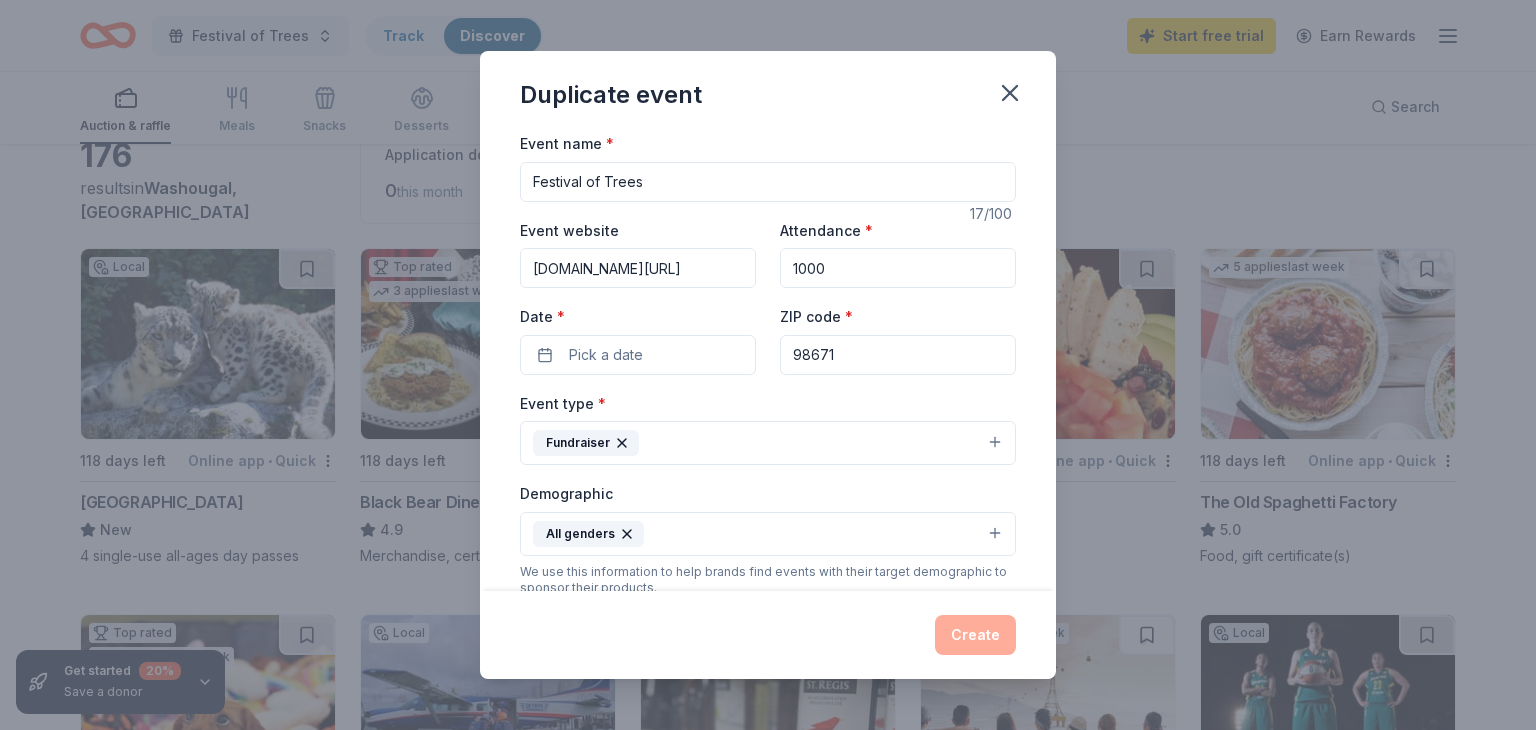 scroll, scrollTop: 0, scrollLeft: 140, axis: horizontal 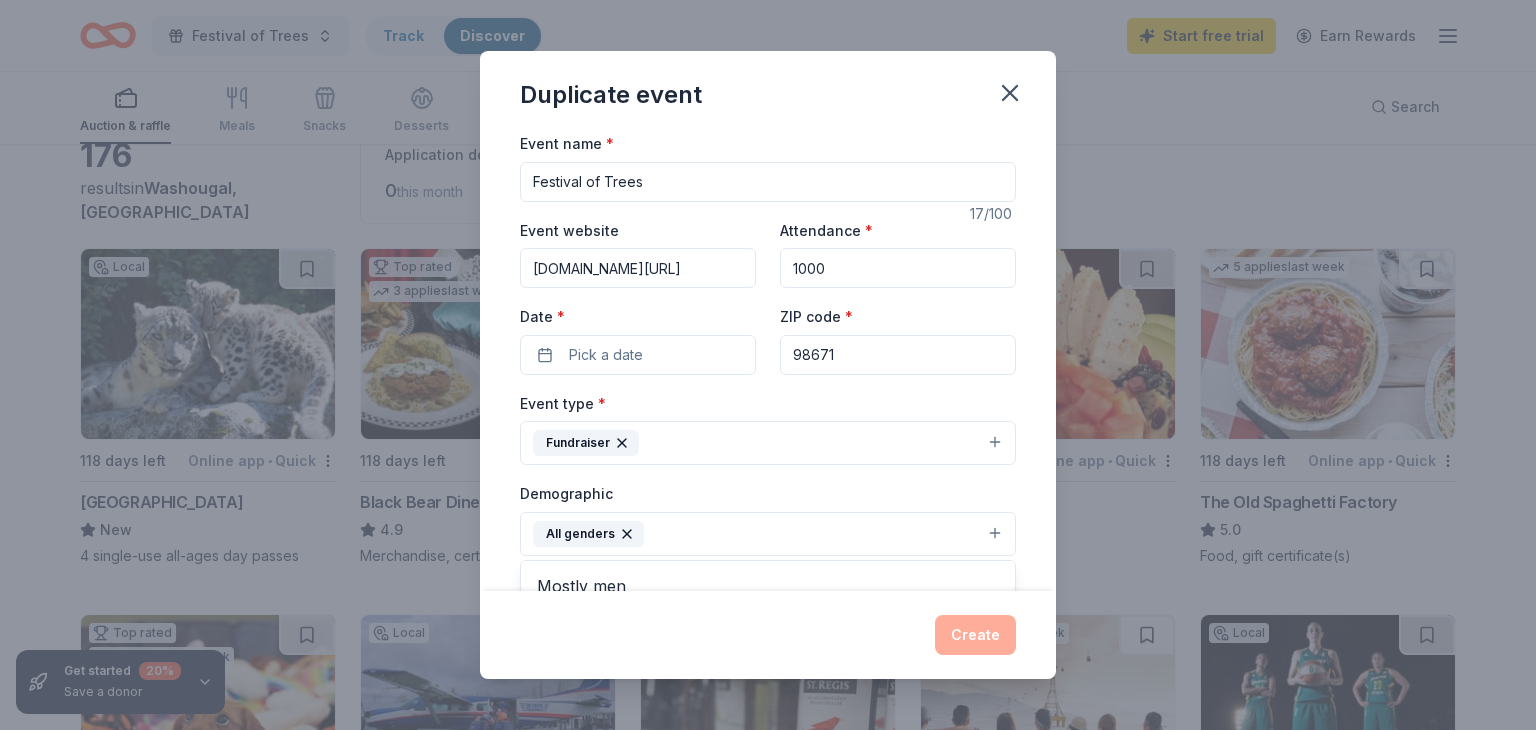 click on "Duplicate event Event name * Festival of Trees 17 /100 Event website sites.google.com/site/washougalfestivaltreeswebsite Attendance * 1000 Date * Pick a date ZIP code * 98671 Event type * Fundraiser Demographic All genders Mostly men Mostly women All ages 0-10 yrs 10-20 yrs 20-30 yrs 30-40 yrs 40-50 yrs 50-60 yrs 60-70 yrs 70-80 yrs 80+ yrs We use this information to help brands find events with their target demographic to sponsor their products. Mailing address 30319 Northeast 10th Street, Washougal, WA, 98671 Apt/unit Description WHS Grad night  What are you looking for? * Auction & raffle Meals Snacks Desserts Alcohol Beverages Send me reminders Email me reminders of donor application deadlines Recurring event Copy donors Saved Applied Approved Received Declined Not interested All copied donors will be given "saved" status in your new event. Companies that are no longer donating will not be copied. Create" at bounding box center (768, 365) 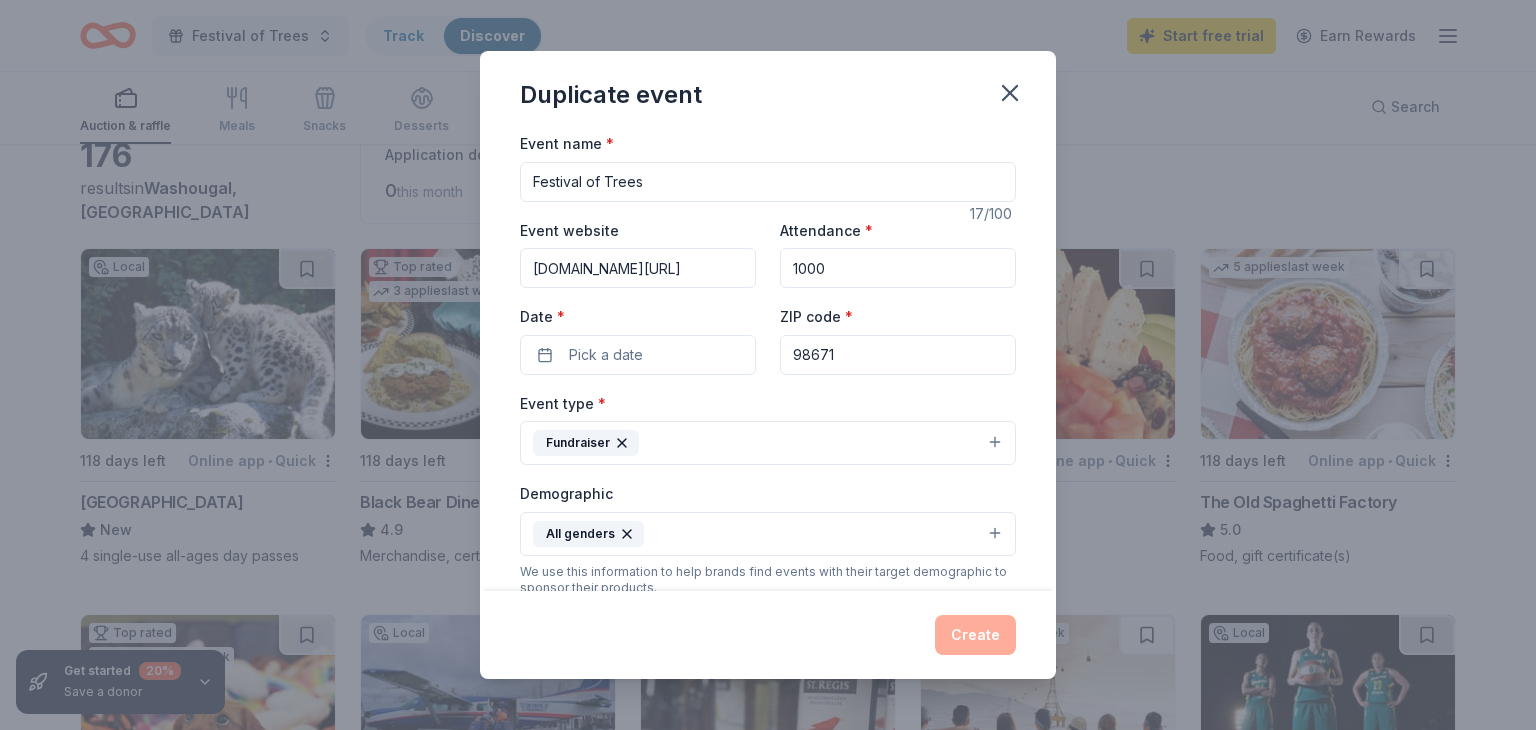 scroll, scrollTop: 700, scrollLeft: 0, axis: vertical 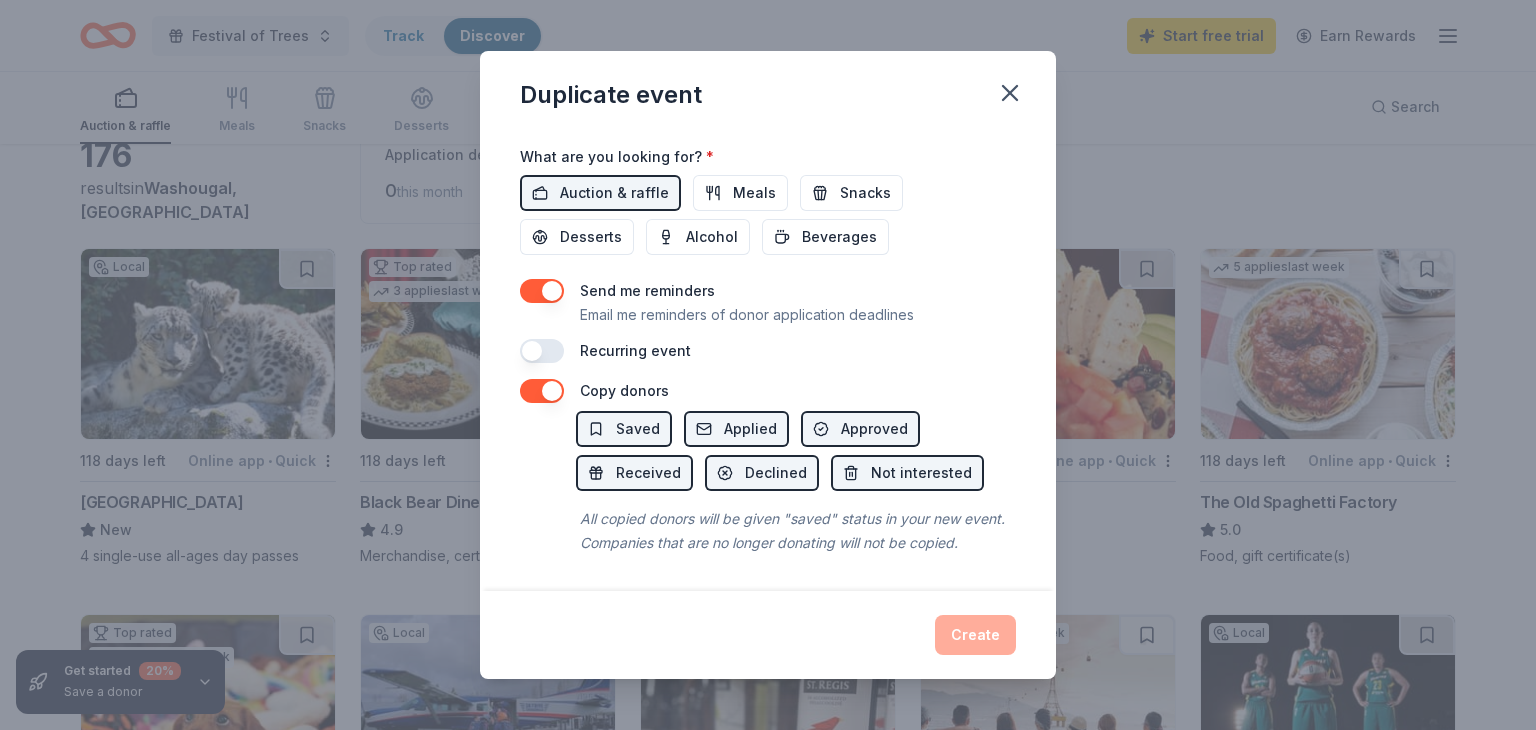 click on "Create" at bounding box center [768, 635] 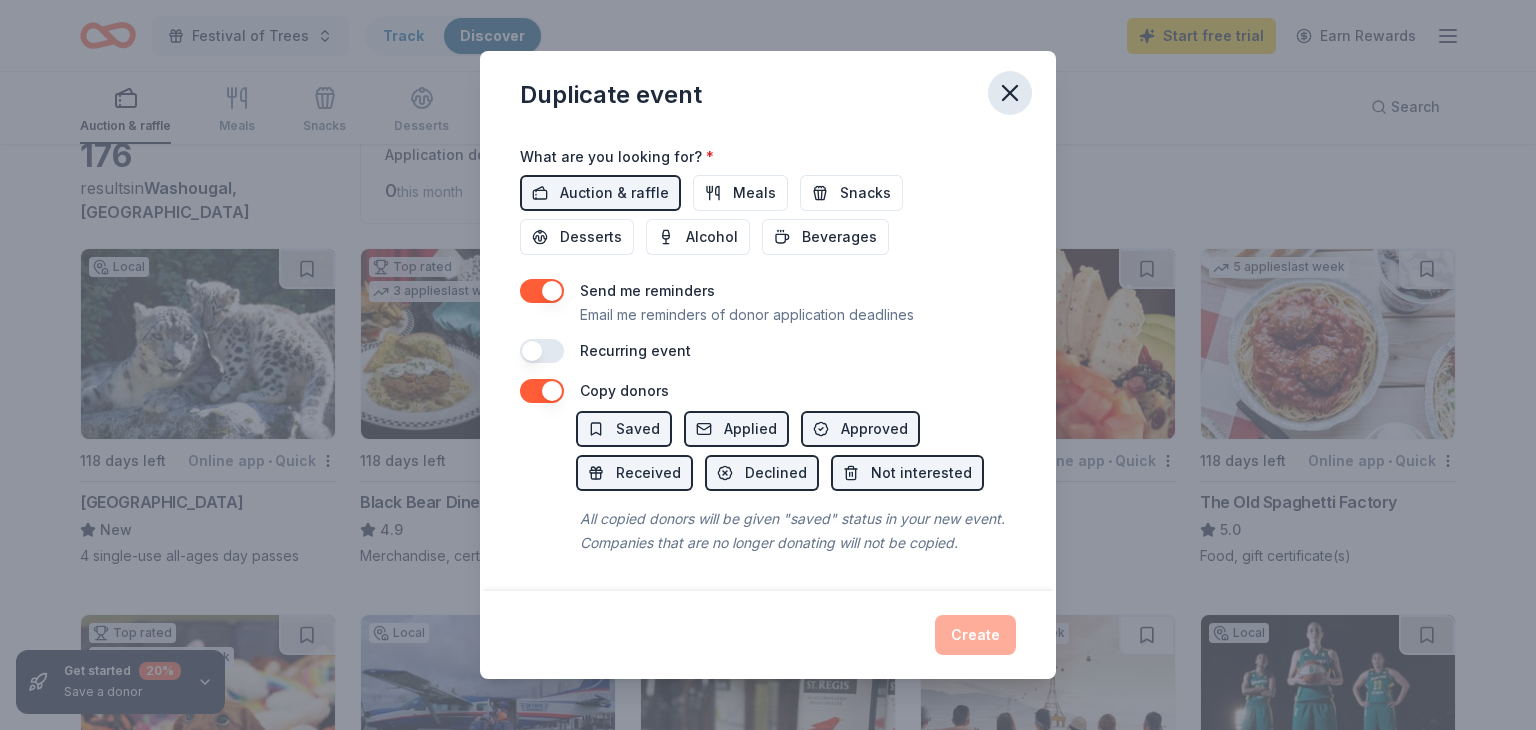 click 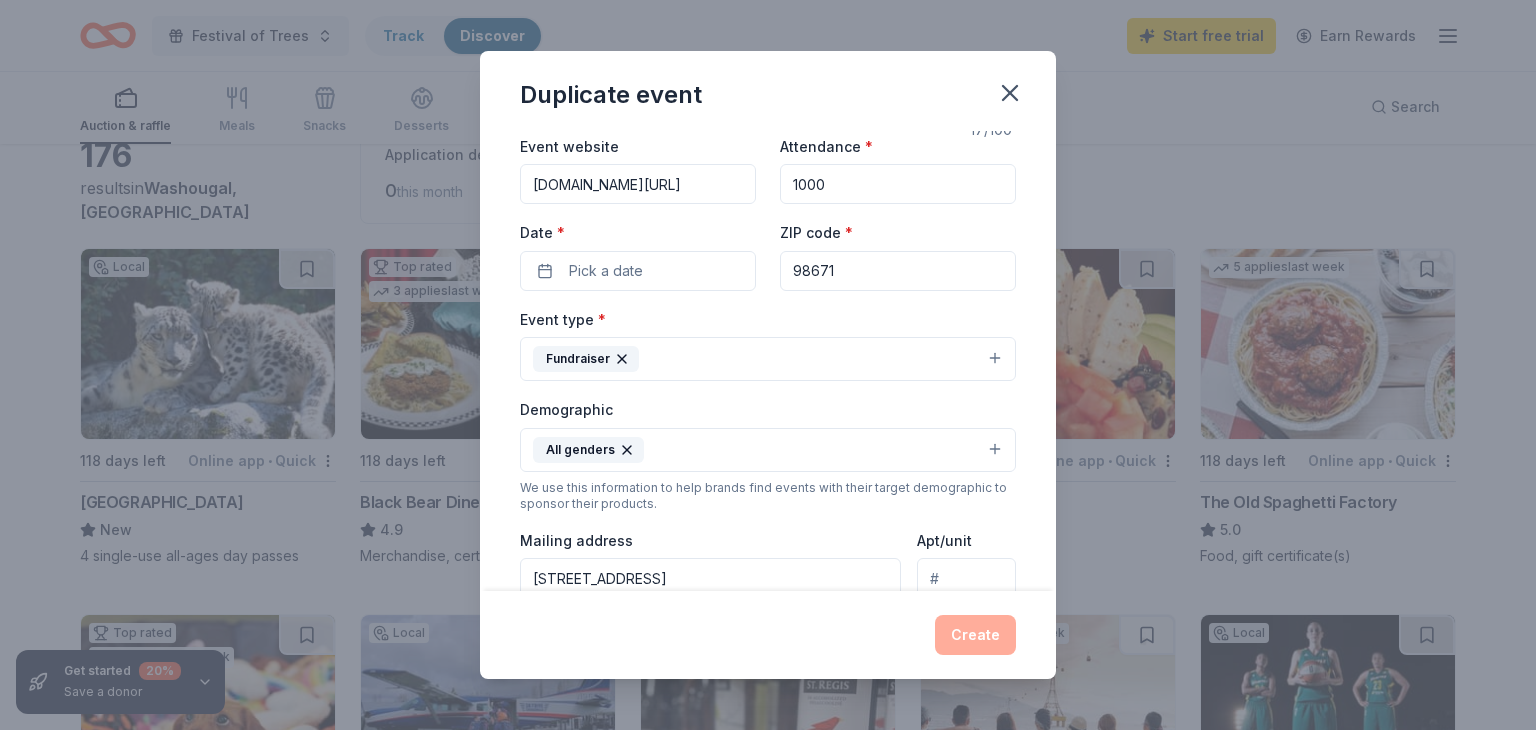 scroll, scrollTop: 0, scrollLeft: 0, axis: both 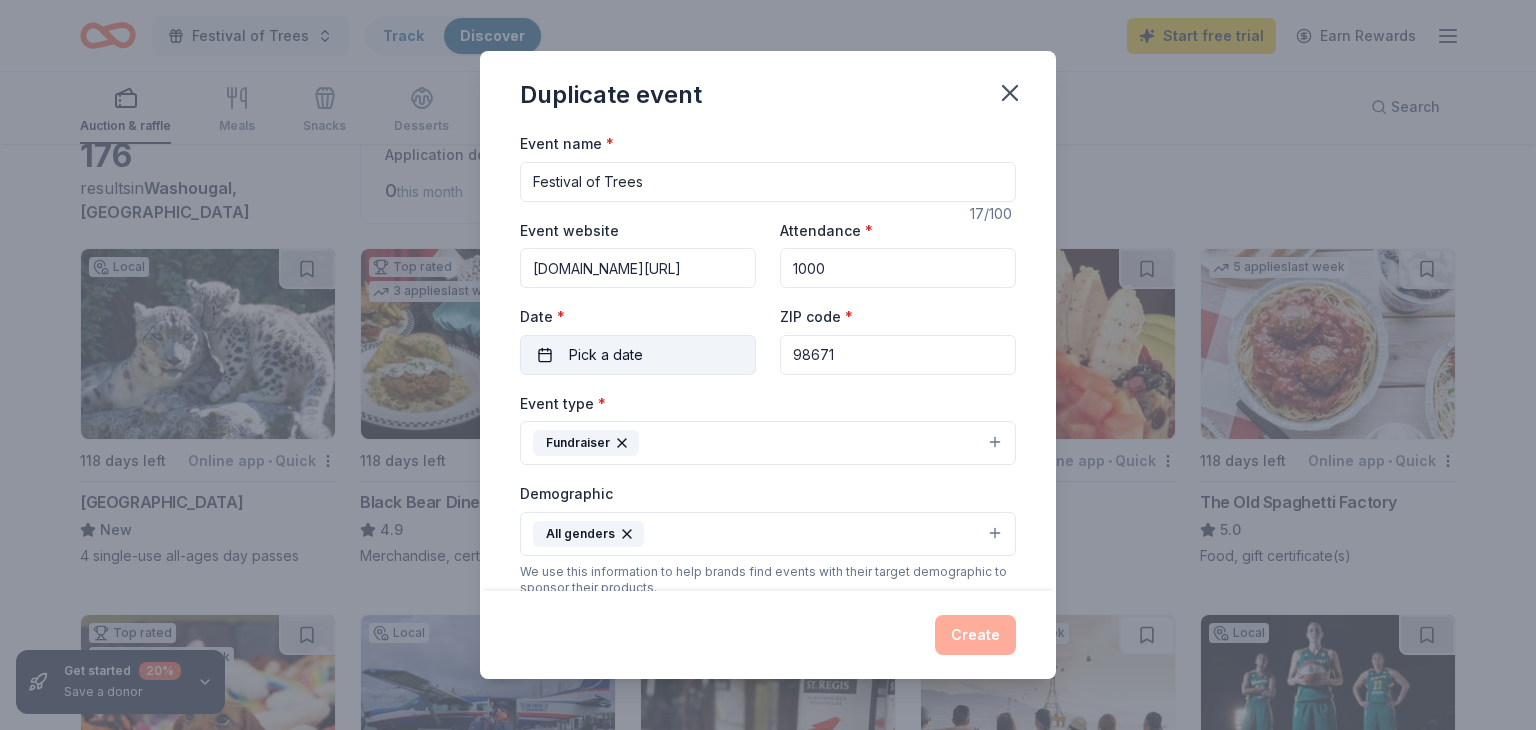 click on "Pick a date" at bounding box center (638, 355) 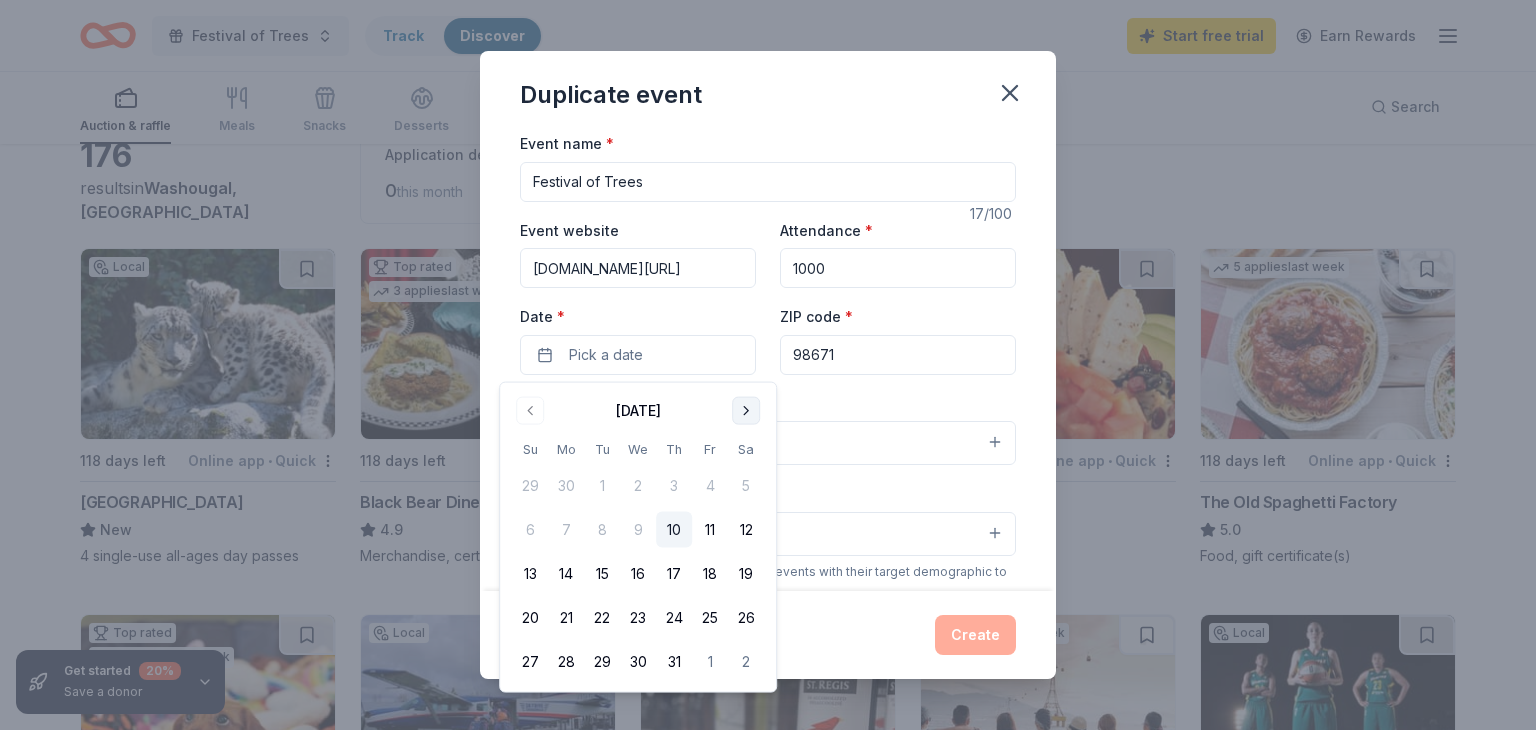 click at bounding box center [746, 411] 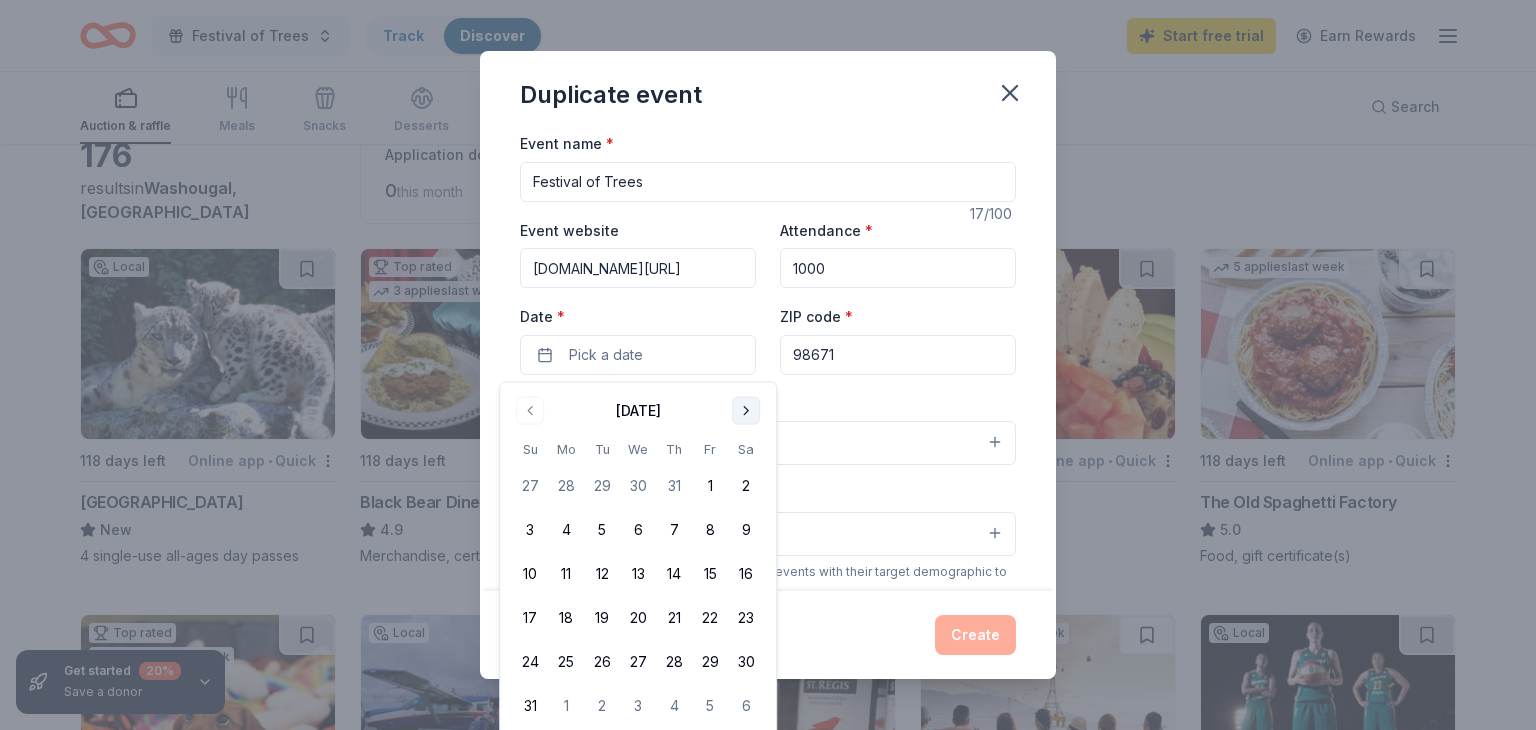 click at bounding box center (746, 411) 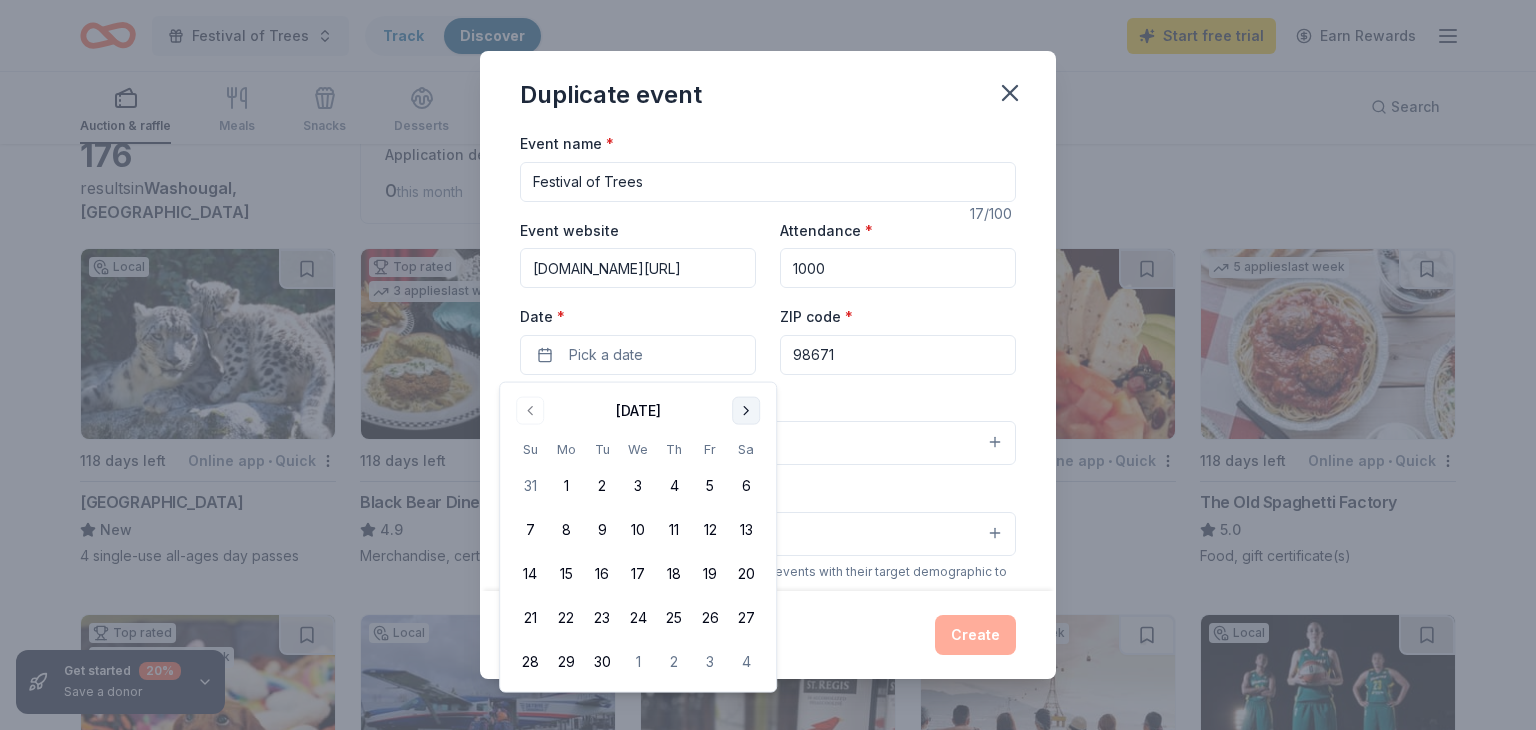 click at bounding box center [746, 411] 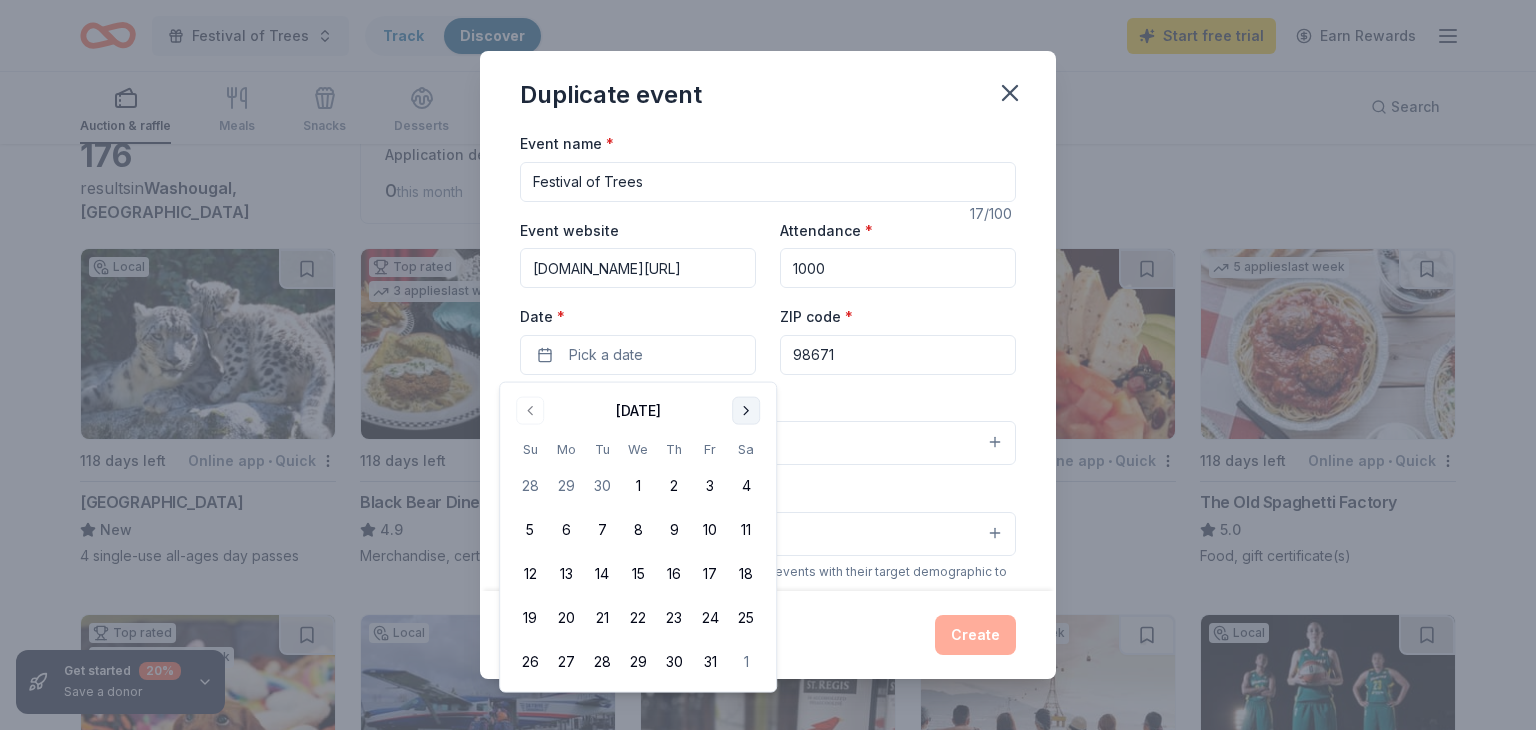 click at bounding box center [746, 411] 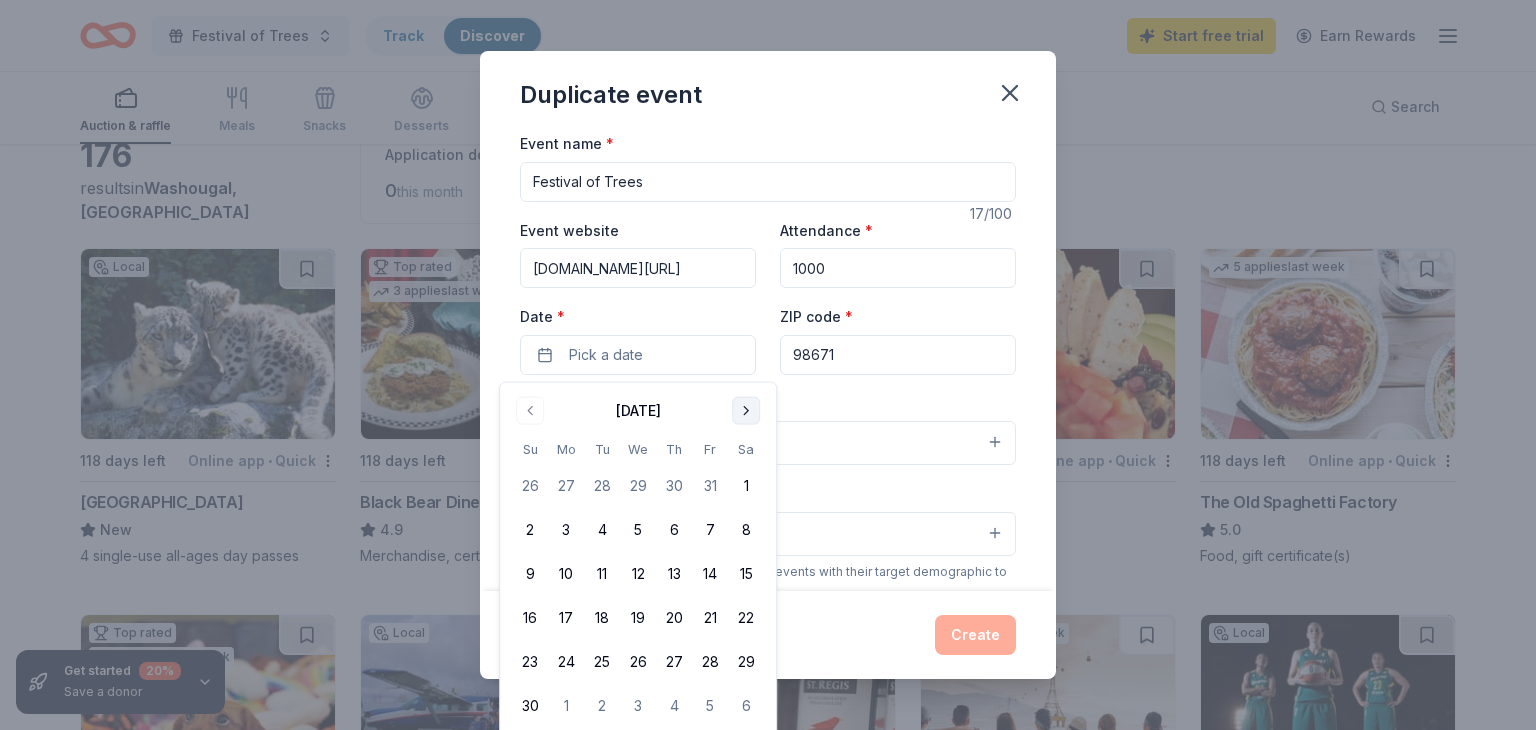 click at bounding box center (746, 411) 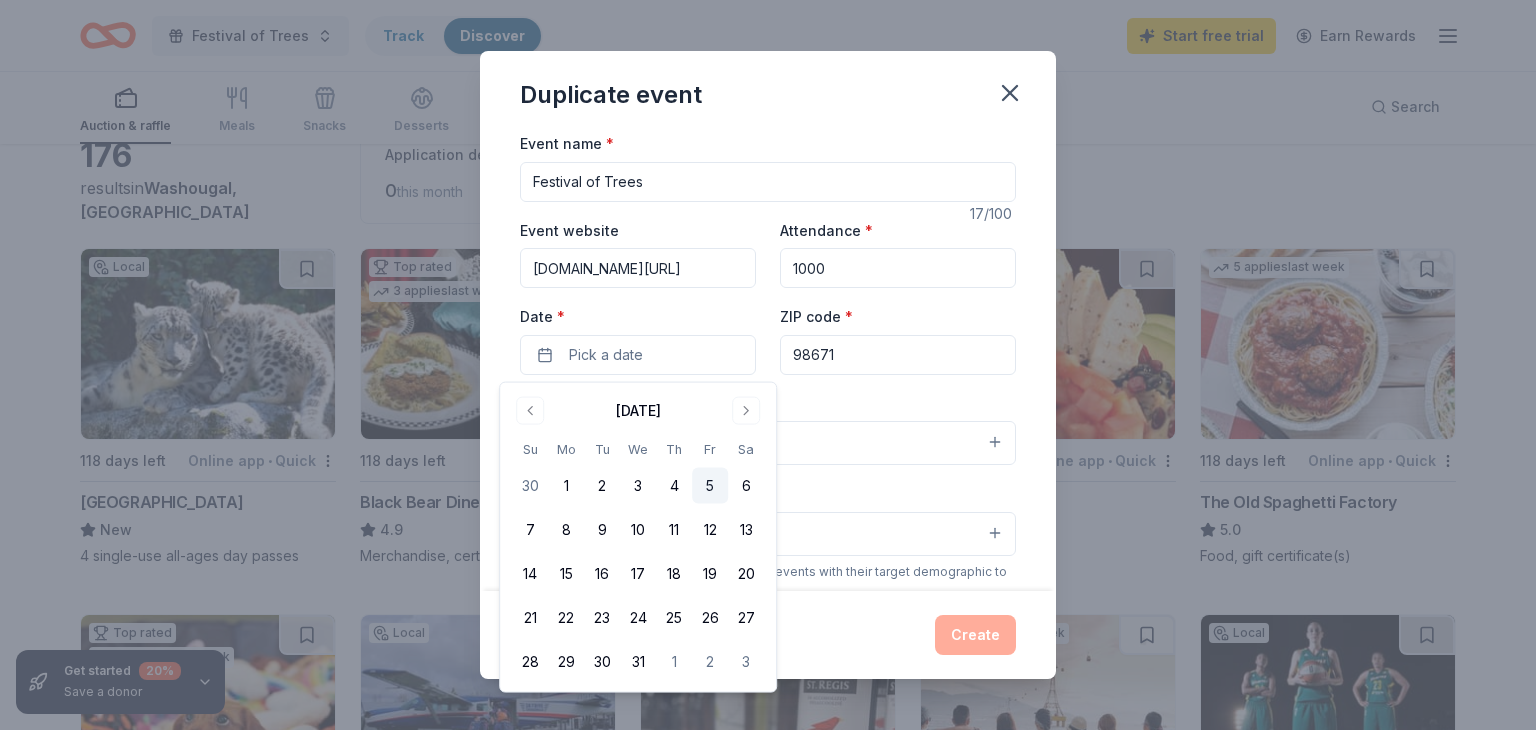 click on "5" at bounding box center (710, 486) 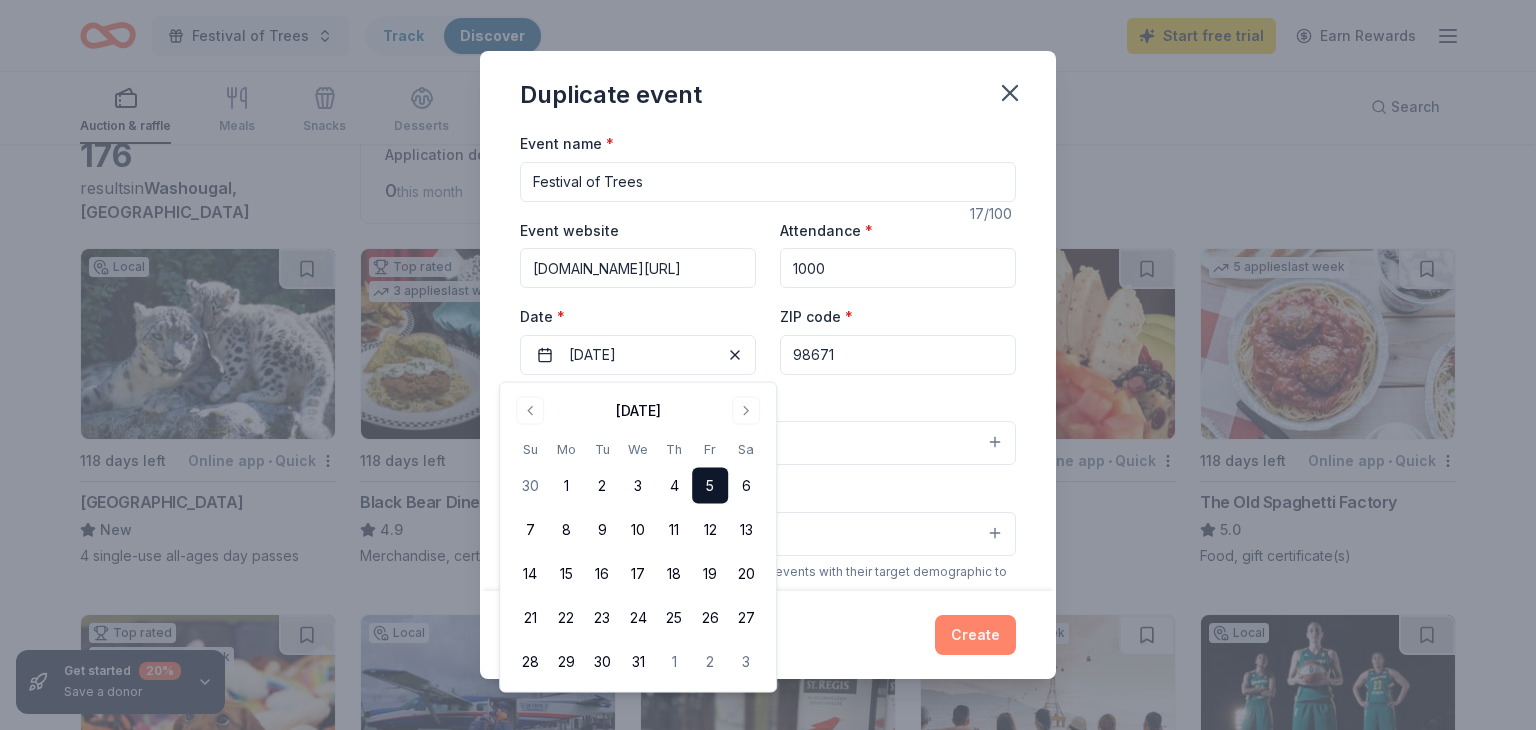 click on "Create" at bounding box center (975, 635) 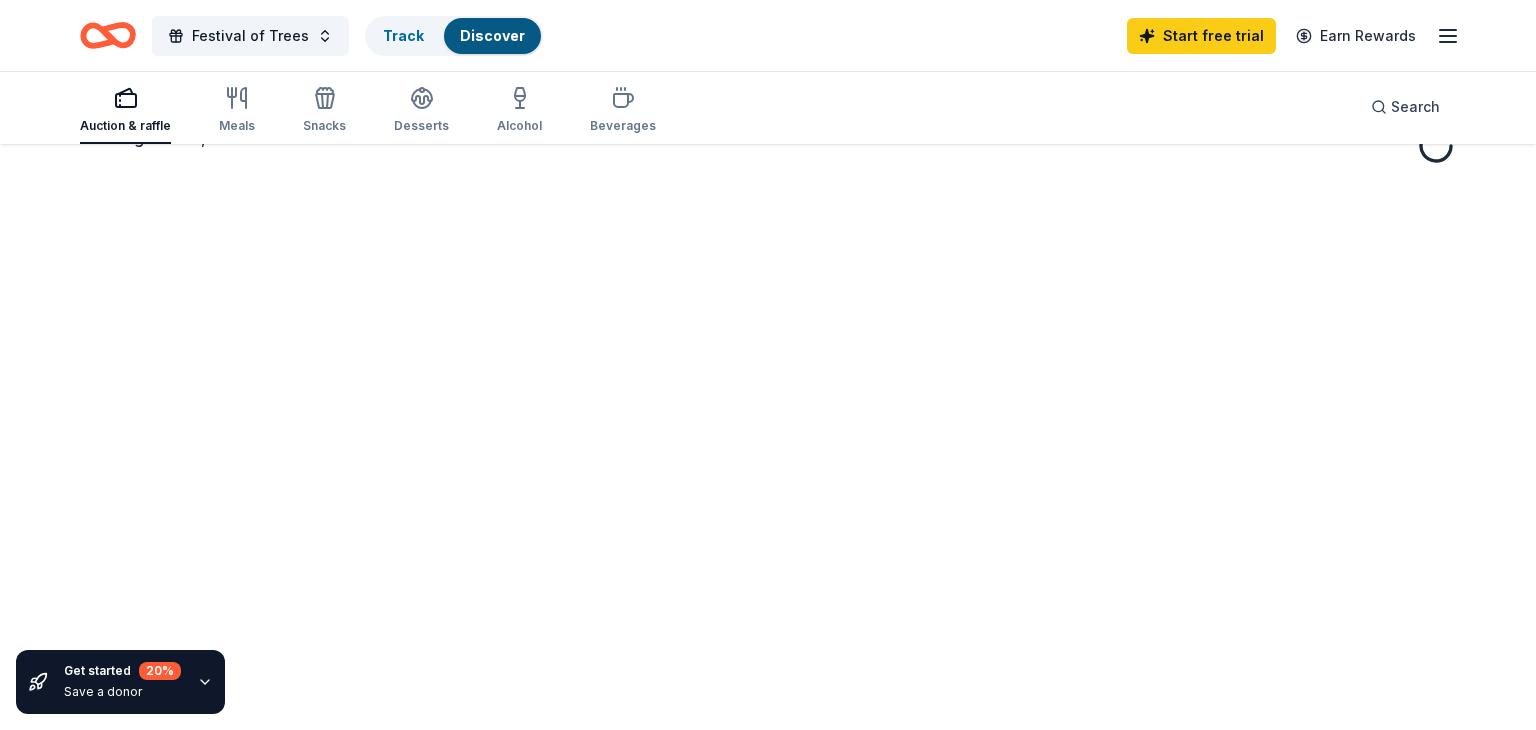 scroll, scrollTop: 0, scrollLeft: 0, axis: both 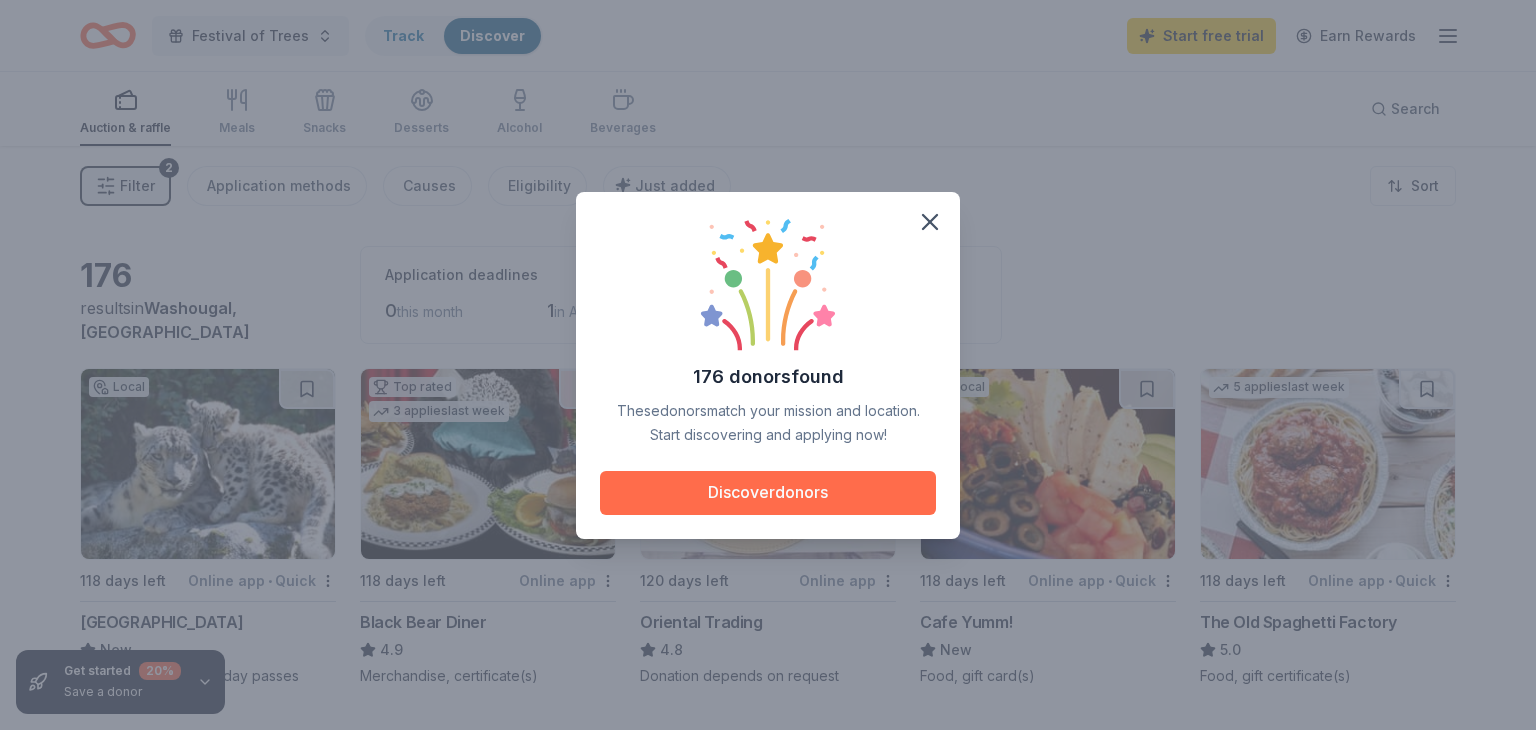 click on "Discover  donors" at bounding box center (768, 493) 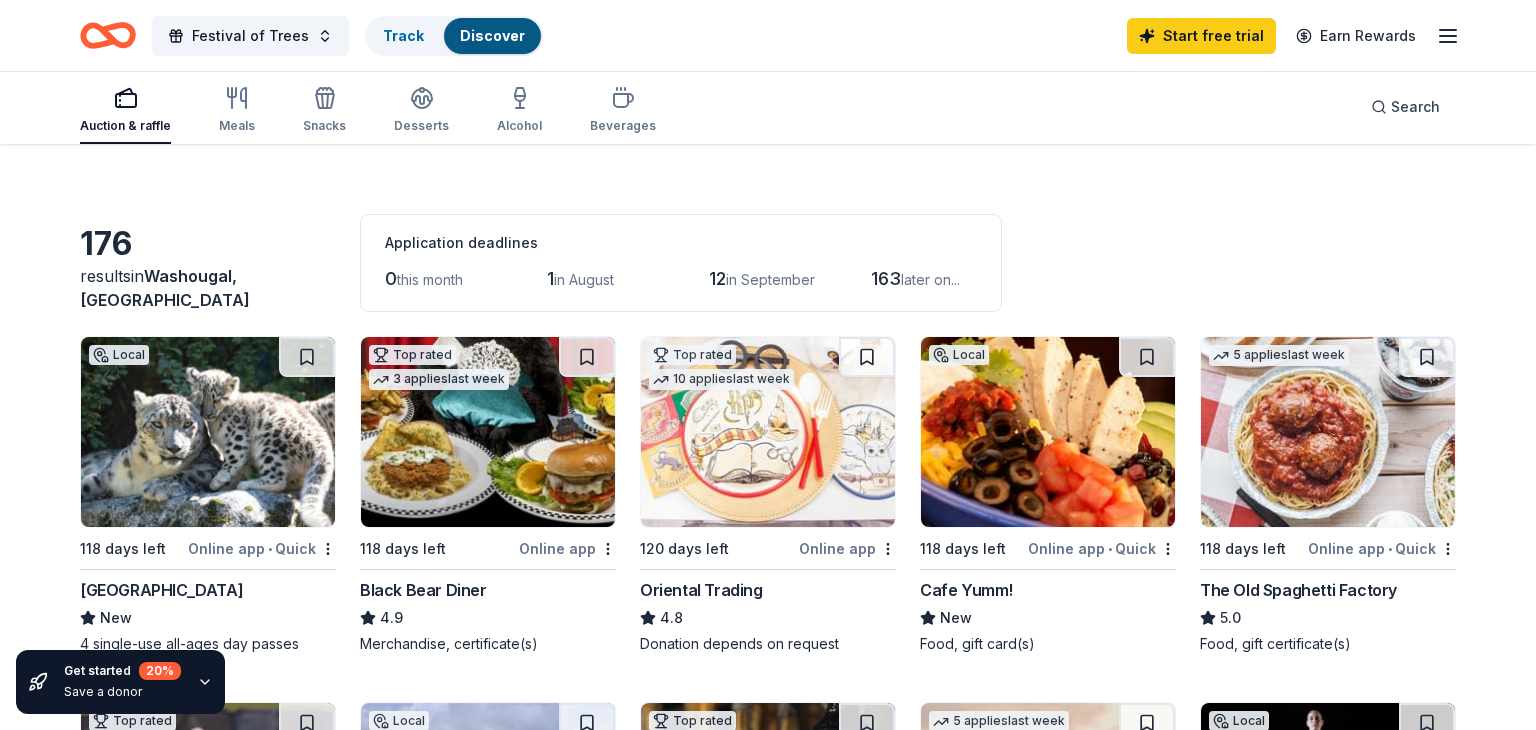 scroll, scrollTop: 256, scrollLeft: 0, axis: vertical 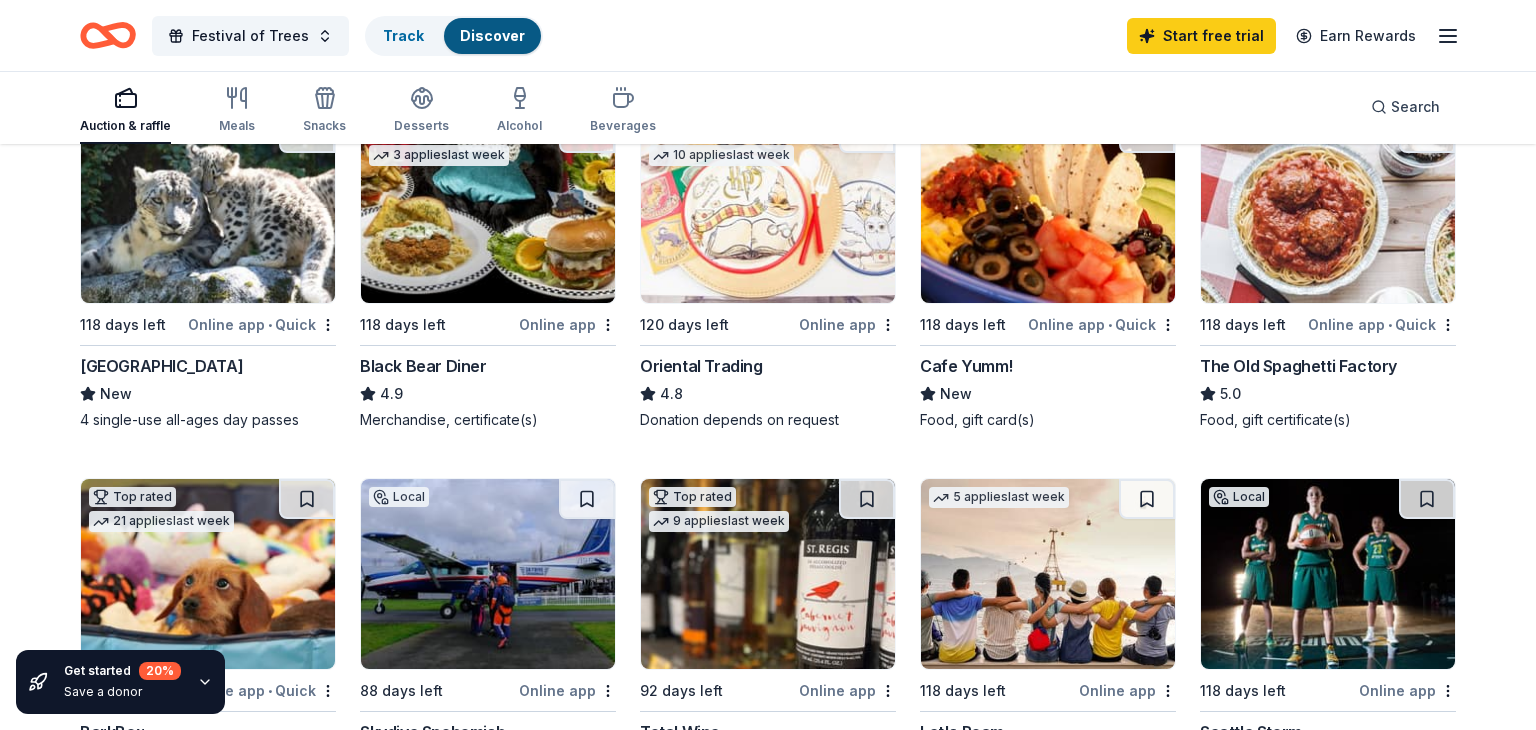 click at bounding box center [208, 208] 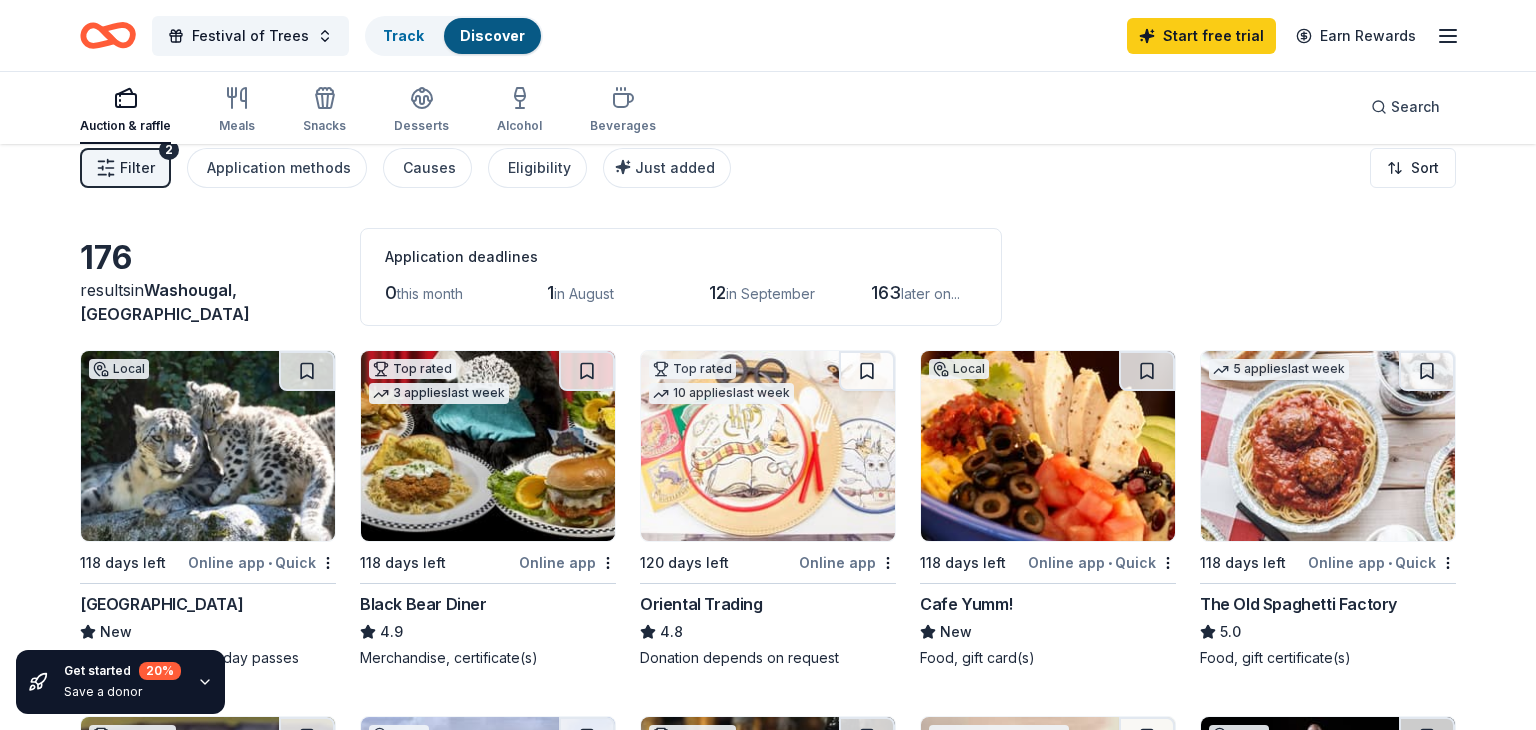 scroll, scrollTop: 8, scrollLeft: 0, axis: vertical 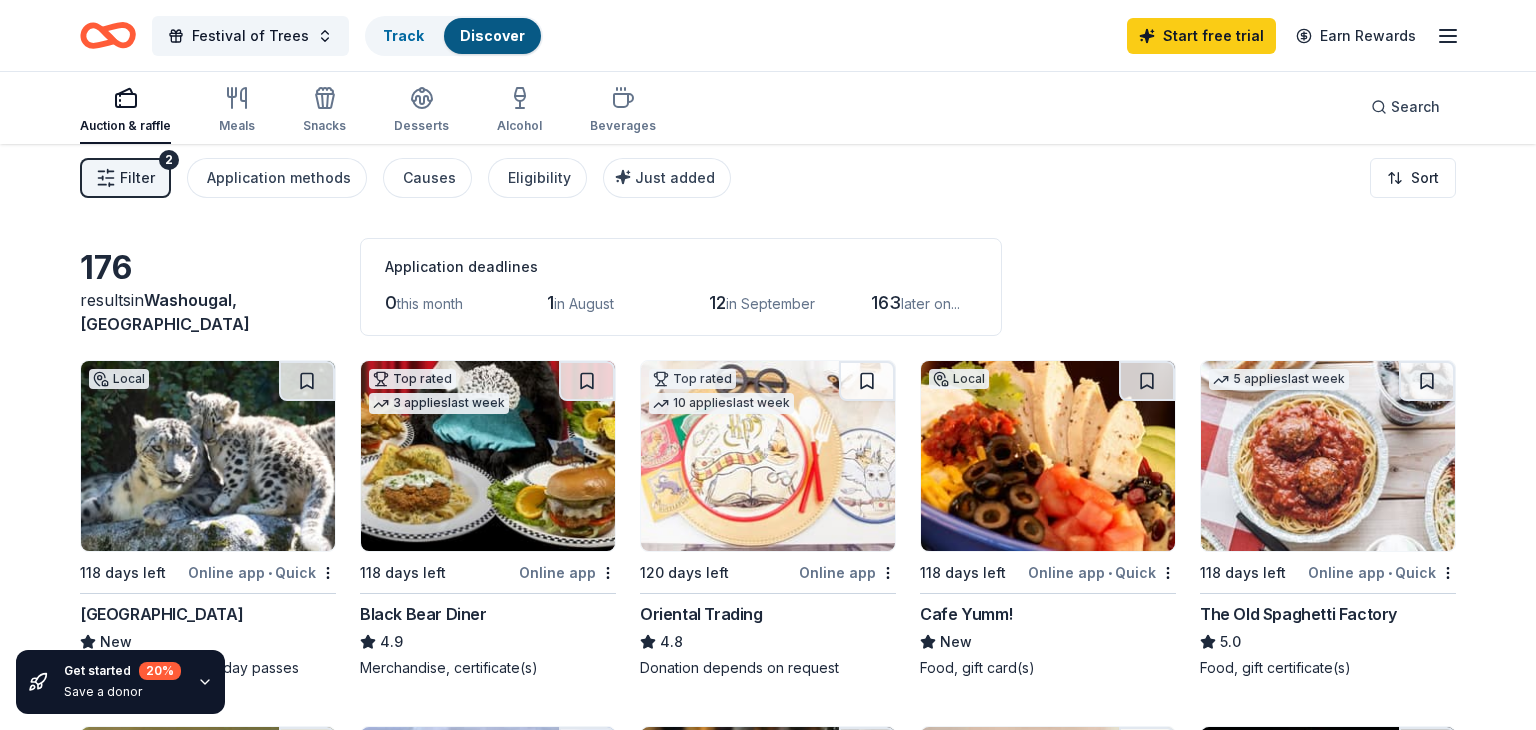click at bounding box center (488, 456) 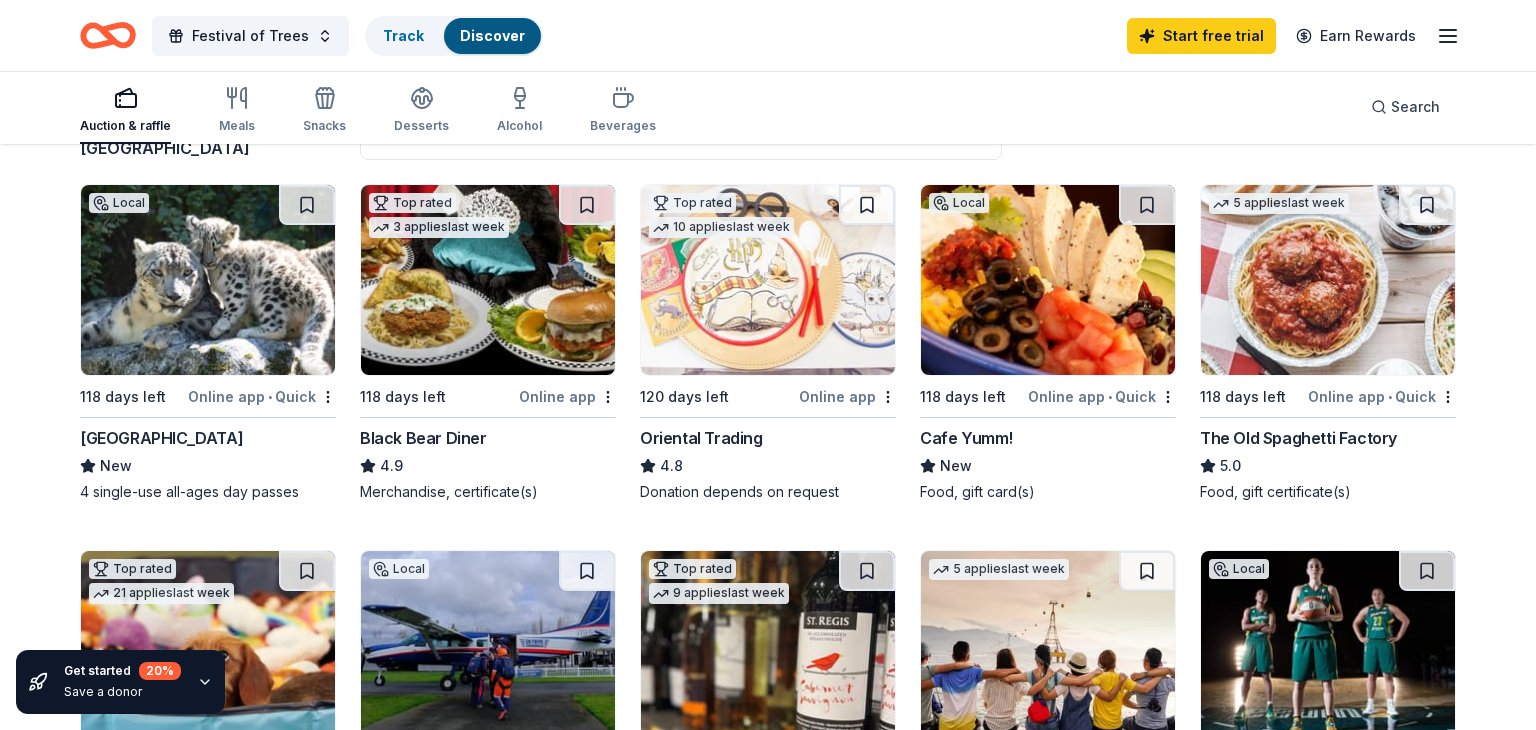 scroll, scrollTop: 199, scrollLeft: 0, axis: vertical 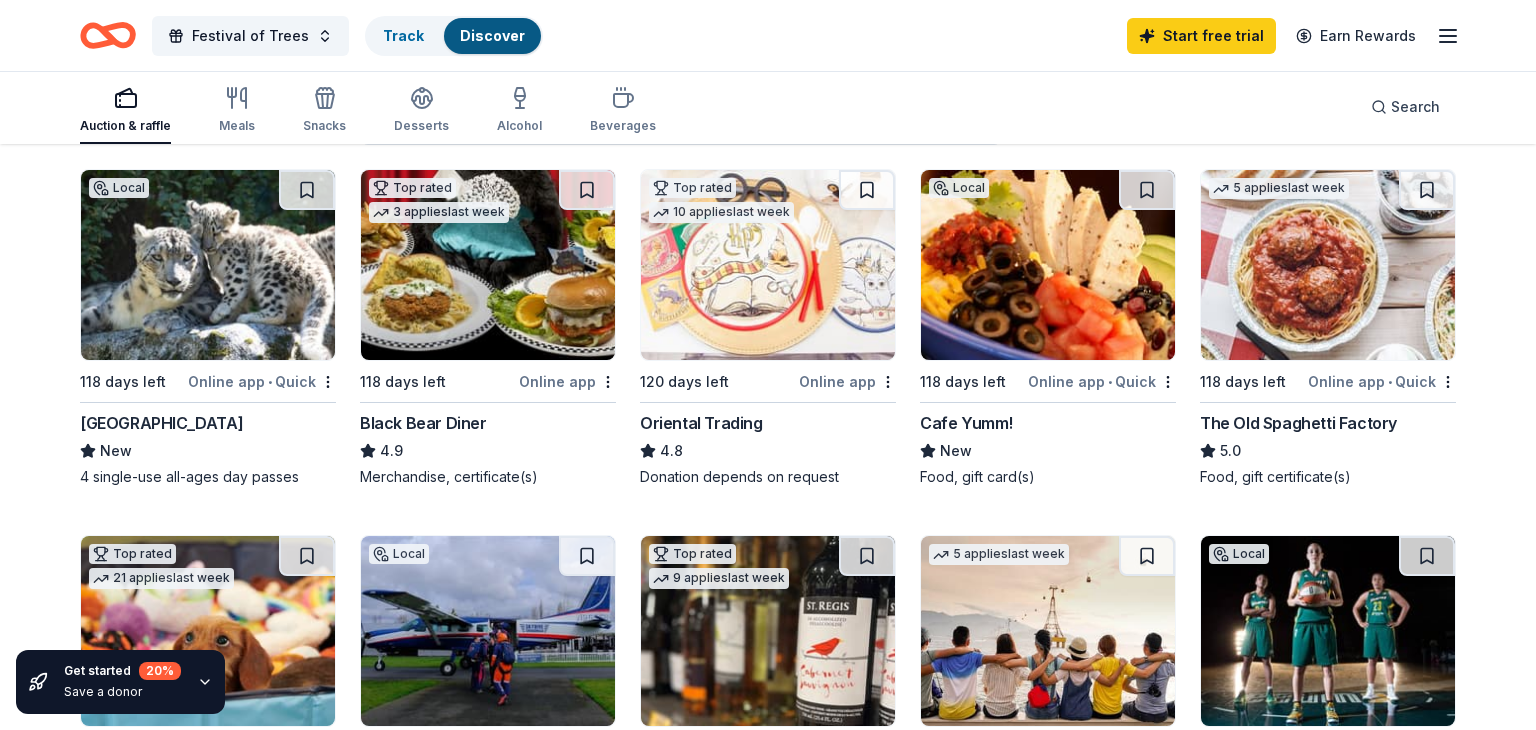 click at bounding box center [768, 265] 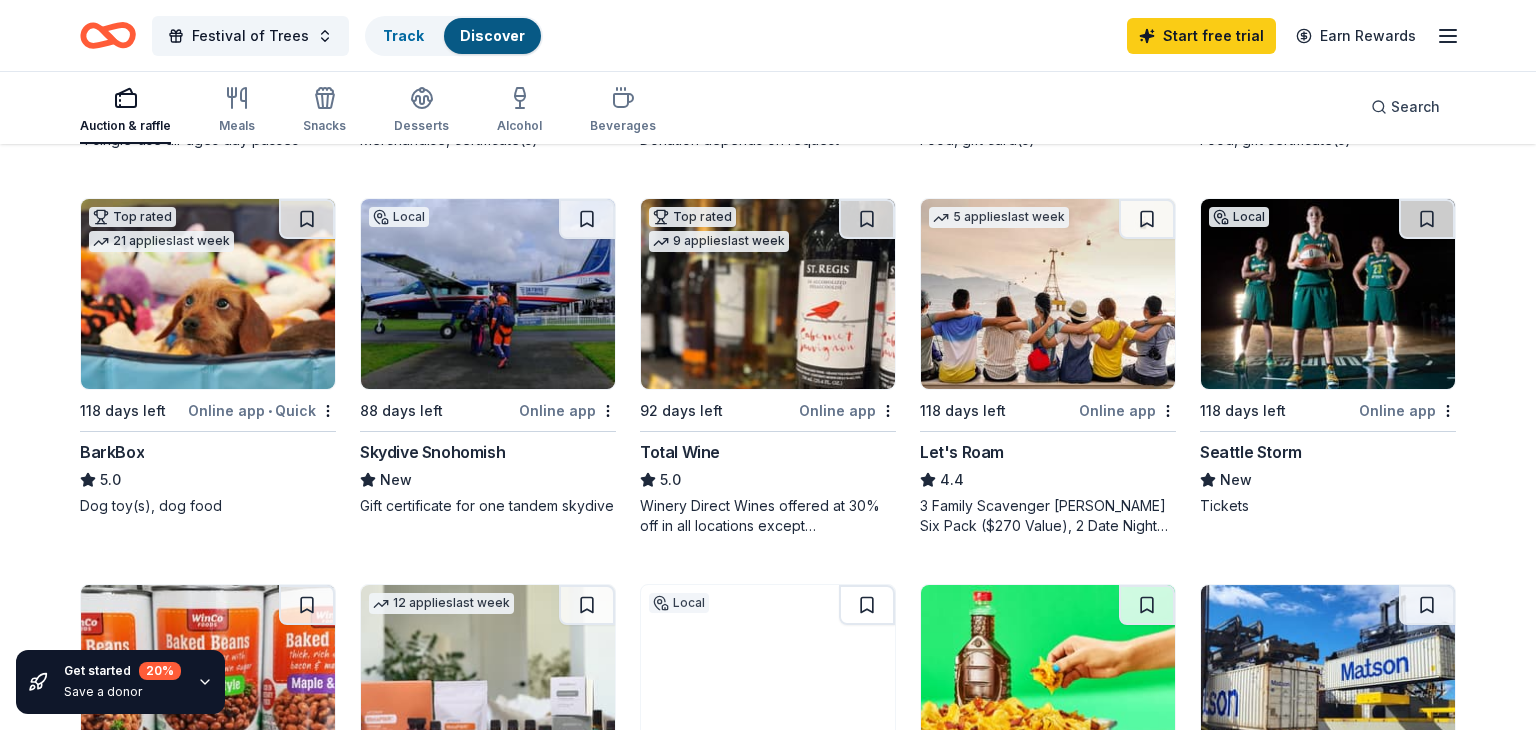 scroll, scrollTop: 536, scrollLeft: 0, axis: vertical 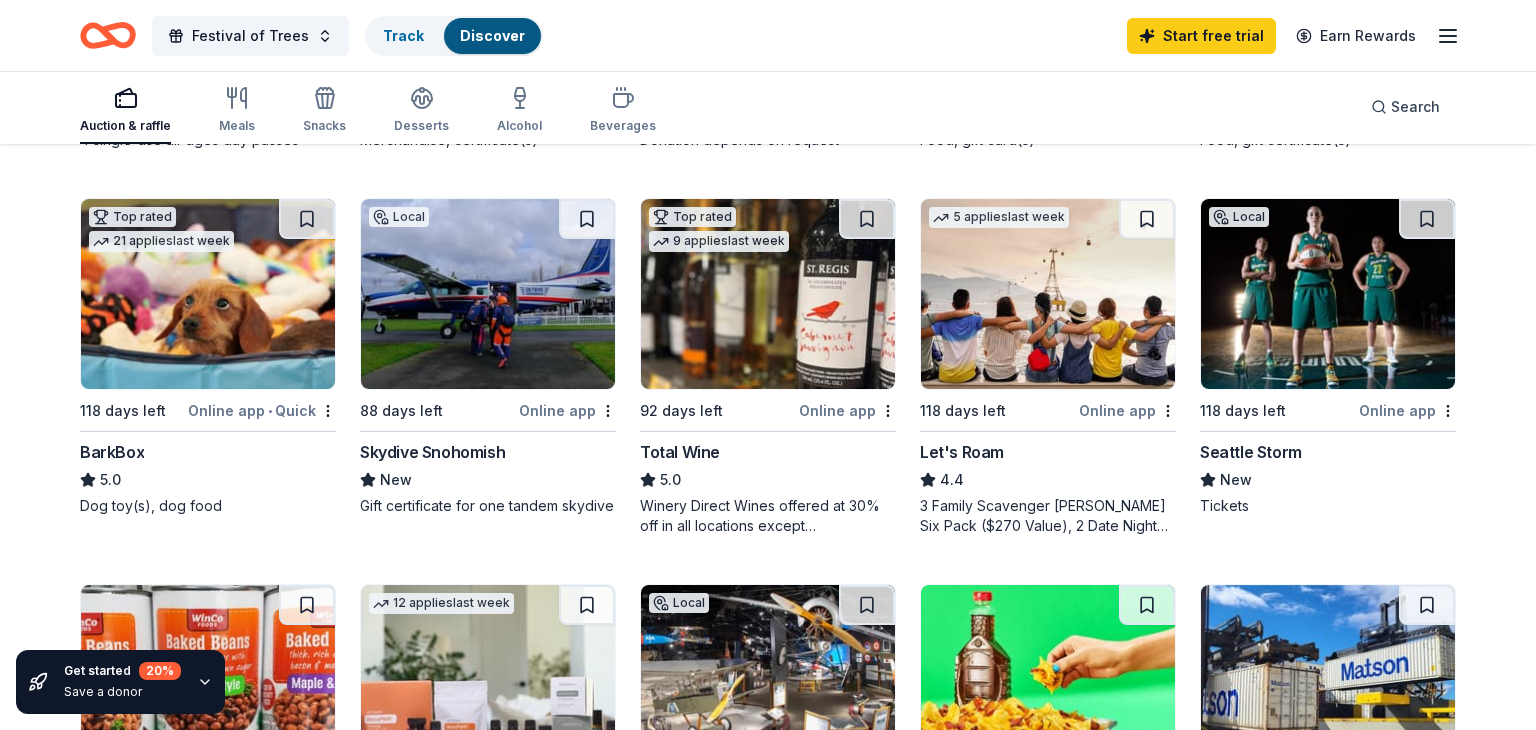 click on "BarkBox" at bounding box center (112, 452) 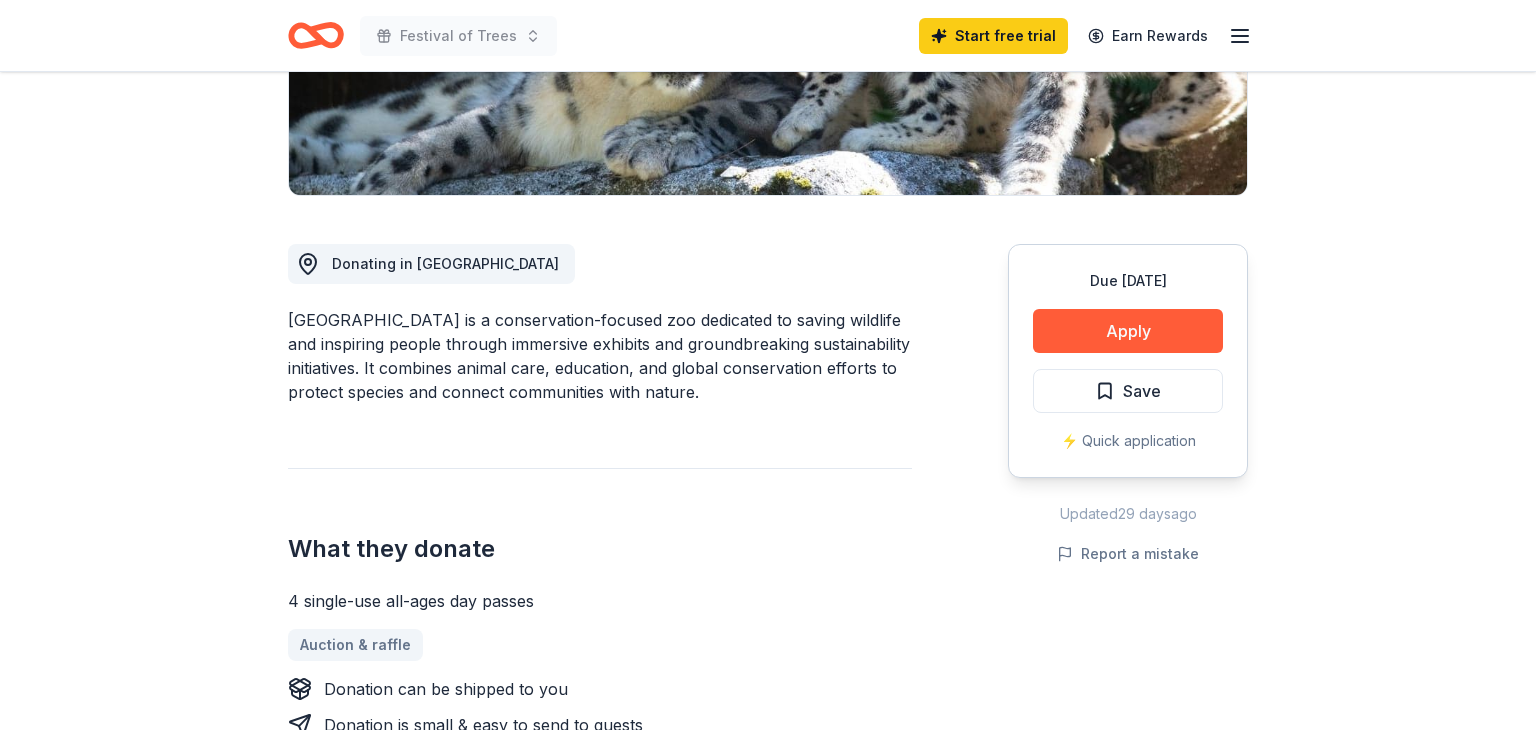 scroll, scrollTop: 356, scrollLeft: 0, axis: vertical 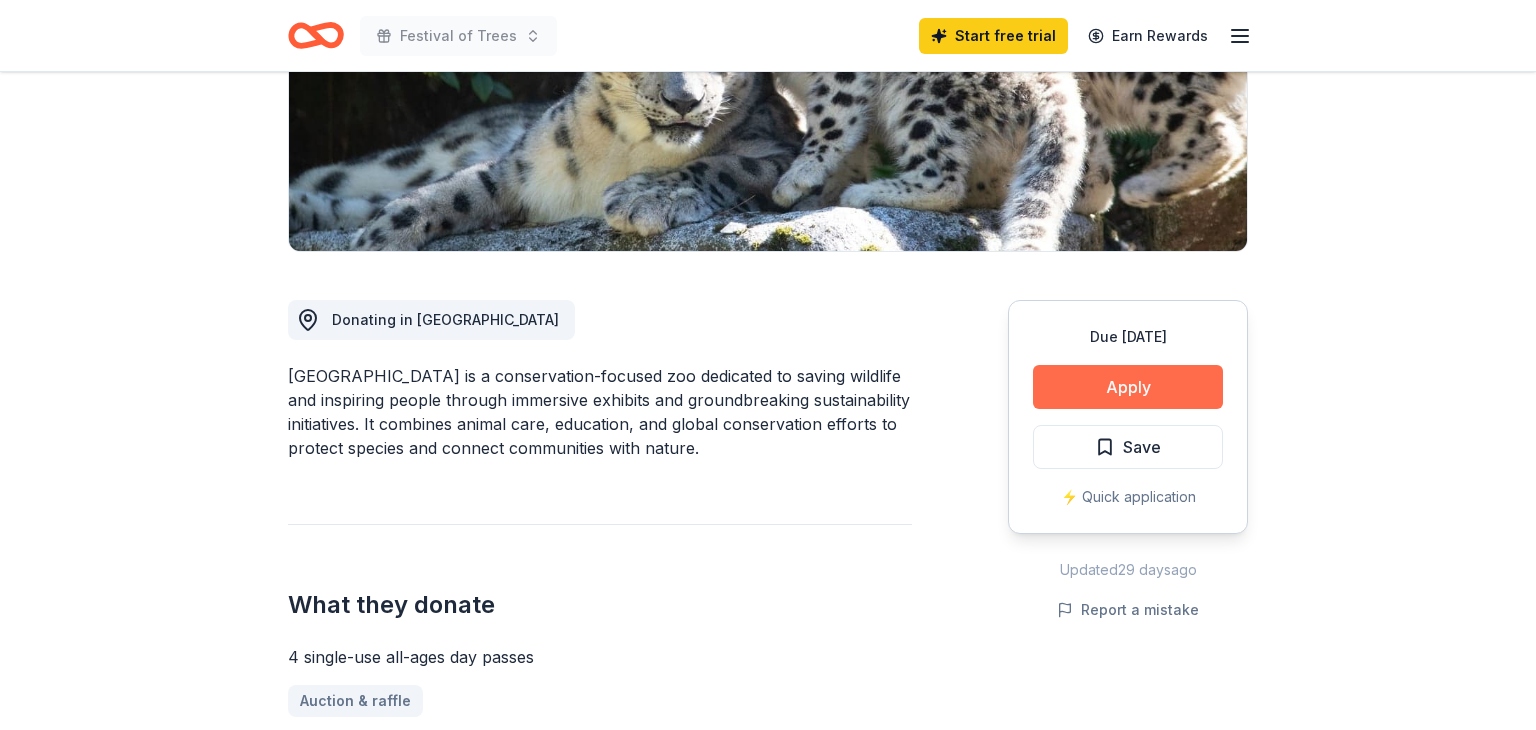 click on "Apply" at bounding box center (1128, 387) 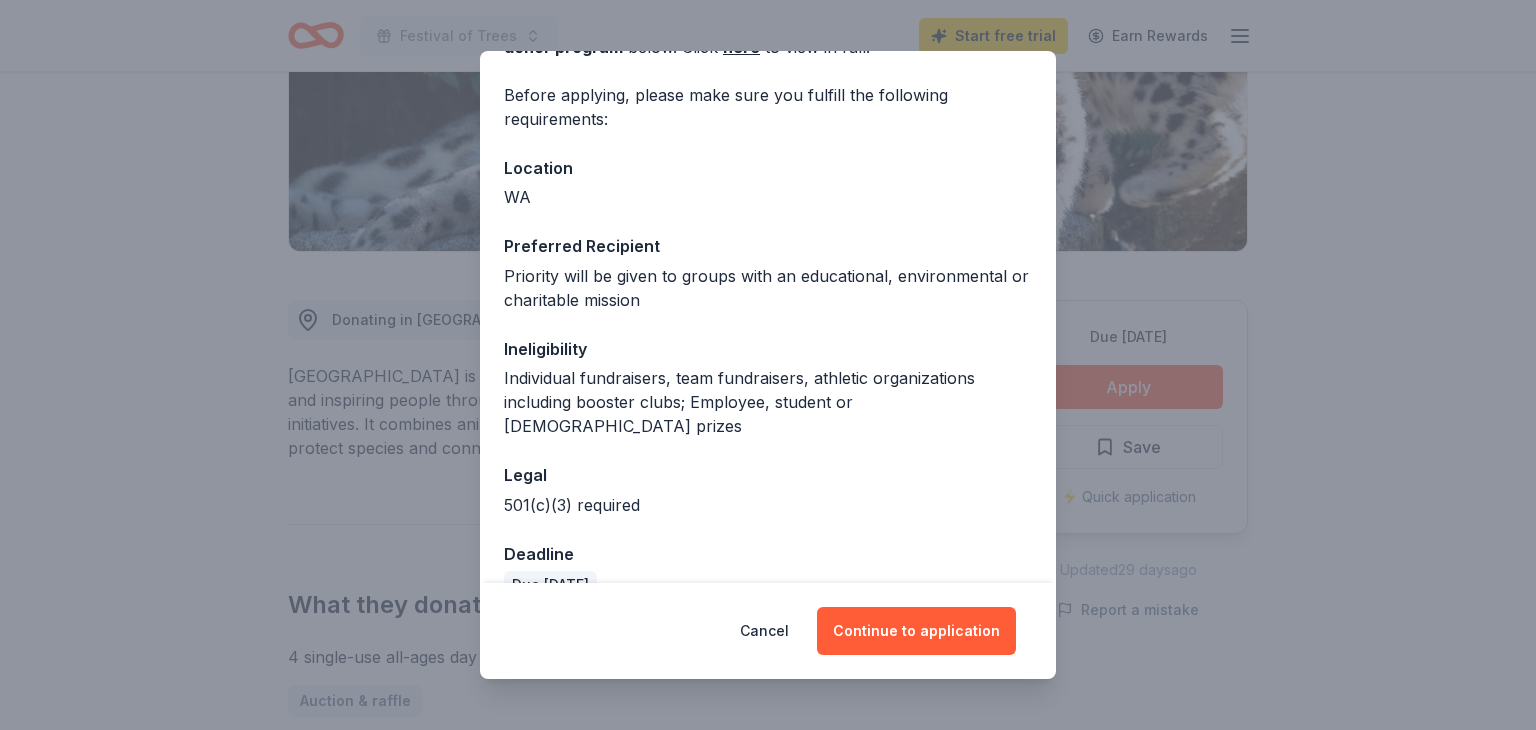 scroll, scrollTop: 152, scrollLeft: 0, axis: vertical 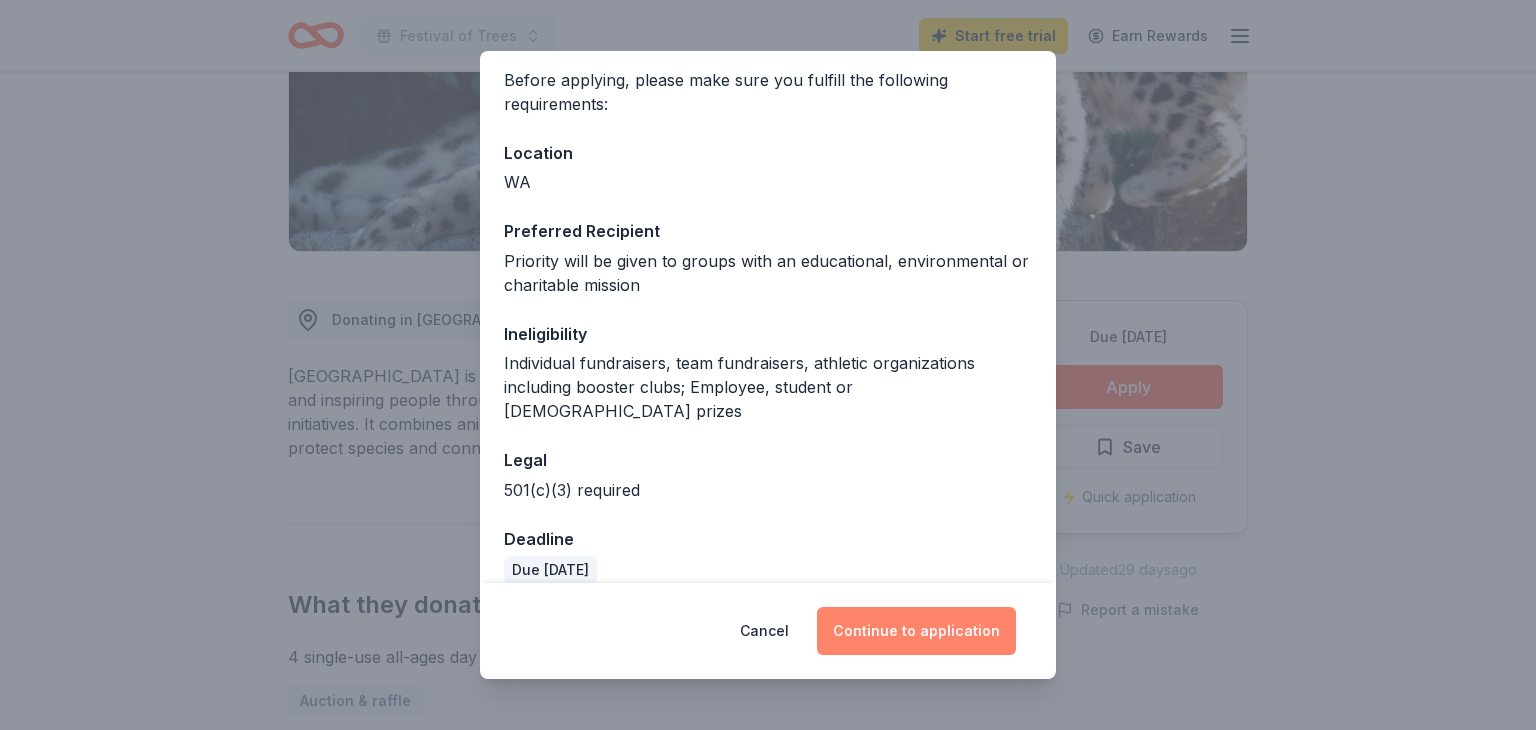click on "Continue to application" at bounding box center (916, 631) 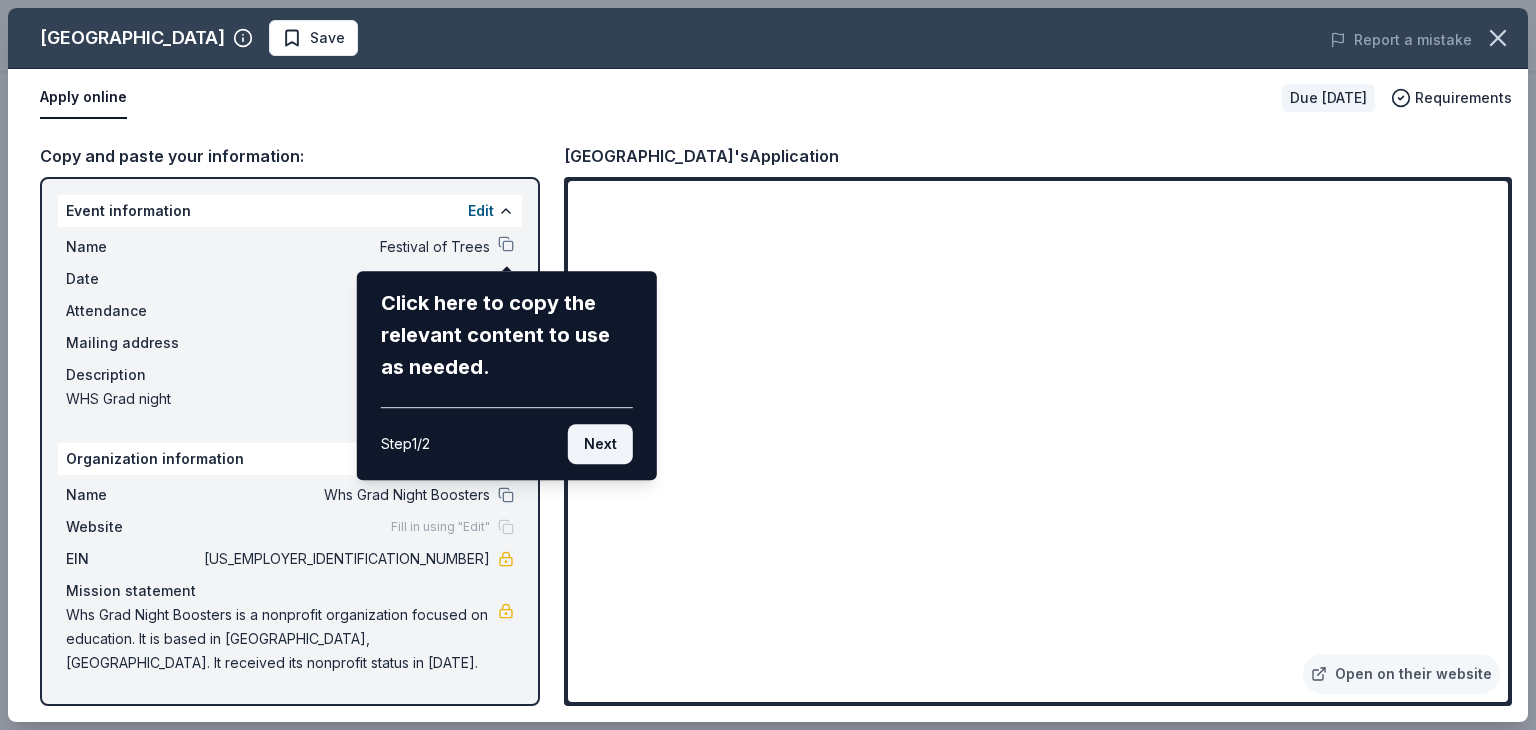 click on "Next" at bounding box center [600, 444] 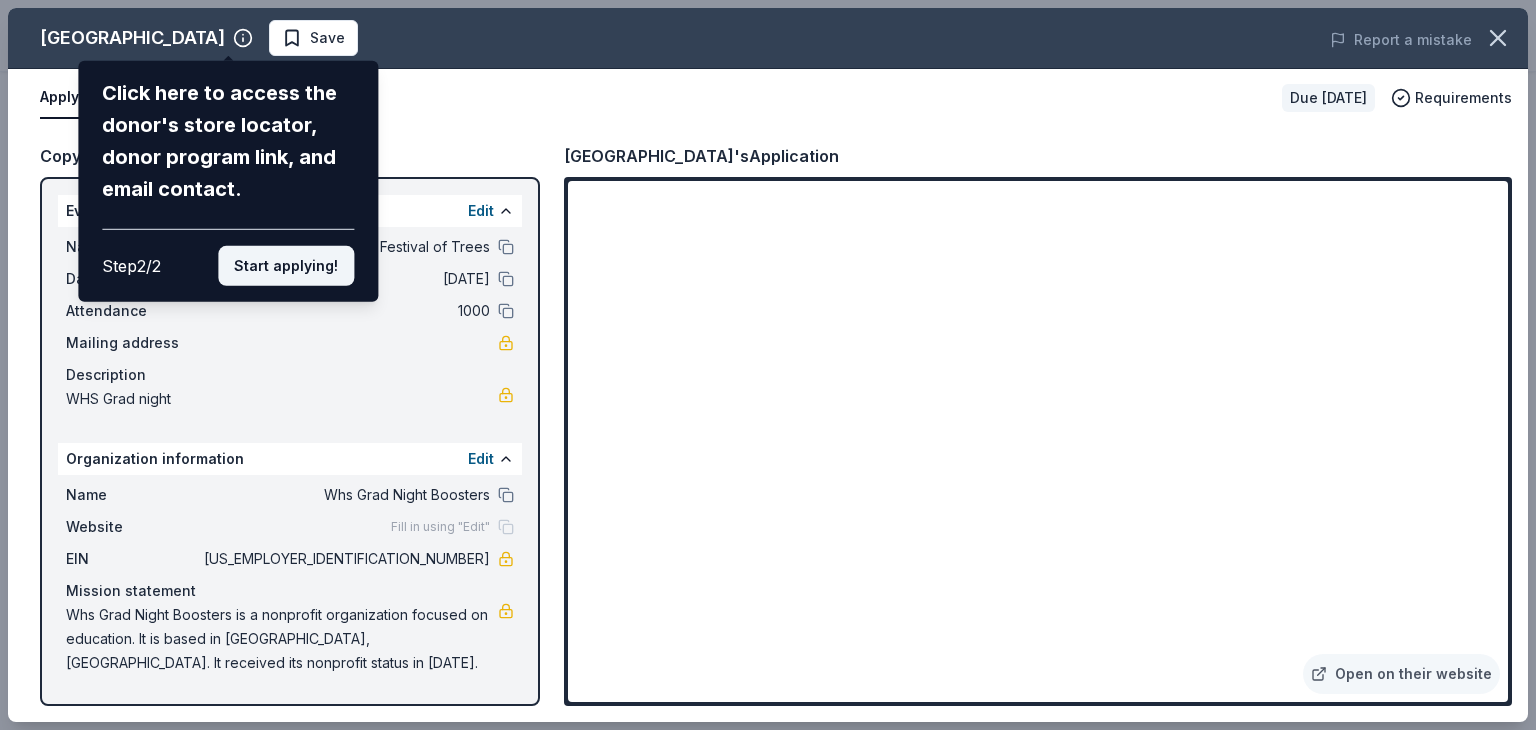 click on "Start applying!" at bounding box center [286, 266] 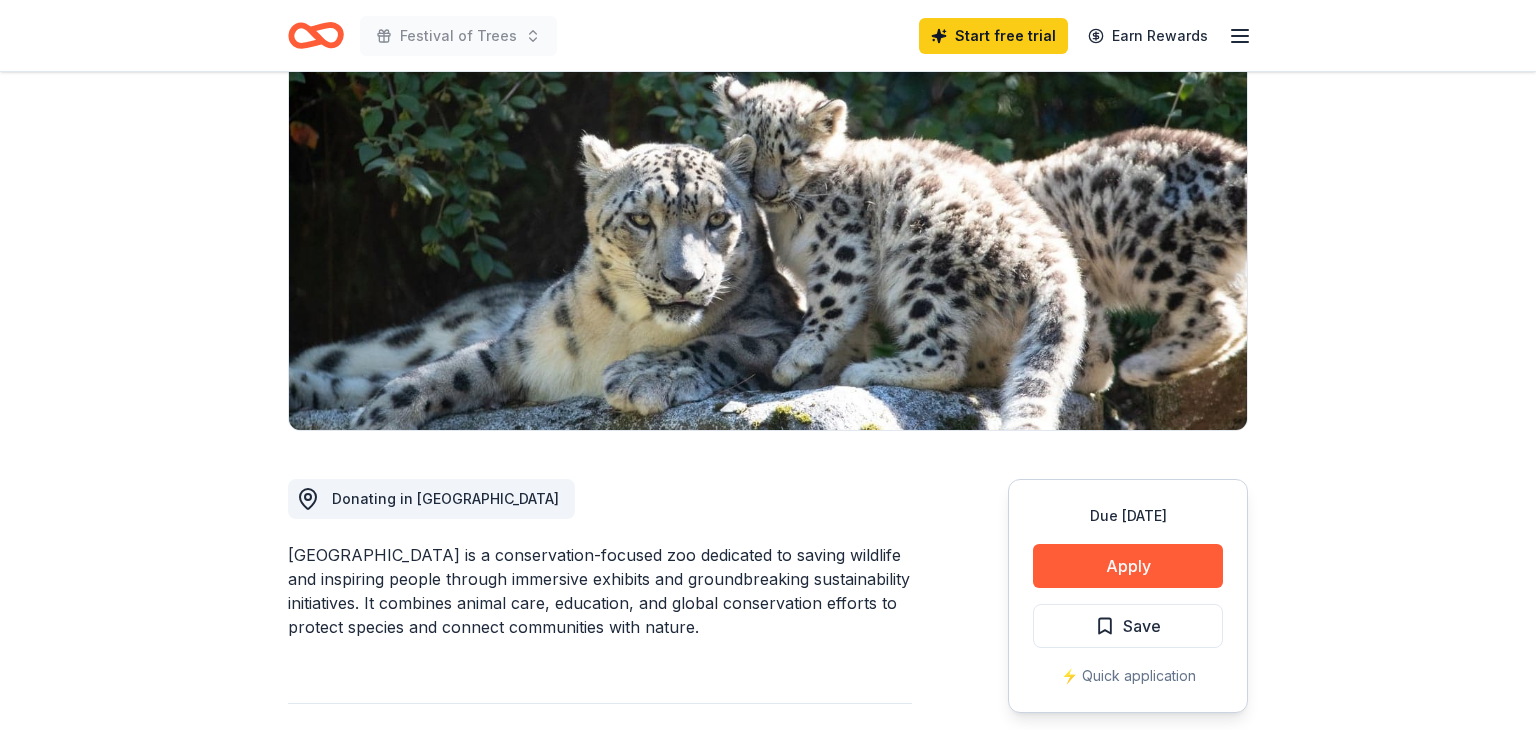 scroll, scrollTop: 184, scrollLeft: 0, axis: vertical 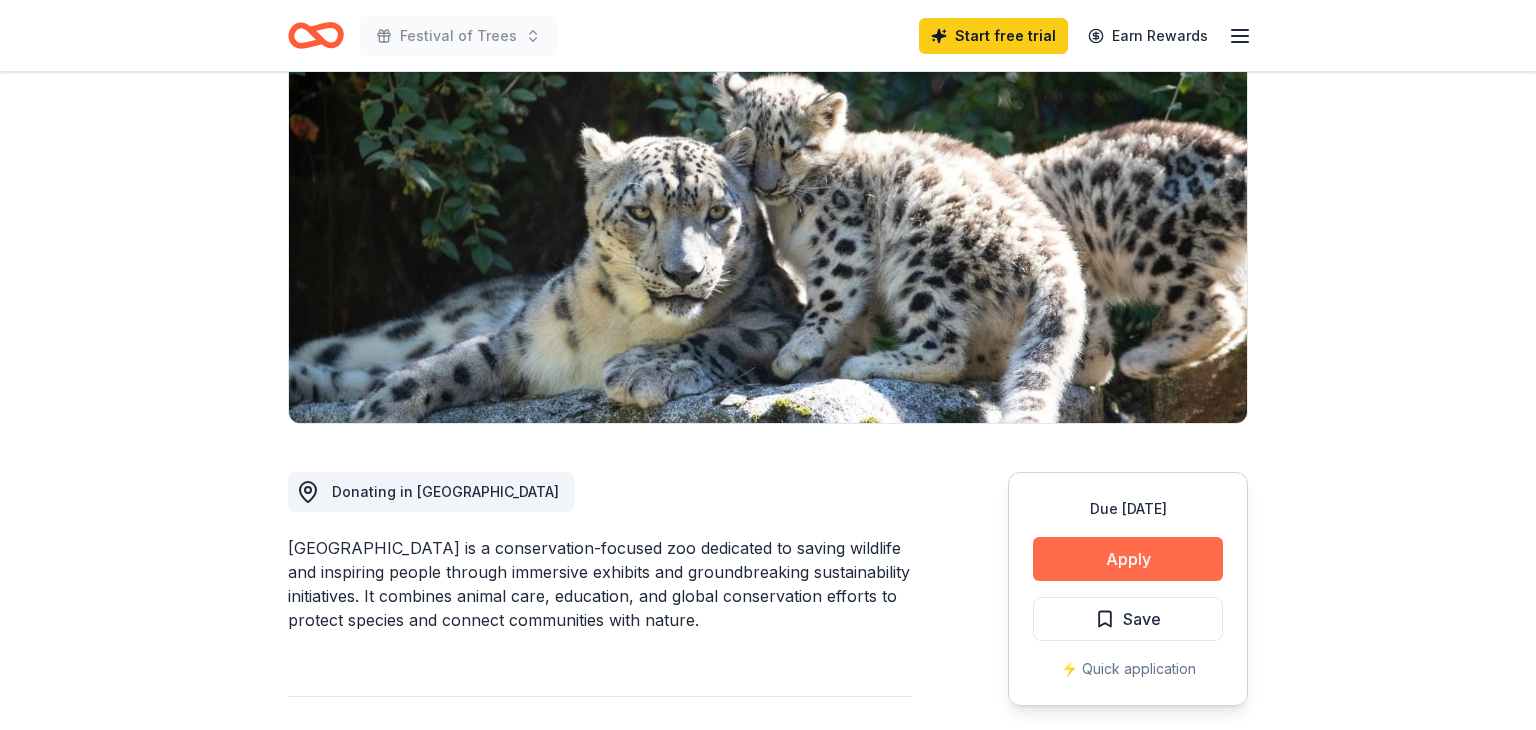 click on "Apply" at bounding box center [1128, 559] 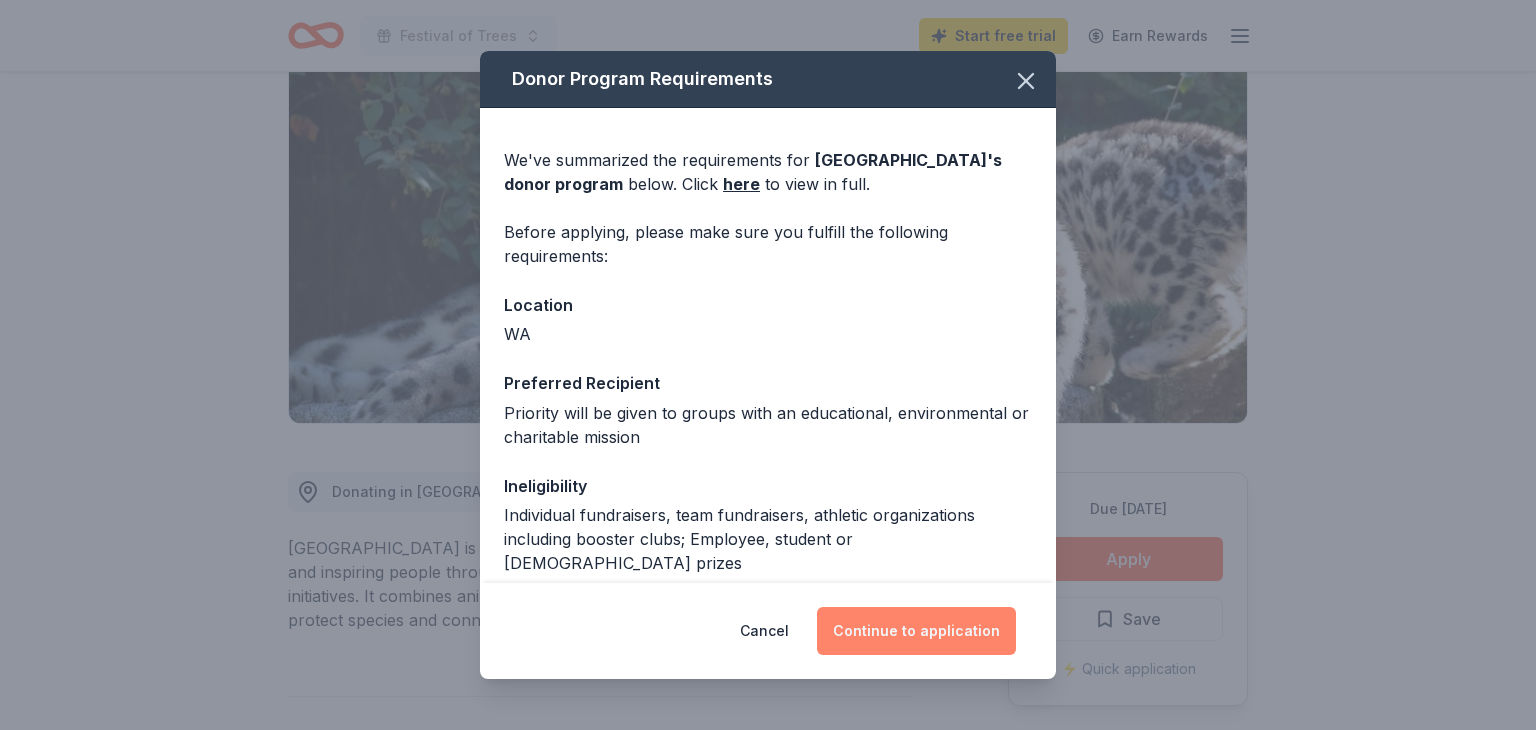 click on "Continue to application" at bounding box center (916, 631) 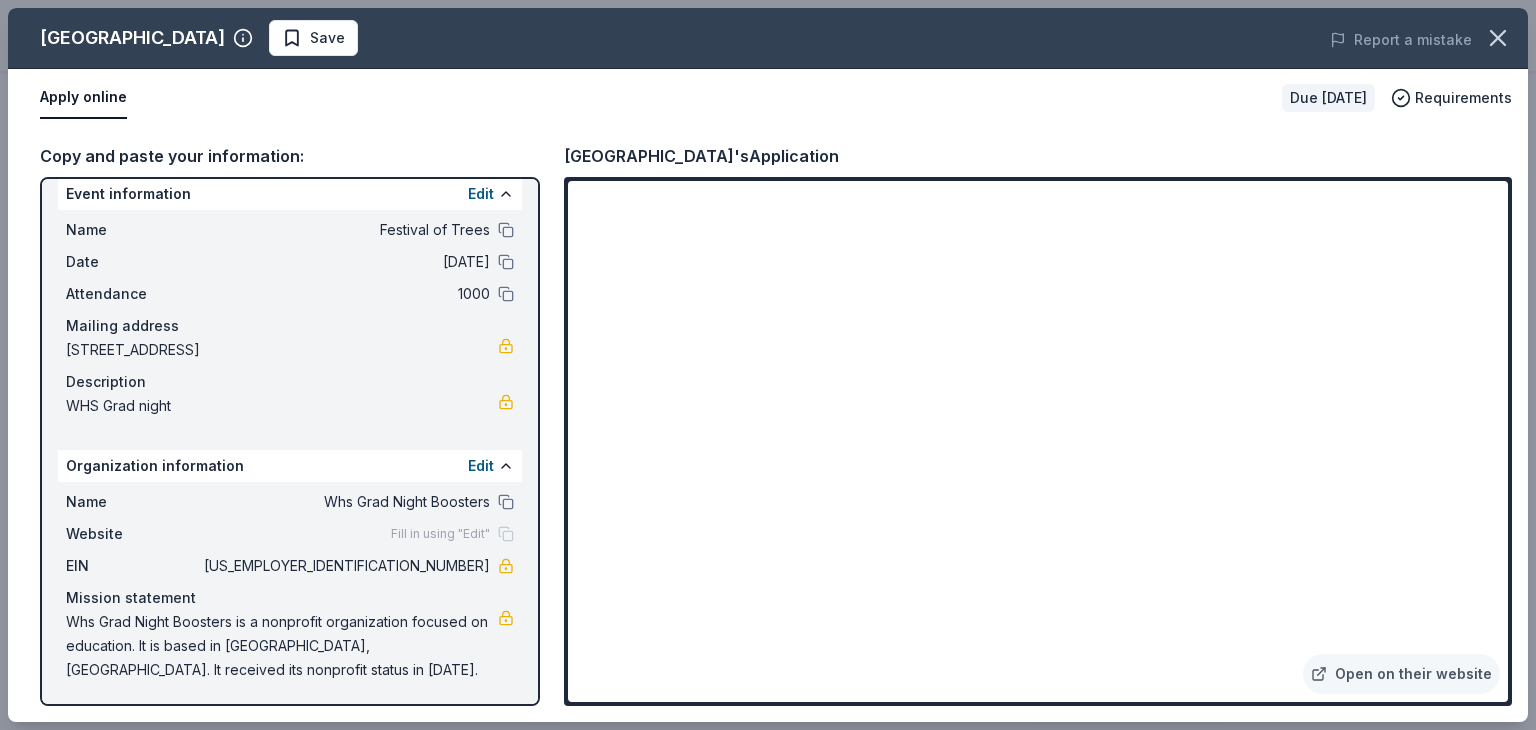 scroll, scrollTop: 18, scrollLeft: 0, axis: vertical 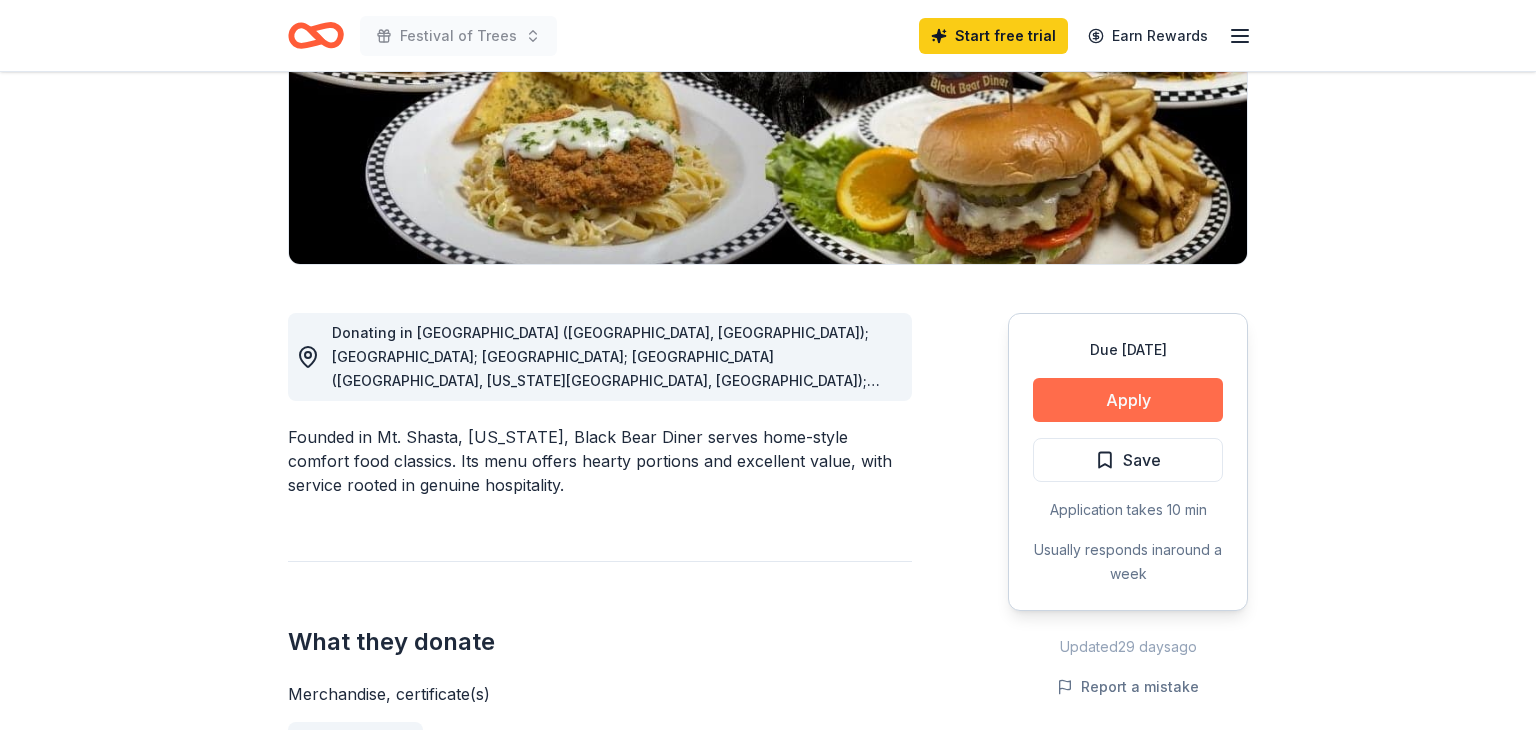 click on "Apply" at bounding box center (1128, 400) 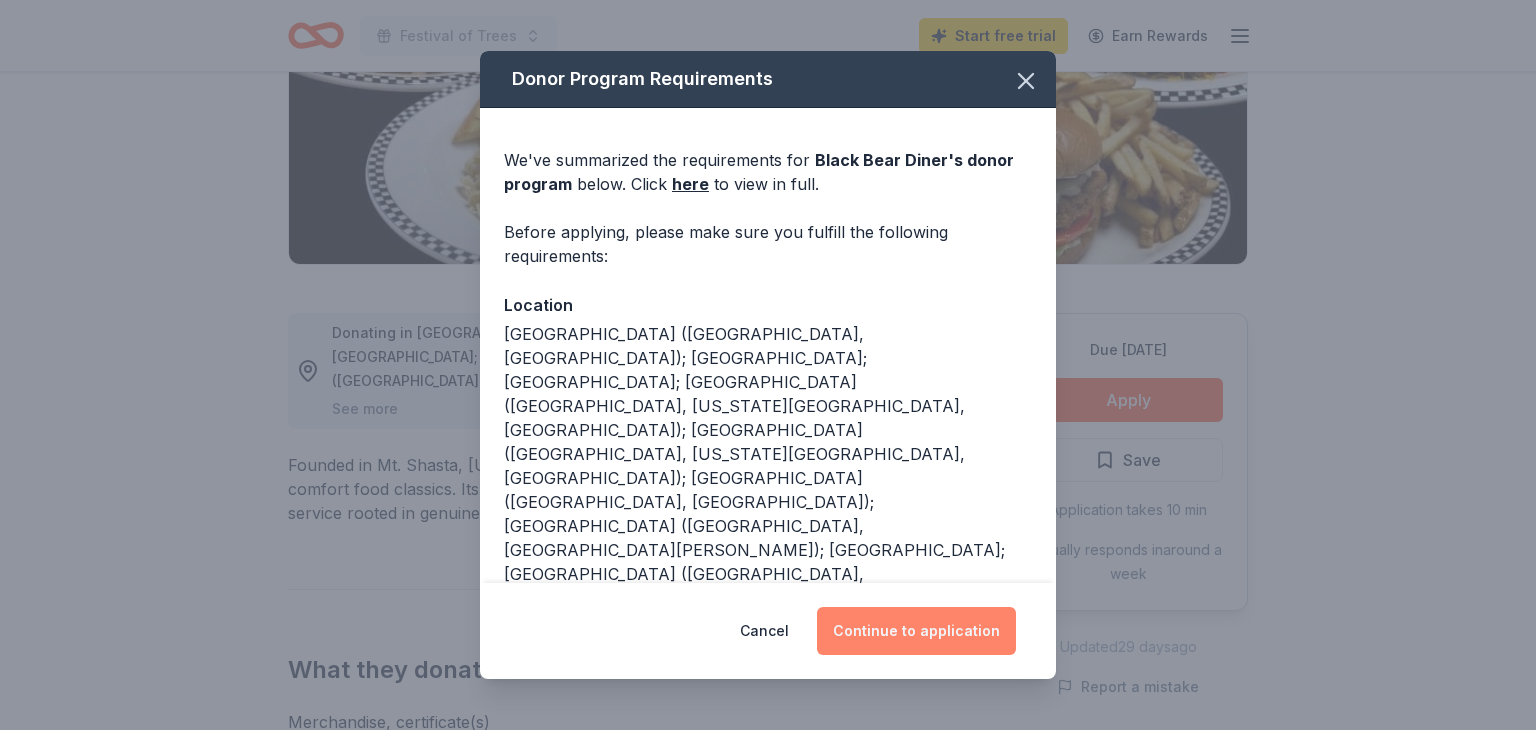 click on "Continue to application" at bounding box center (916, 631) 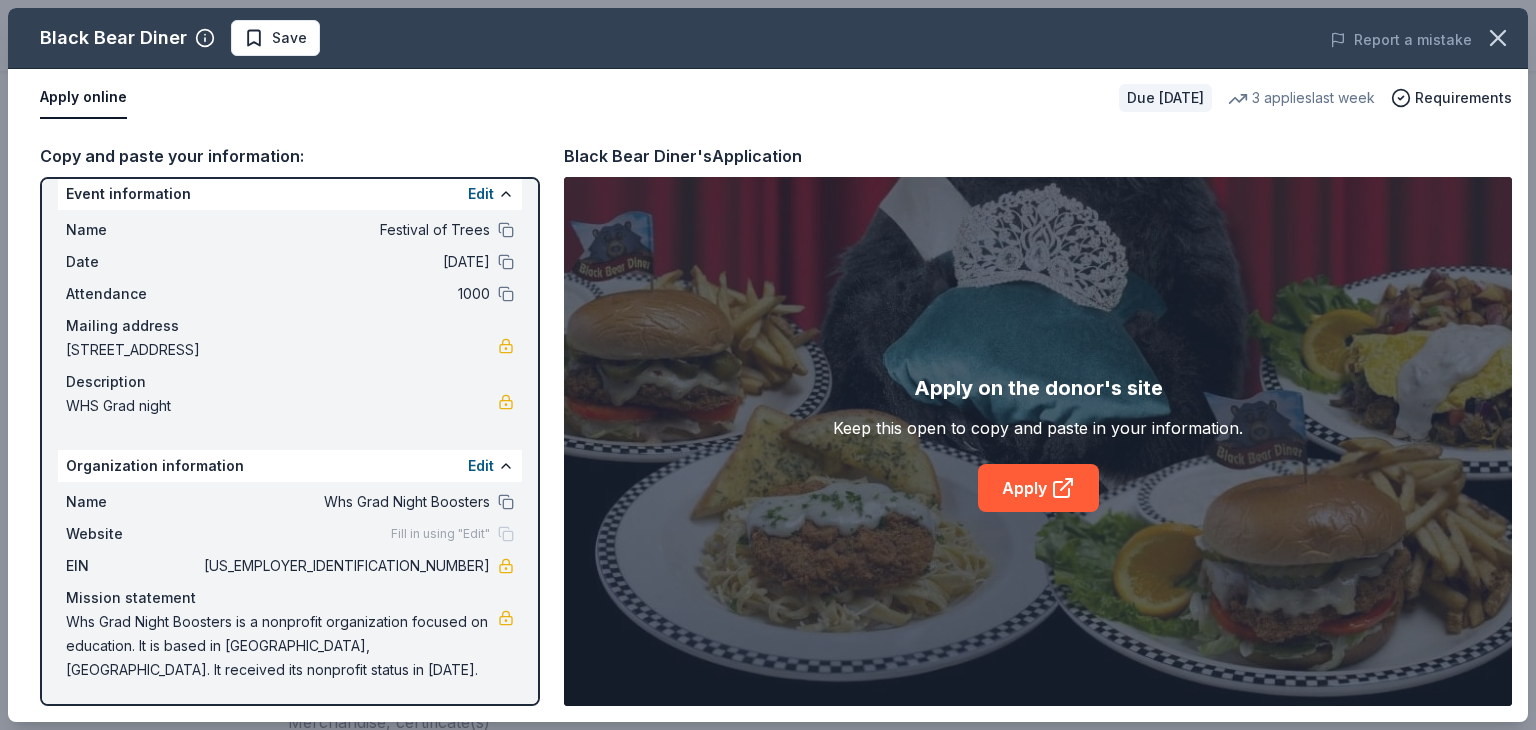scroll, scrollTop: 18, scrollLeft: 0, axis: vertical 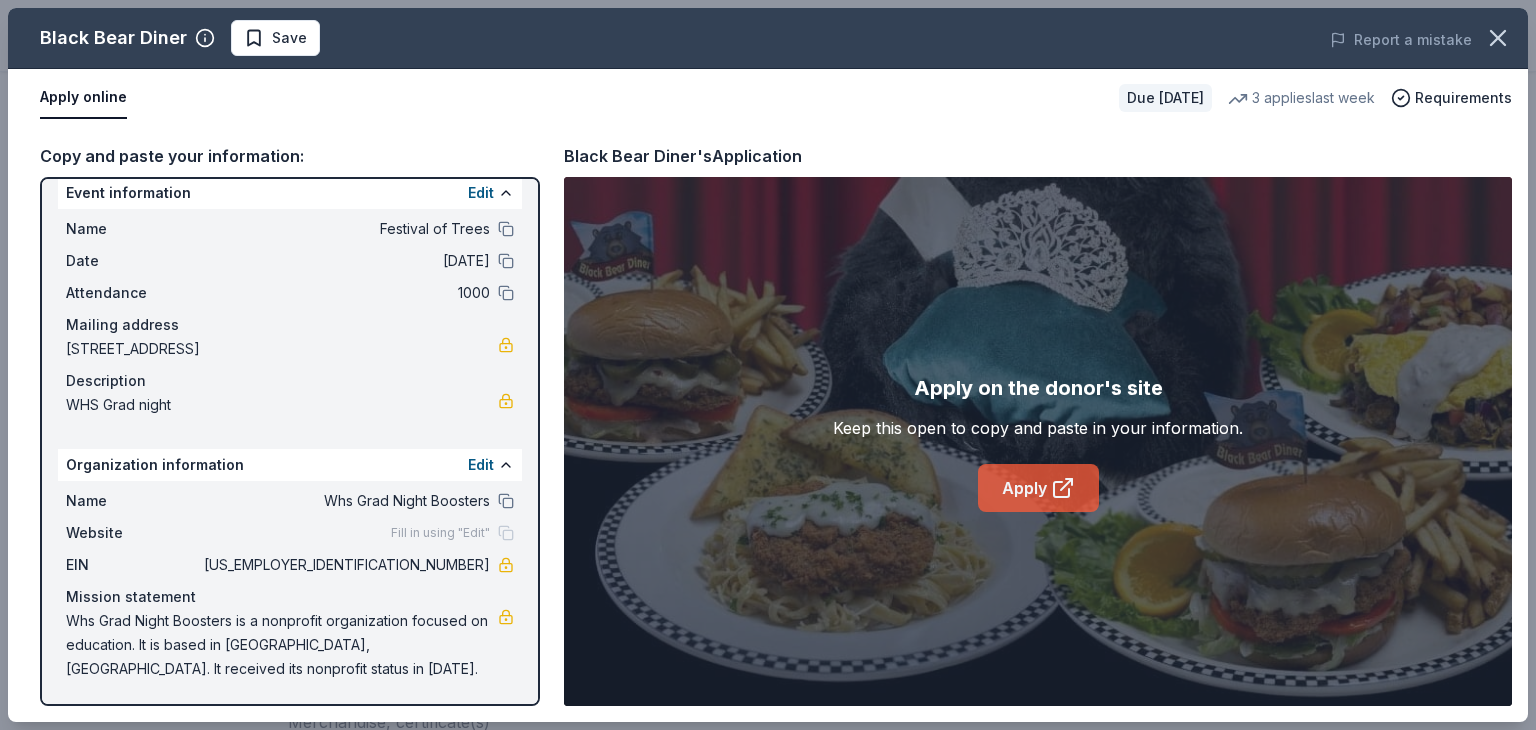 click on "Apply" at bounding box center [1038, 488] 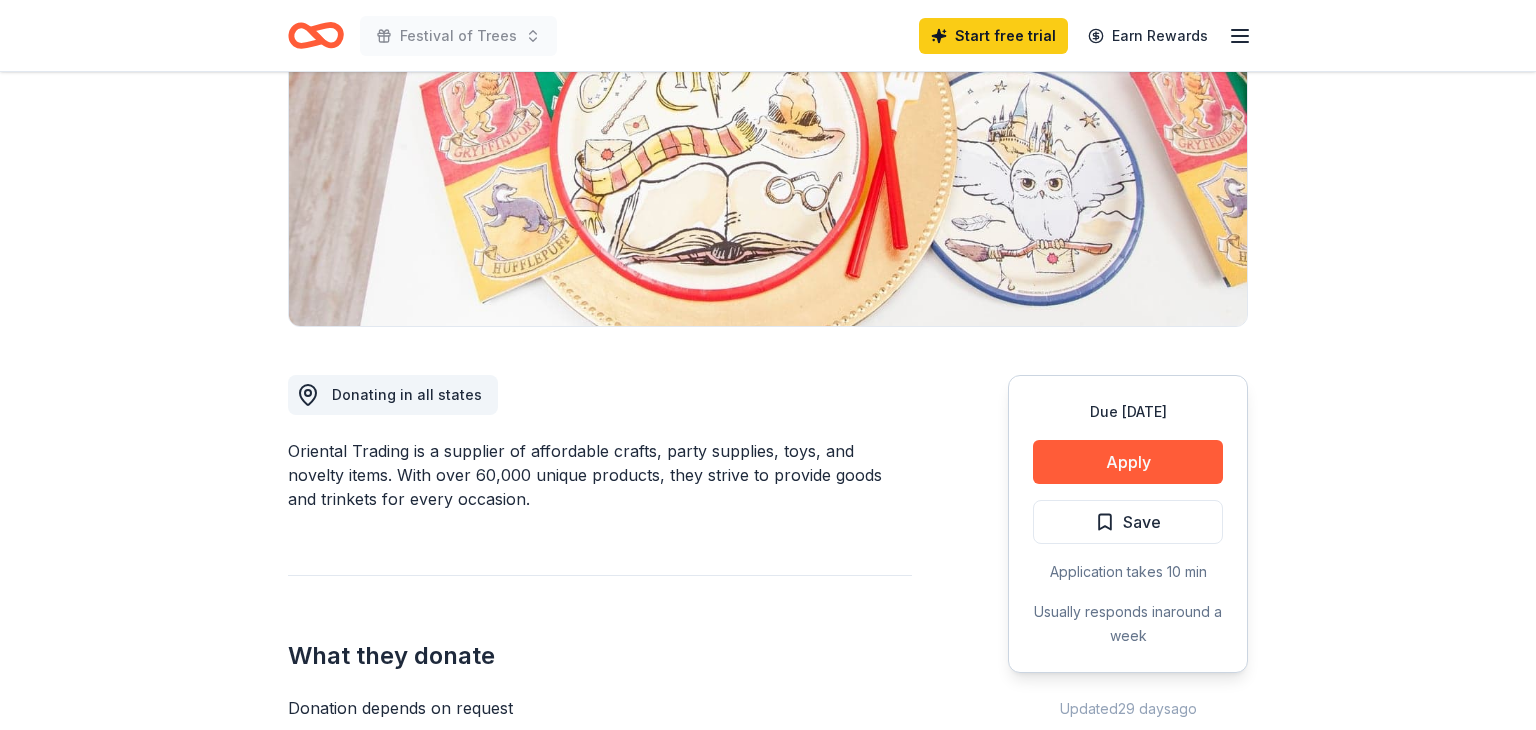 scroll, scrollTop: 294, scrollLeft: 0, axis: vertical 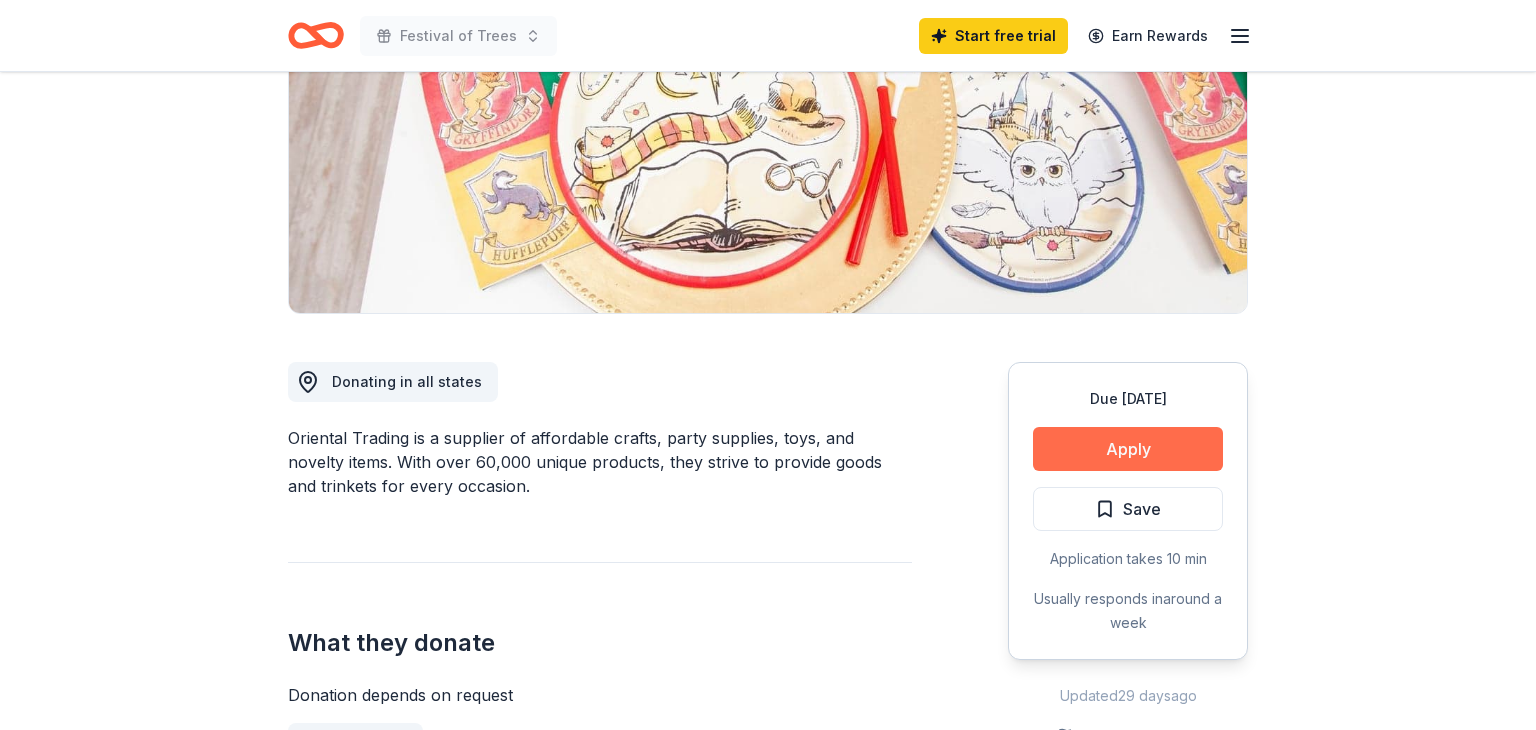 click on "Apply" at bounding box center [1128, 449] 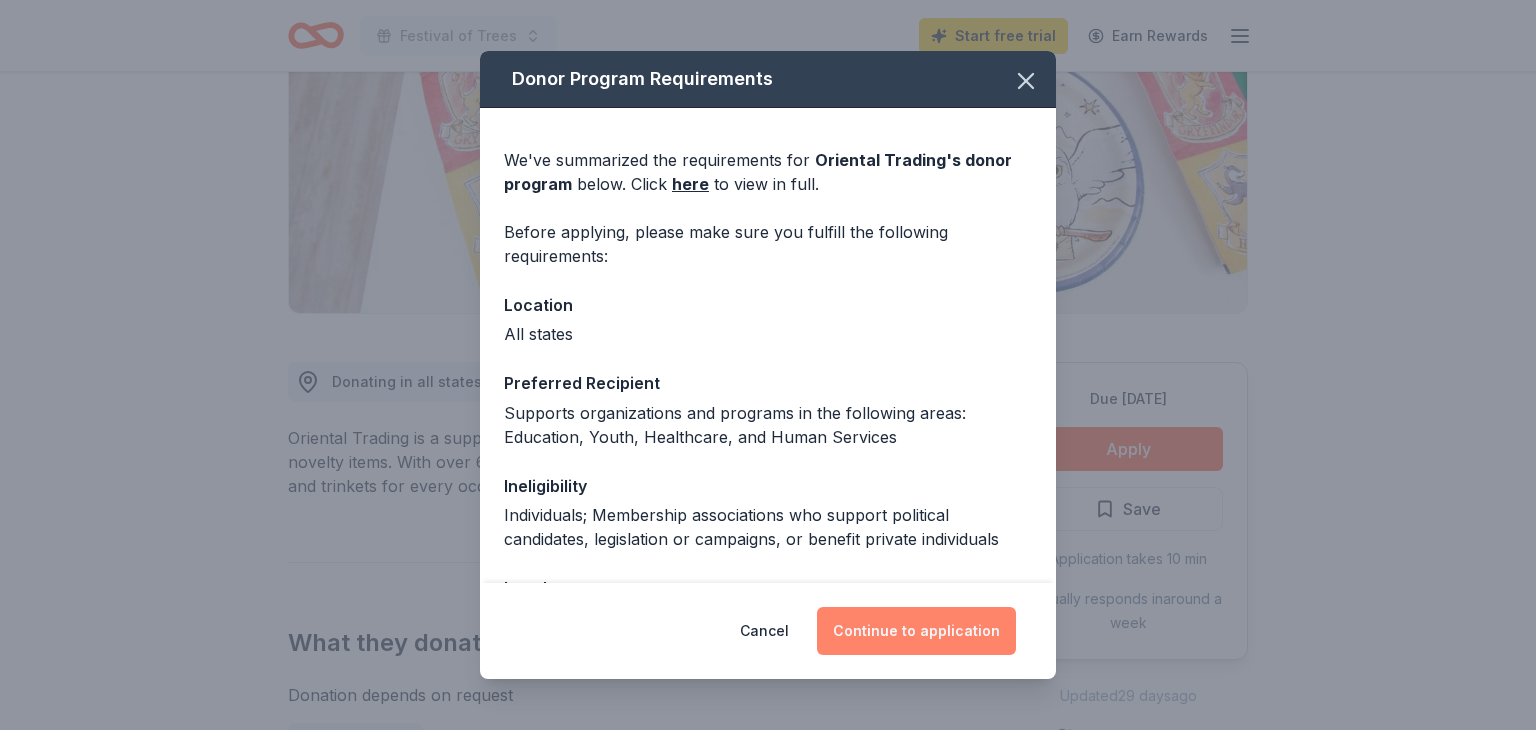click on "Continue to application" at bounding box center (916, 631) 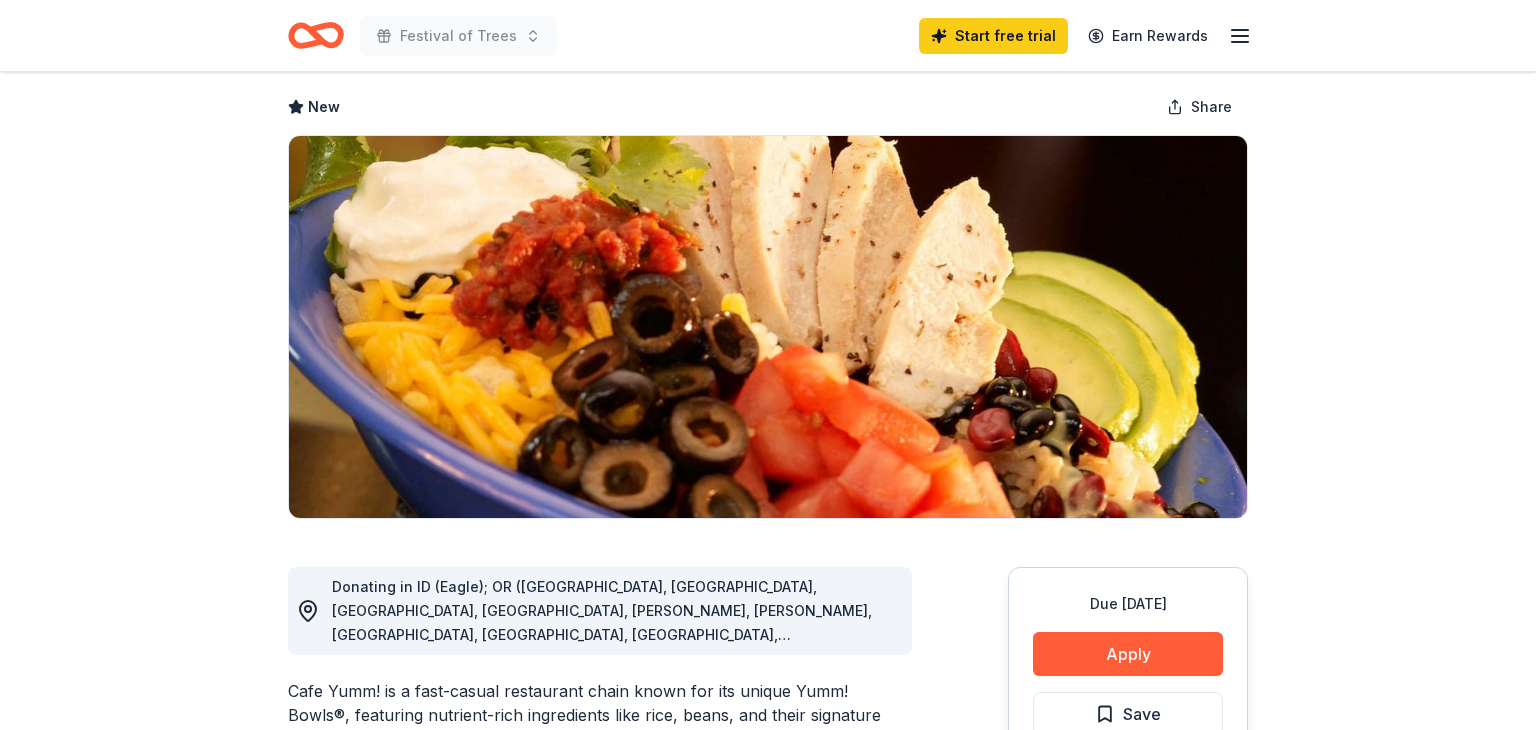 scroll, scrollTop: 92, scrollLeft: 0, axis: vertical 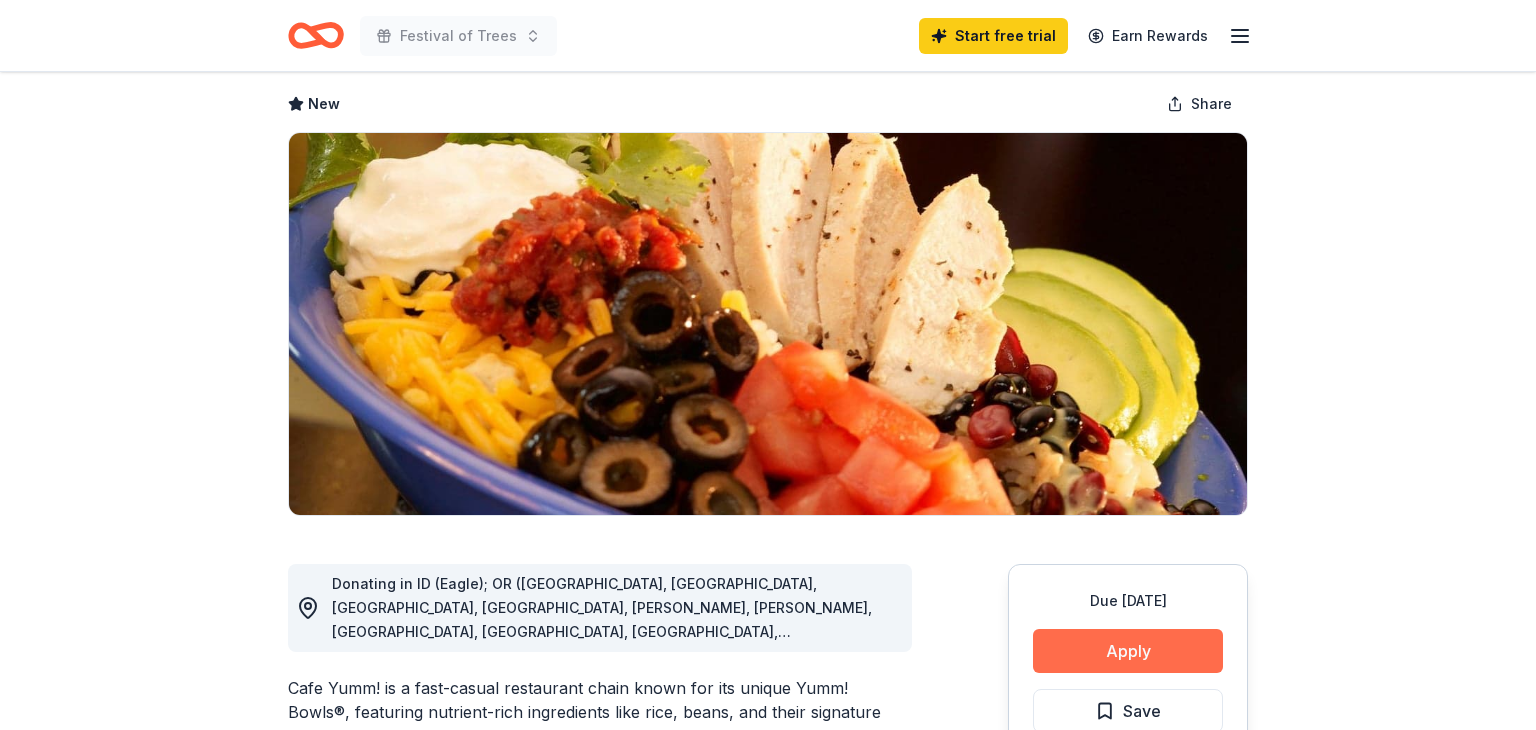 click on "Apply" at bounding box center (1128, 651) 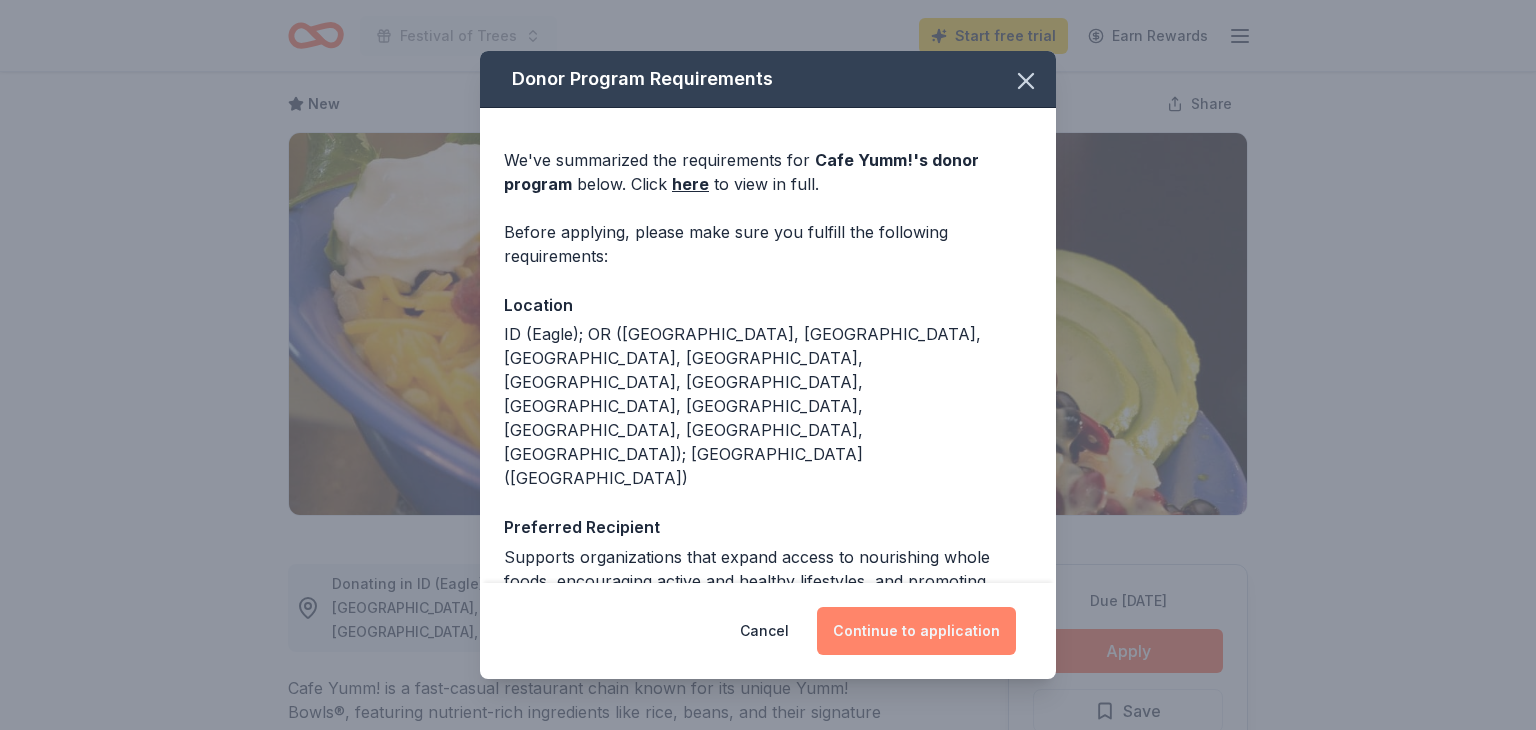 click on "Continue to application" at bounding box center (916, 631) 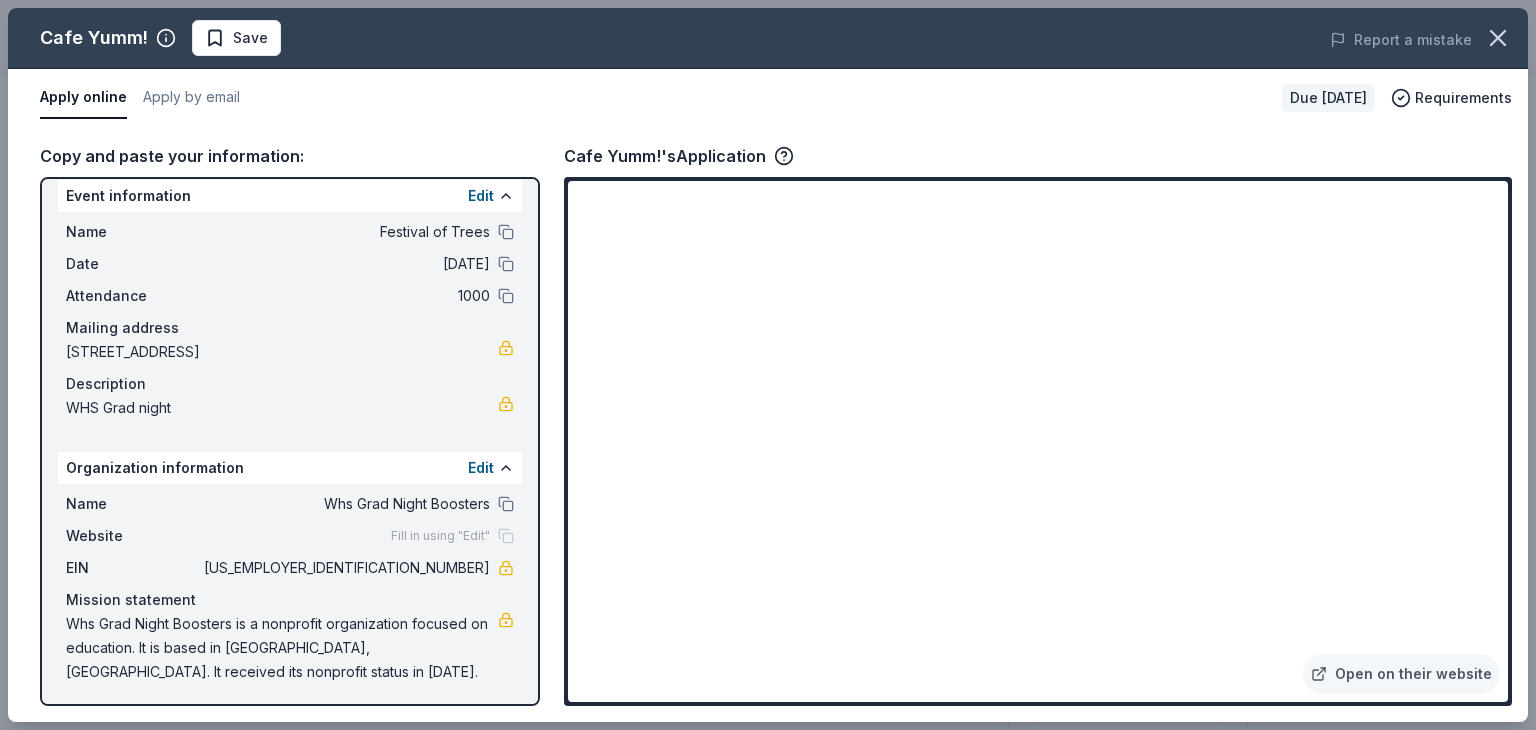 scroll, scrollTop: 18, scrollLeft: 0, axis: vertical 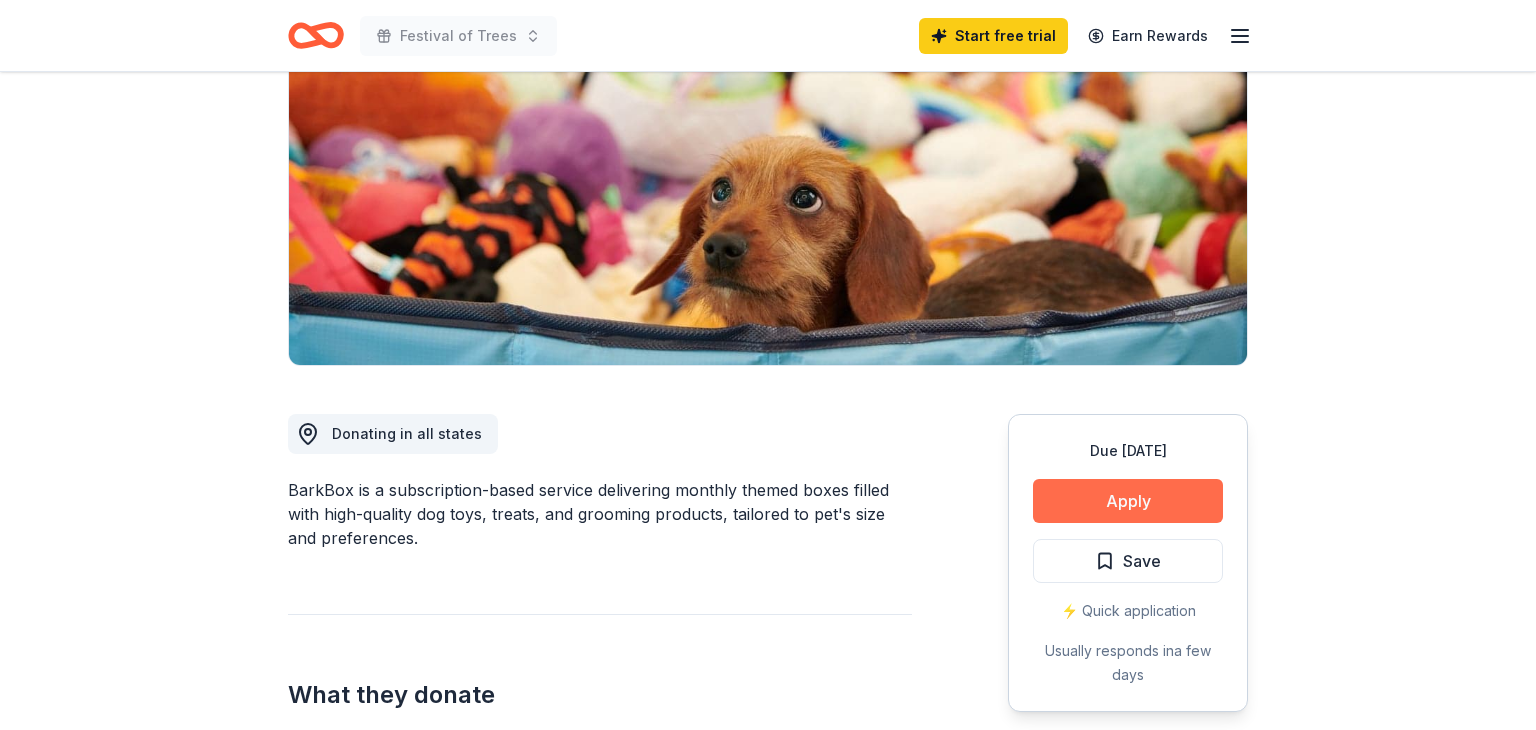 click on "Apply" at bounding box center (1128, 501) 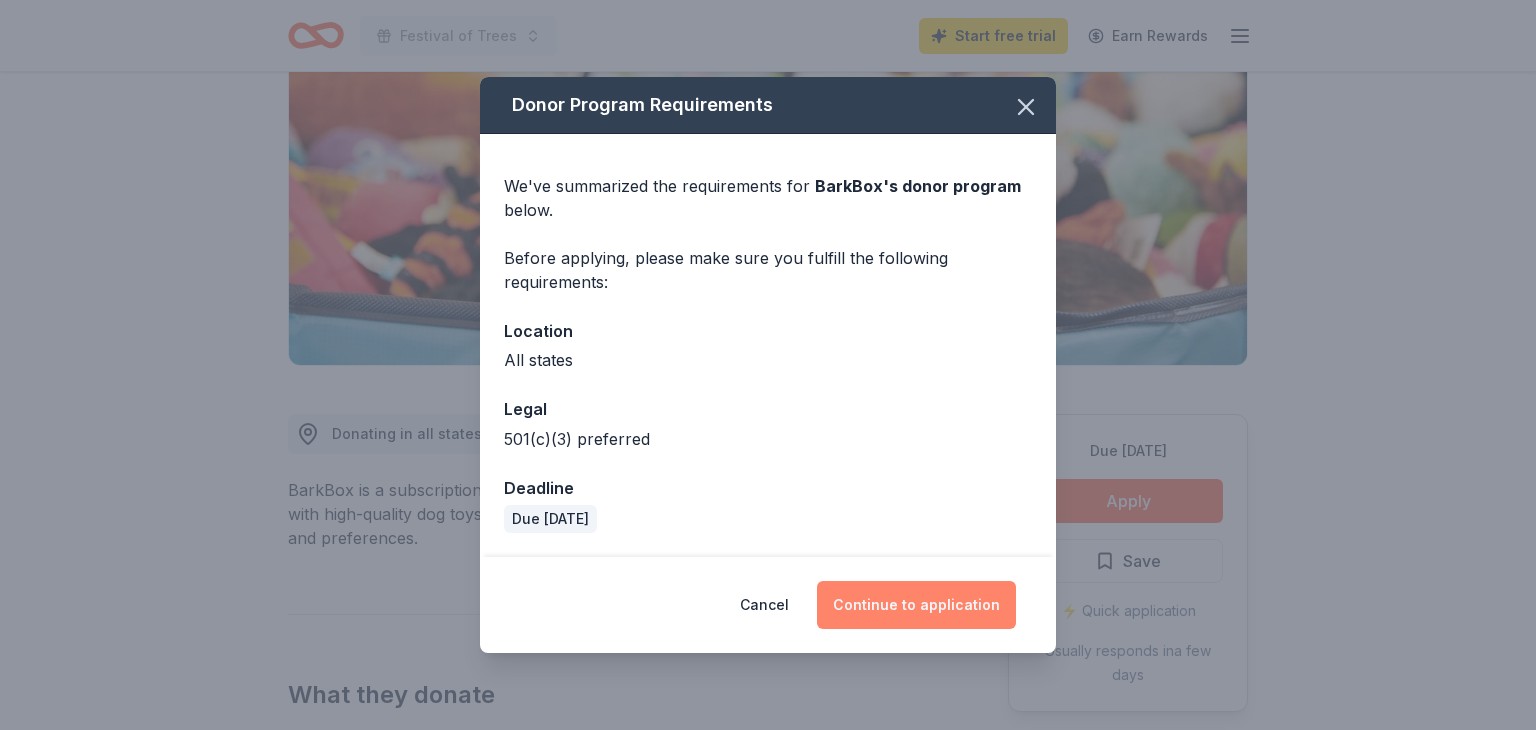 click on "Continue to application" at bounding box center (916, 605) 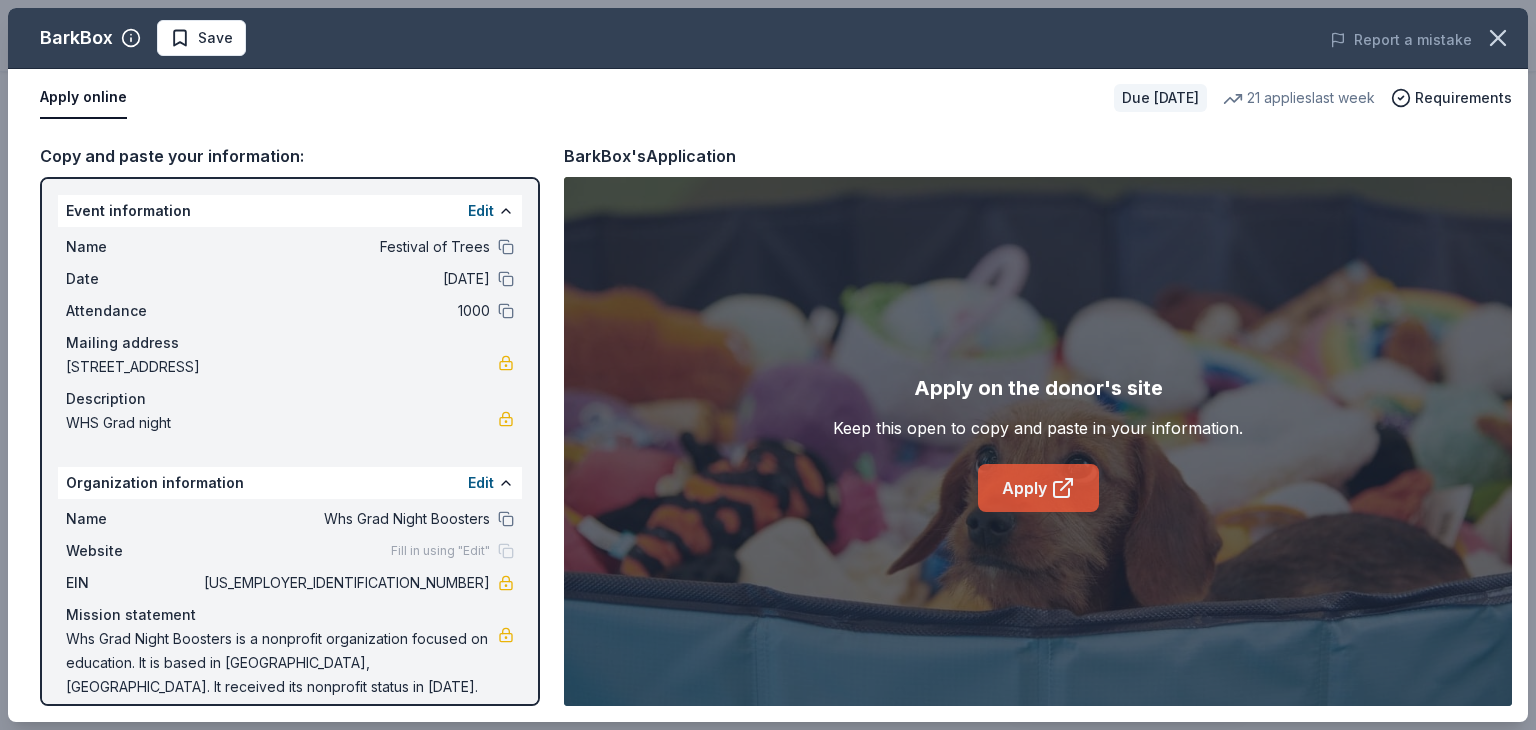 click on "Apply" at bounding box center (1038, 488) 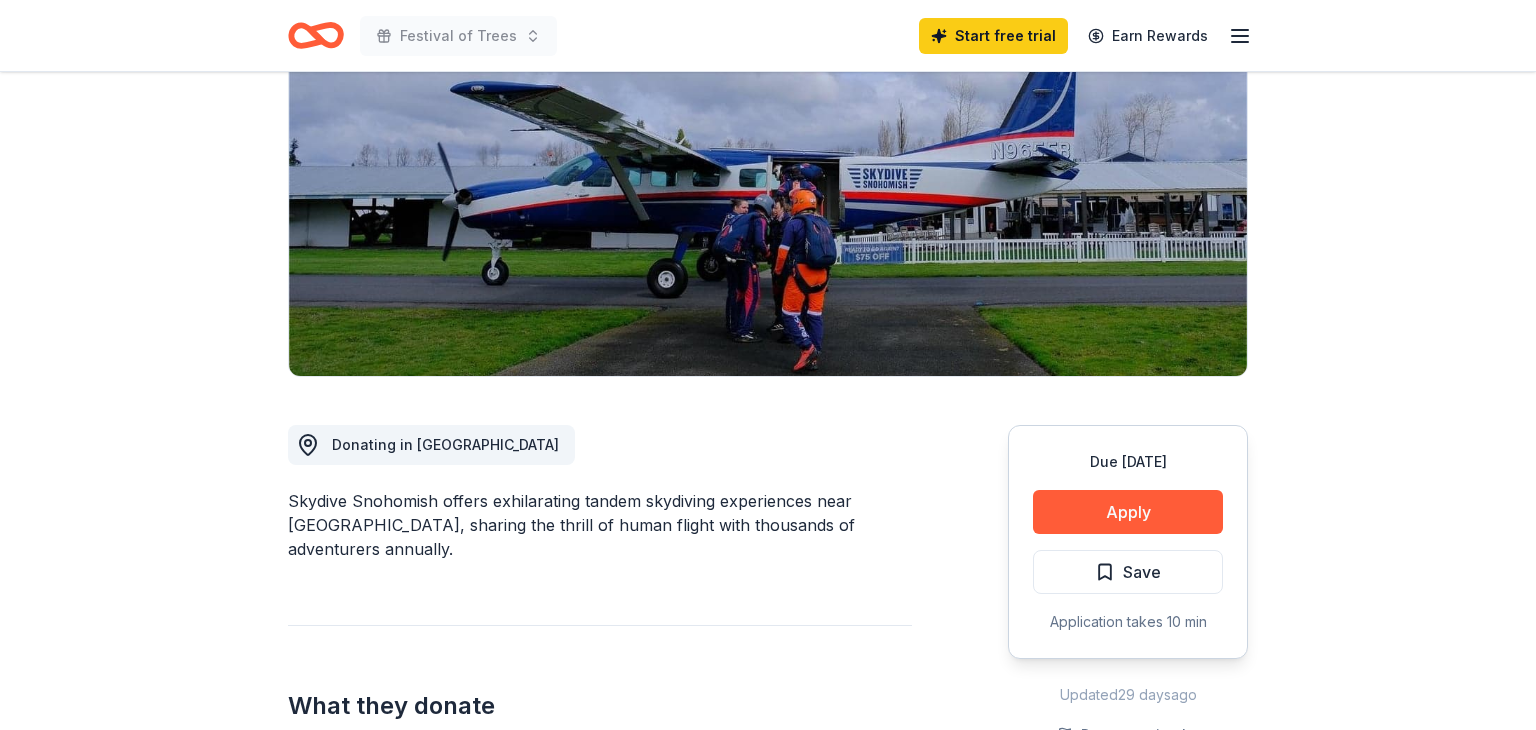 scroll, scrollTop: 262, scrollLeft: 0, axis: vertical 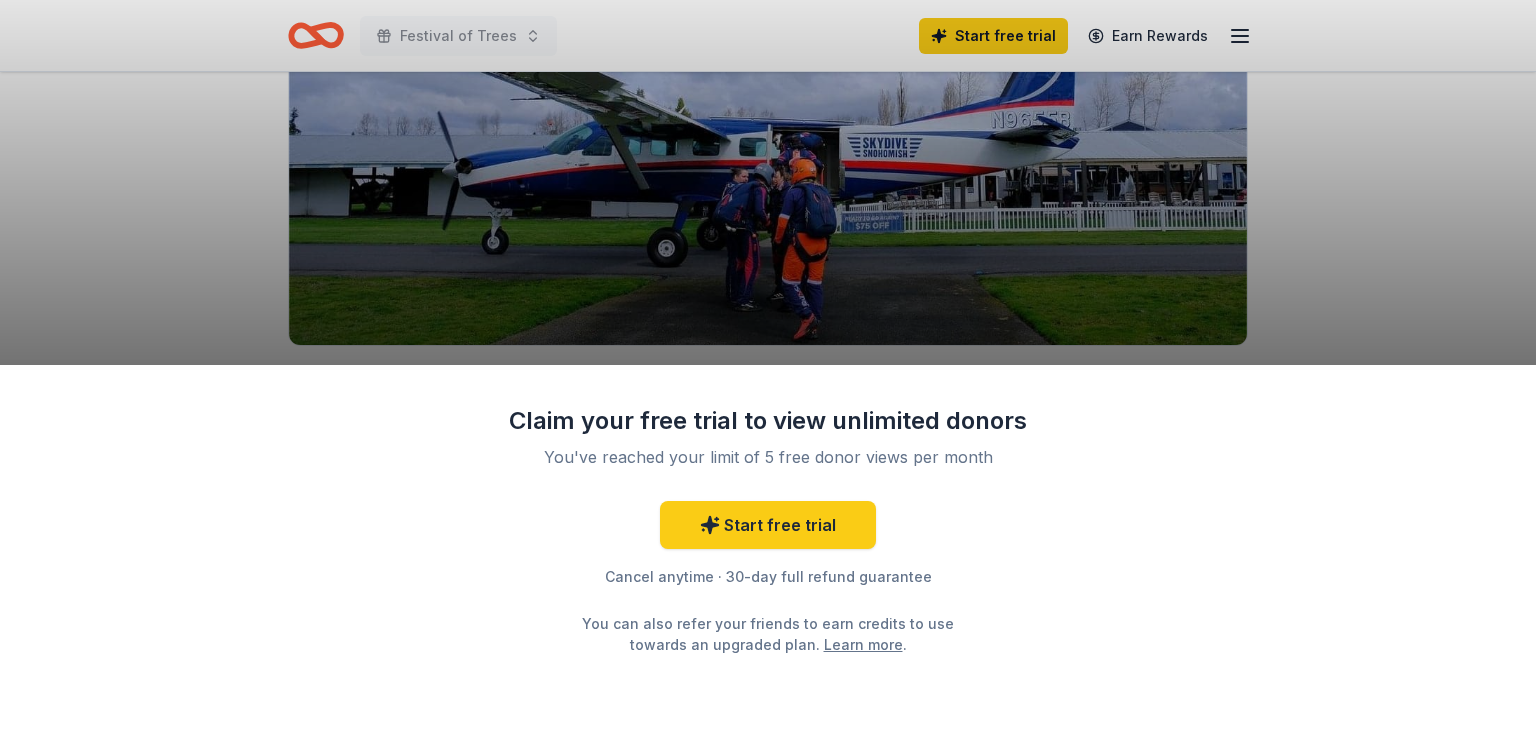 click on "Claim your free trial to view unlimited donors You've reached your limit of 5 free donor views per month Start free  trial Cancel anytime · 30-day full refund guarantee You can also refer your friends to earn credits to use towards an upgraded plan.   Learn more ." at bounding box center [768, 365] 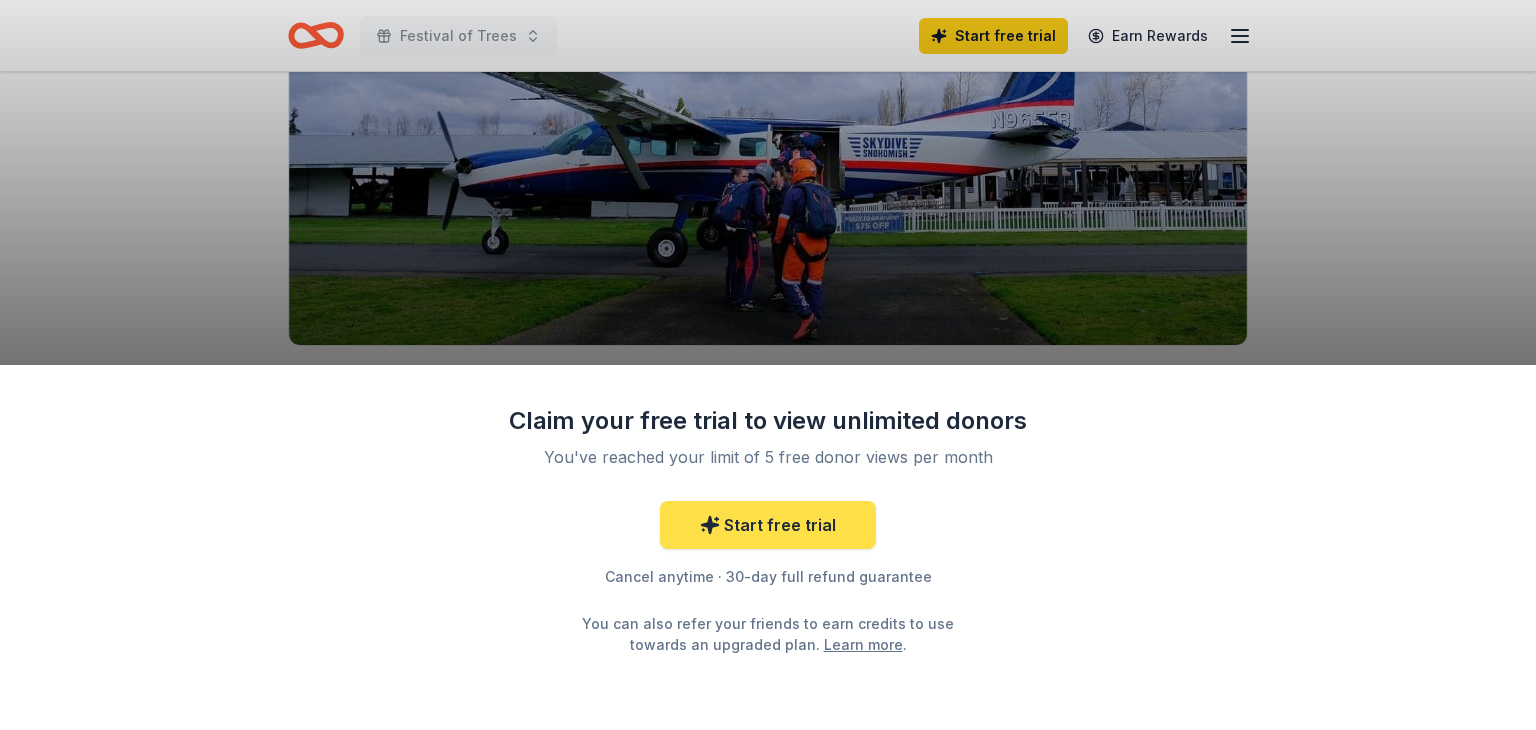 click on "Start free  trial" at bounding box center (768, 525) 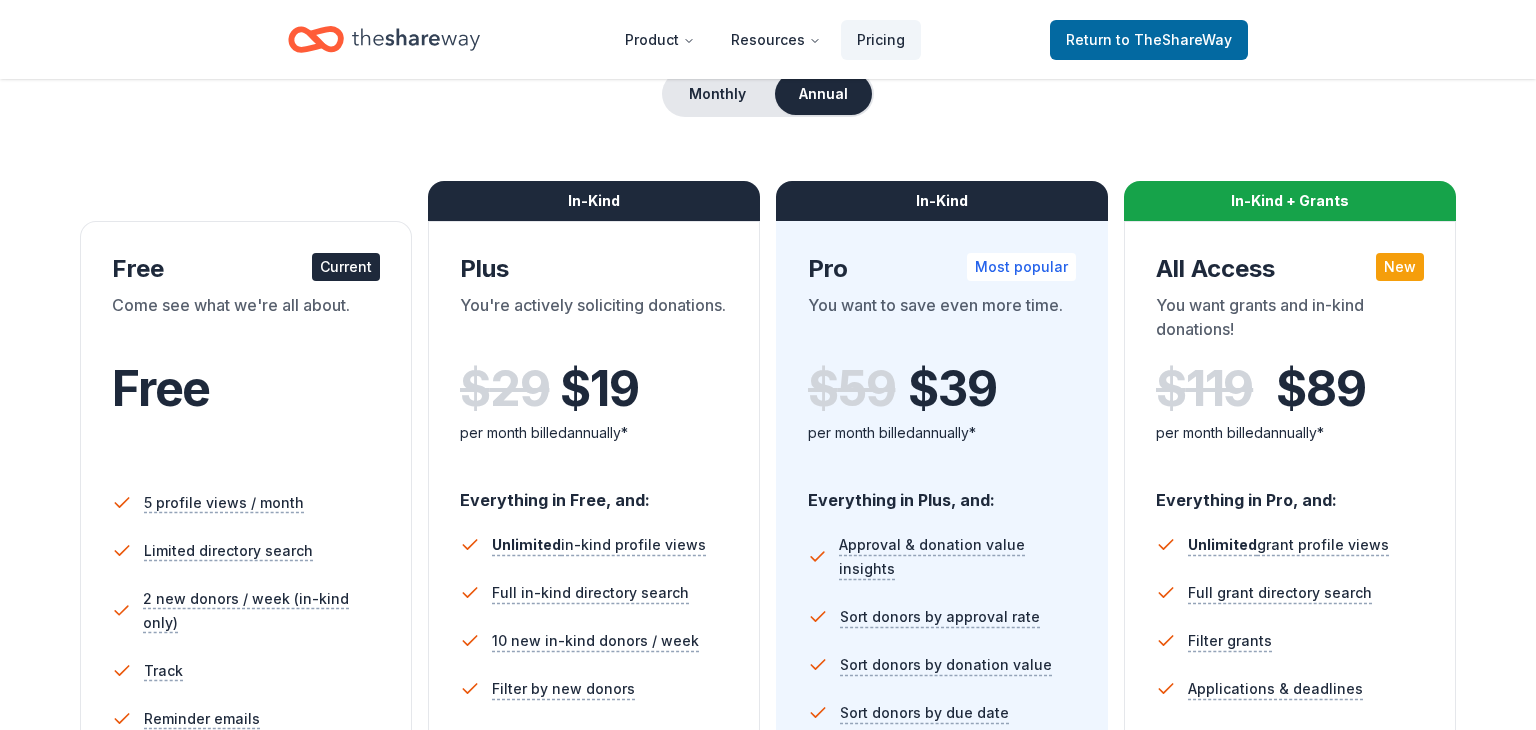 scroll, scrollTop: 62, scrollLeft: 0, axis: vertical 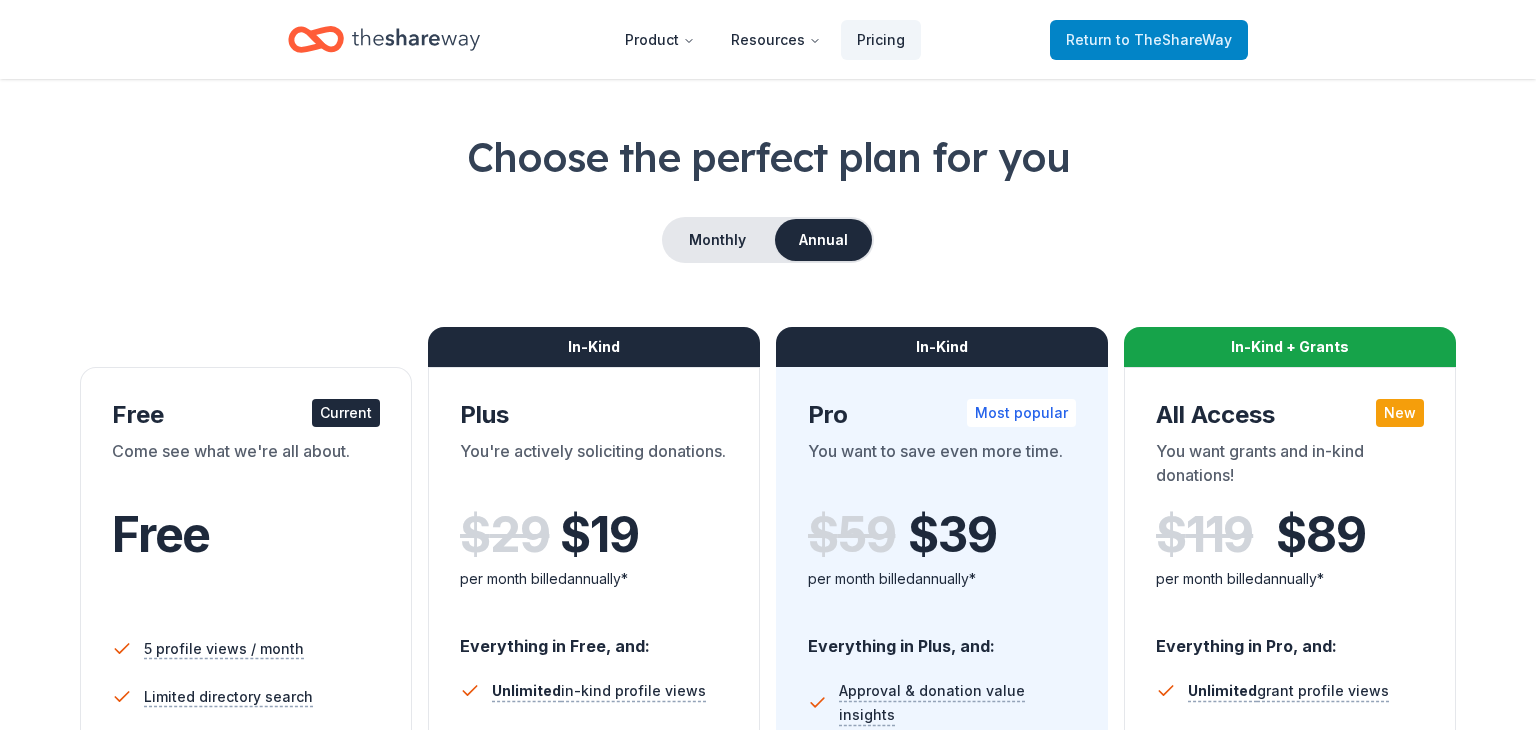 click on "to TheShareWay" at bounding box center (1174, 39) 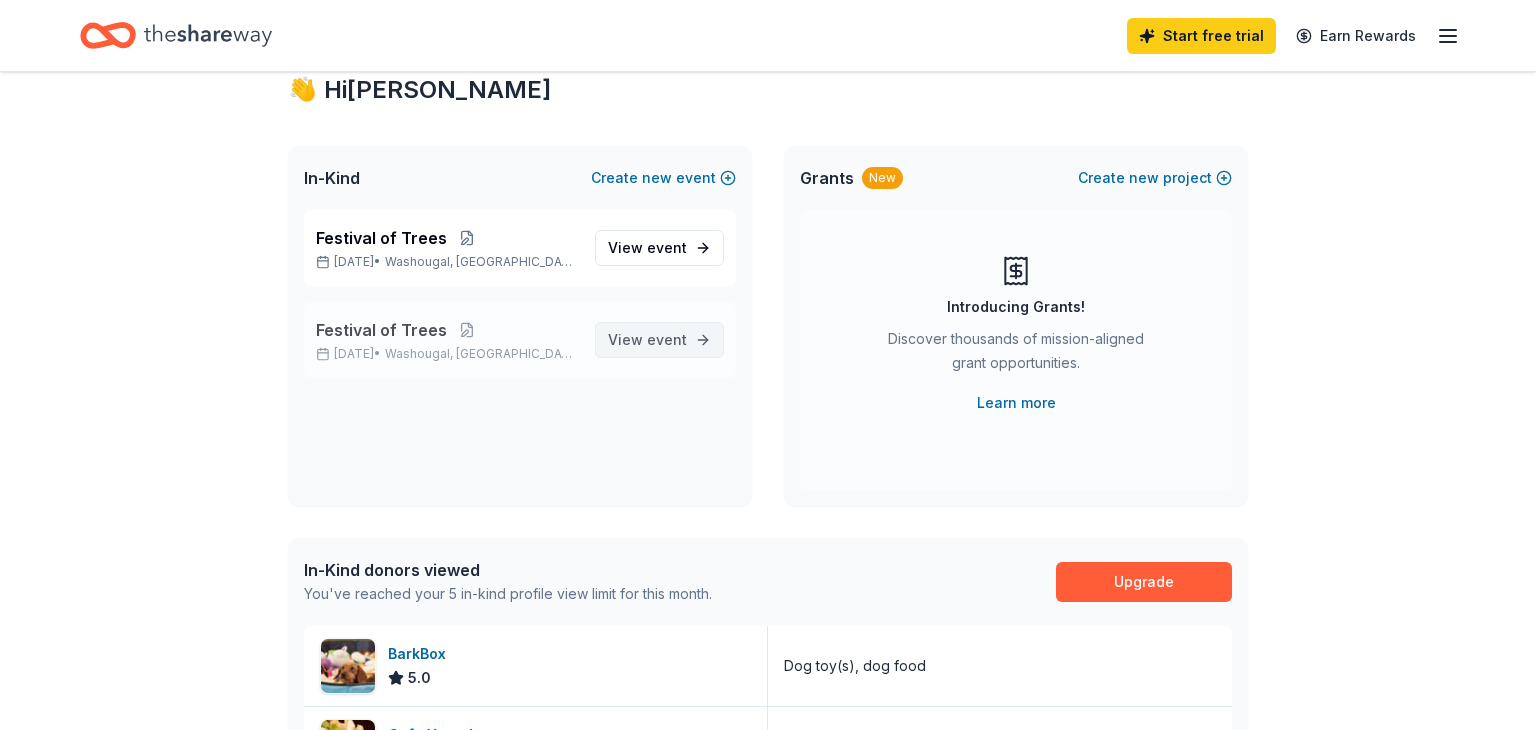 click on "event" at bounding box center [667, 339] 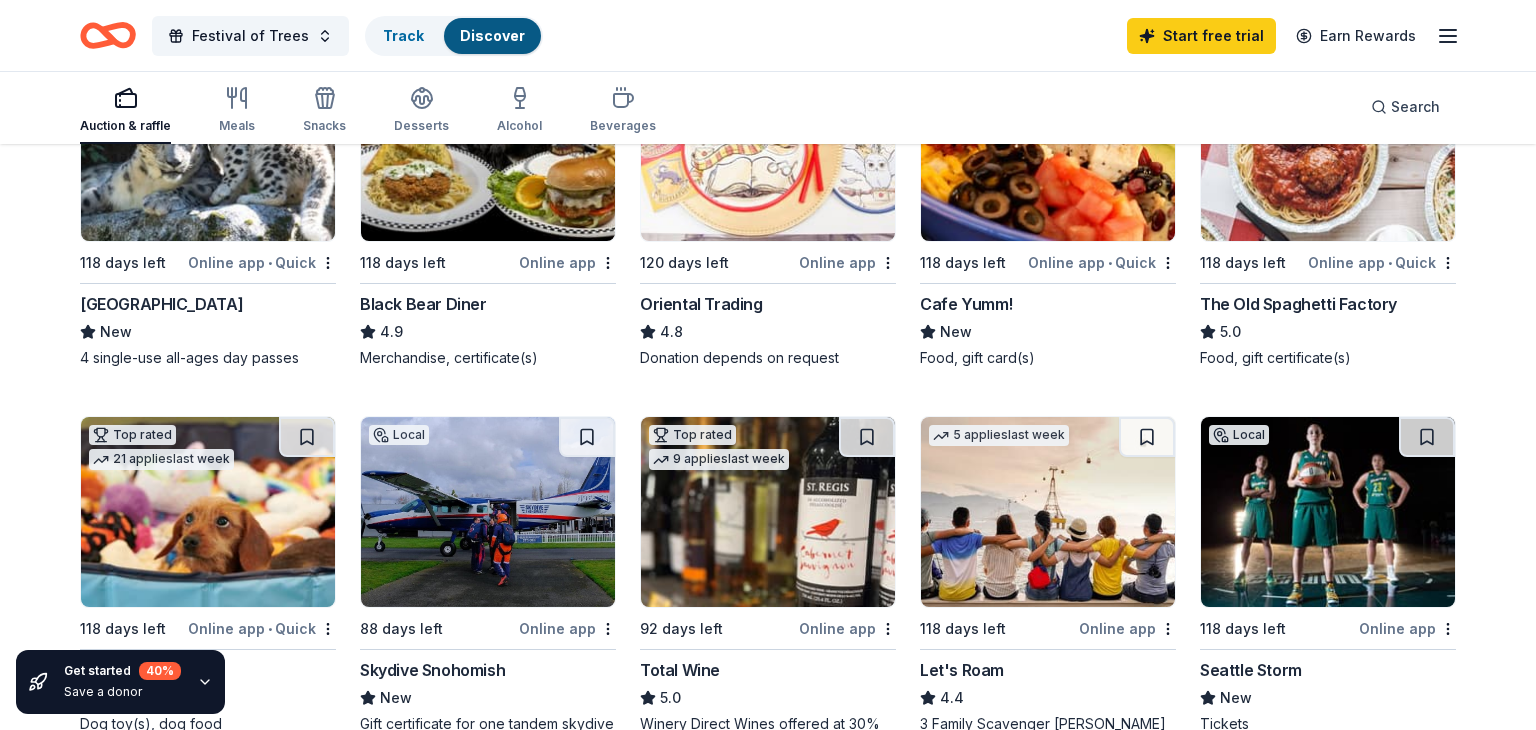 scroll, scrollTop: 508, scrollLeft: 0, axis: vertical 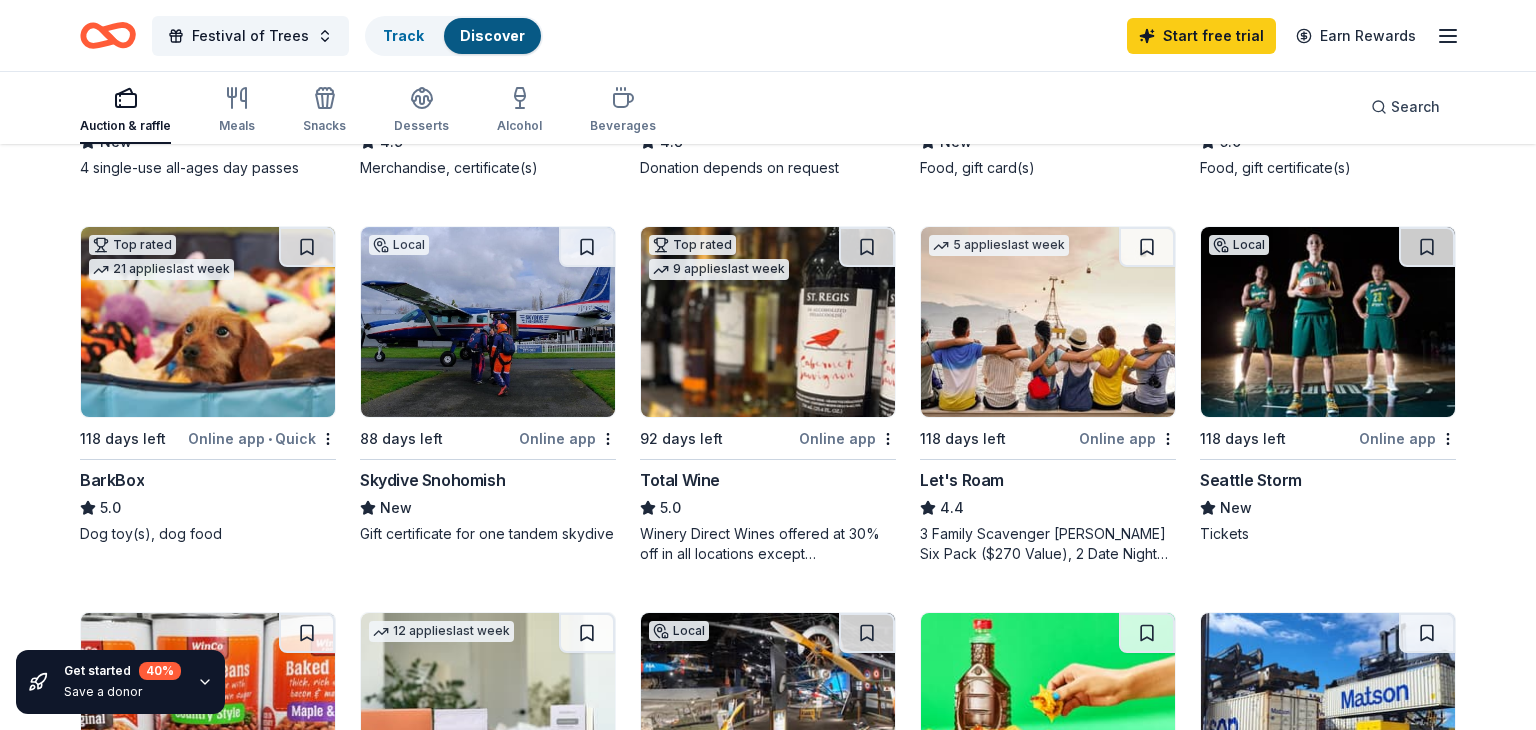 click on "Skydive Snohomish" at bounding box center [432, 480] 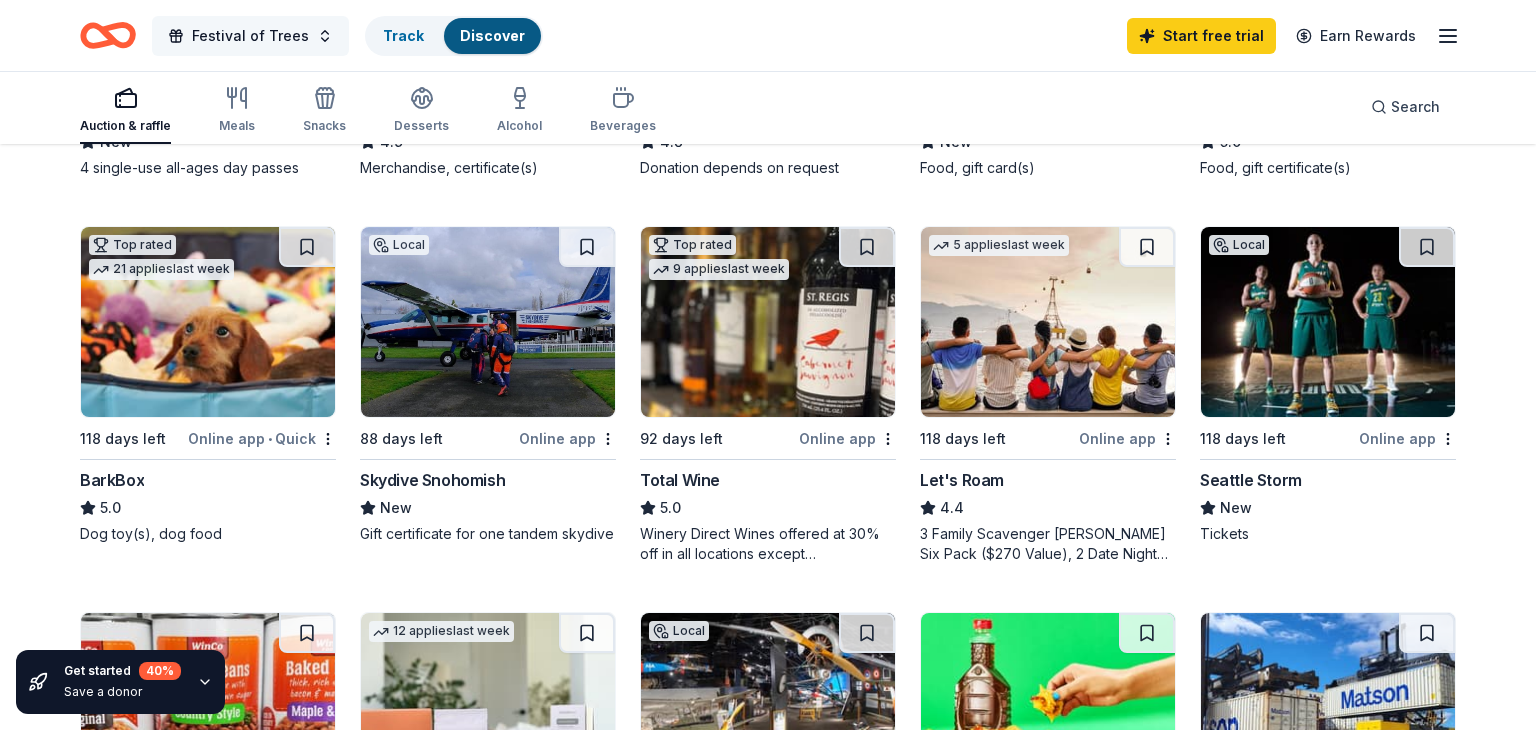 click on "Festival of Trees" at bounding box center [250, 36] 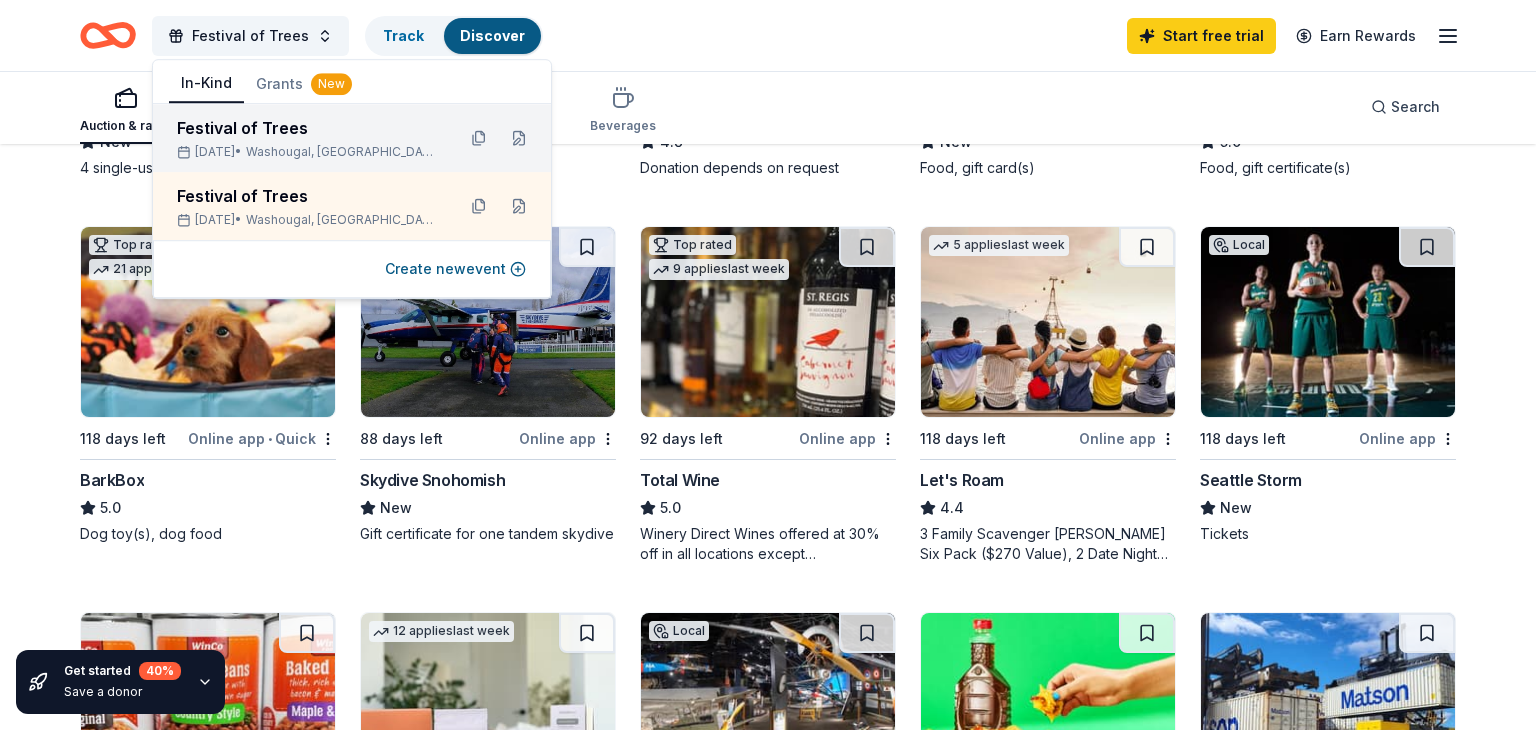 click on "Festival of Trees" at bounding box center (308, 128) 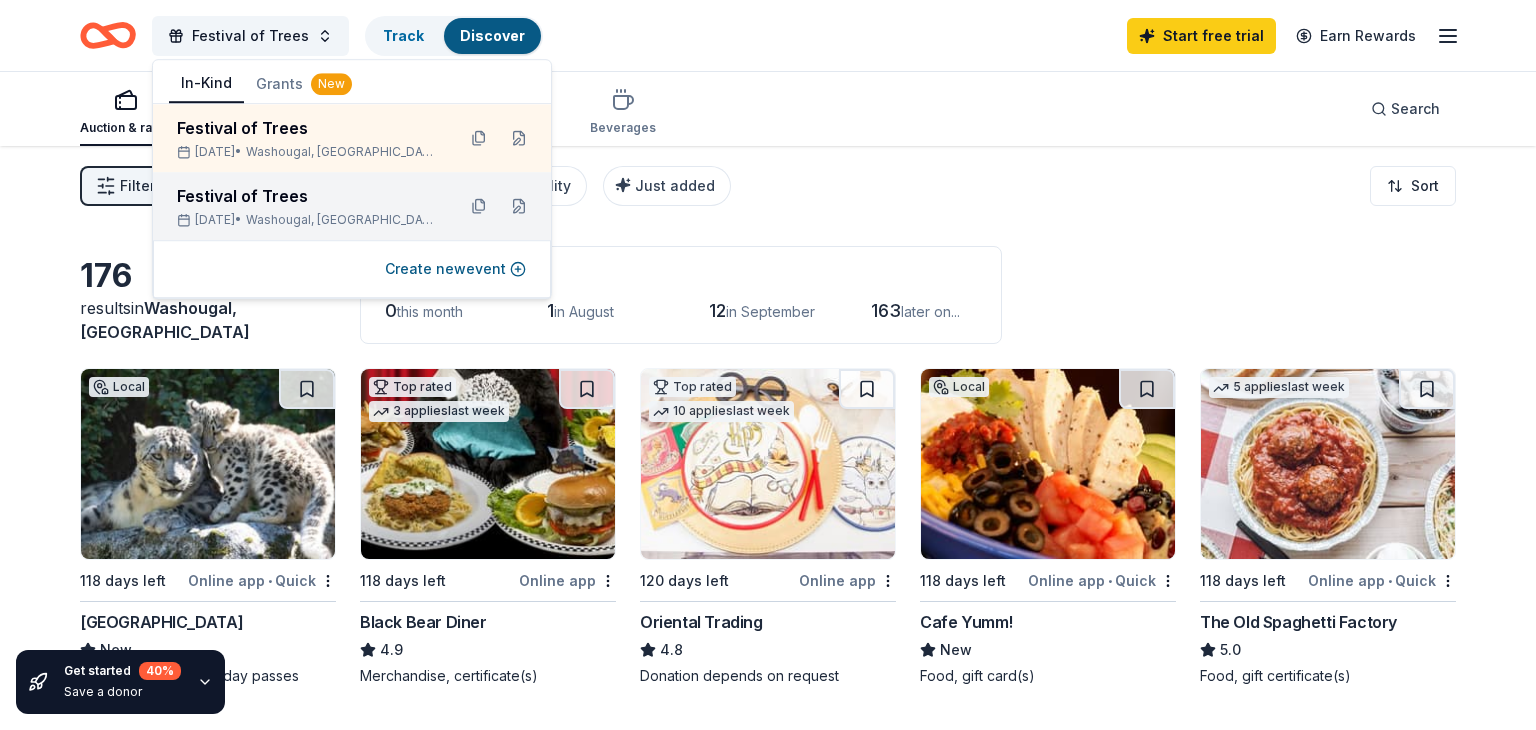 click on "Festival of Trees" at bounding box center (308, 196) 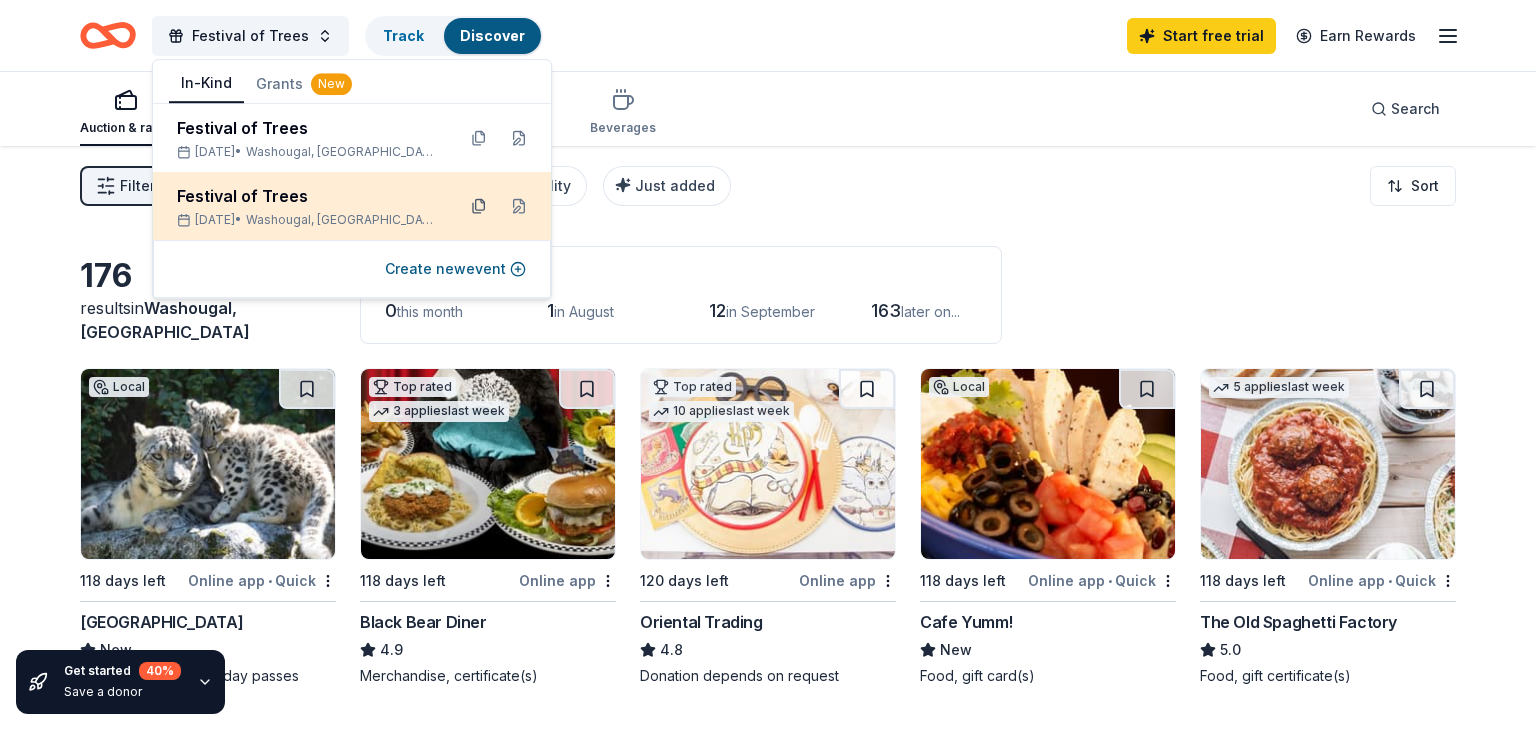 click at bounding box center (479, 206) 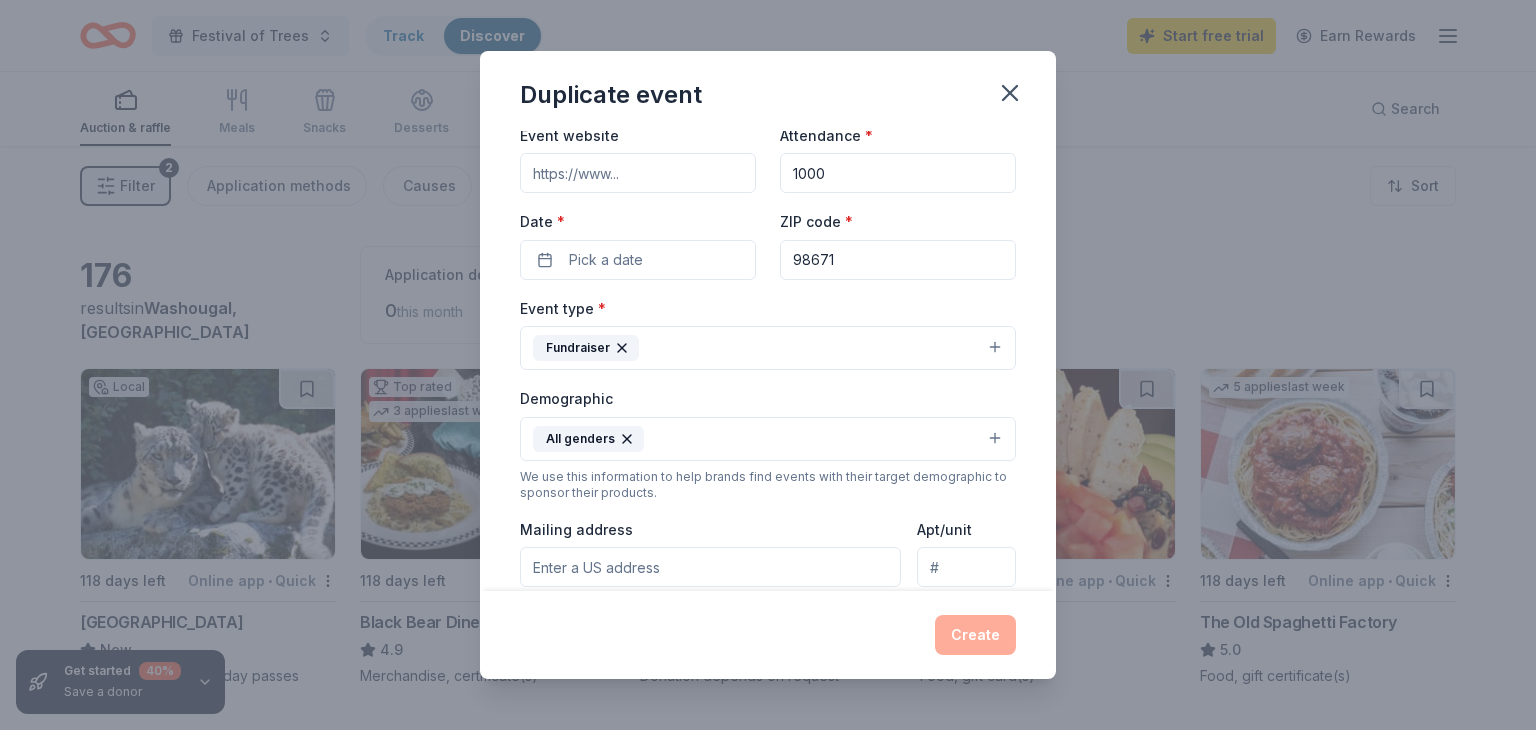 scroll, scrollTop: 0, scrollLeft: 0, axis: both 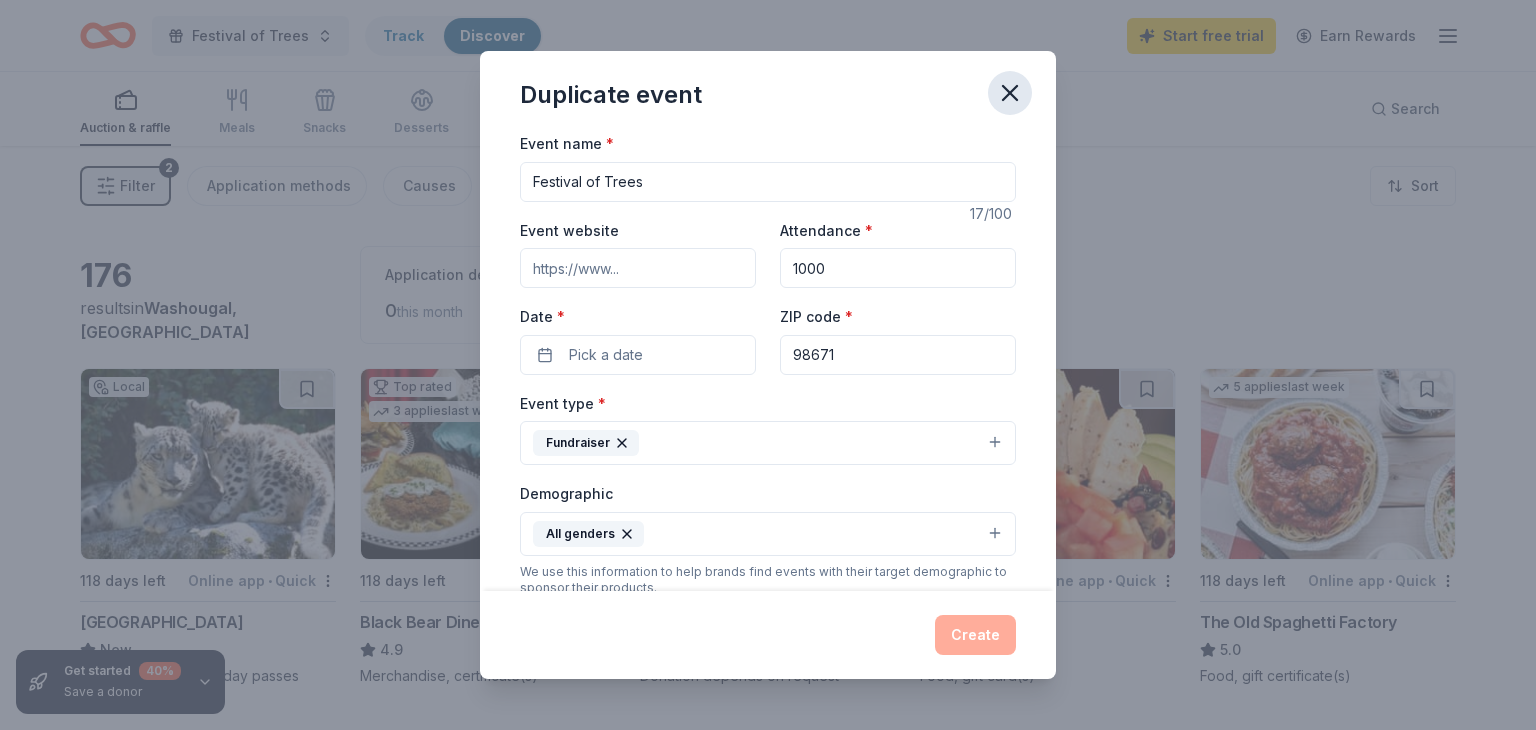 click 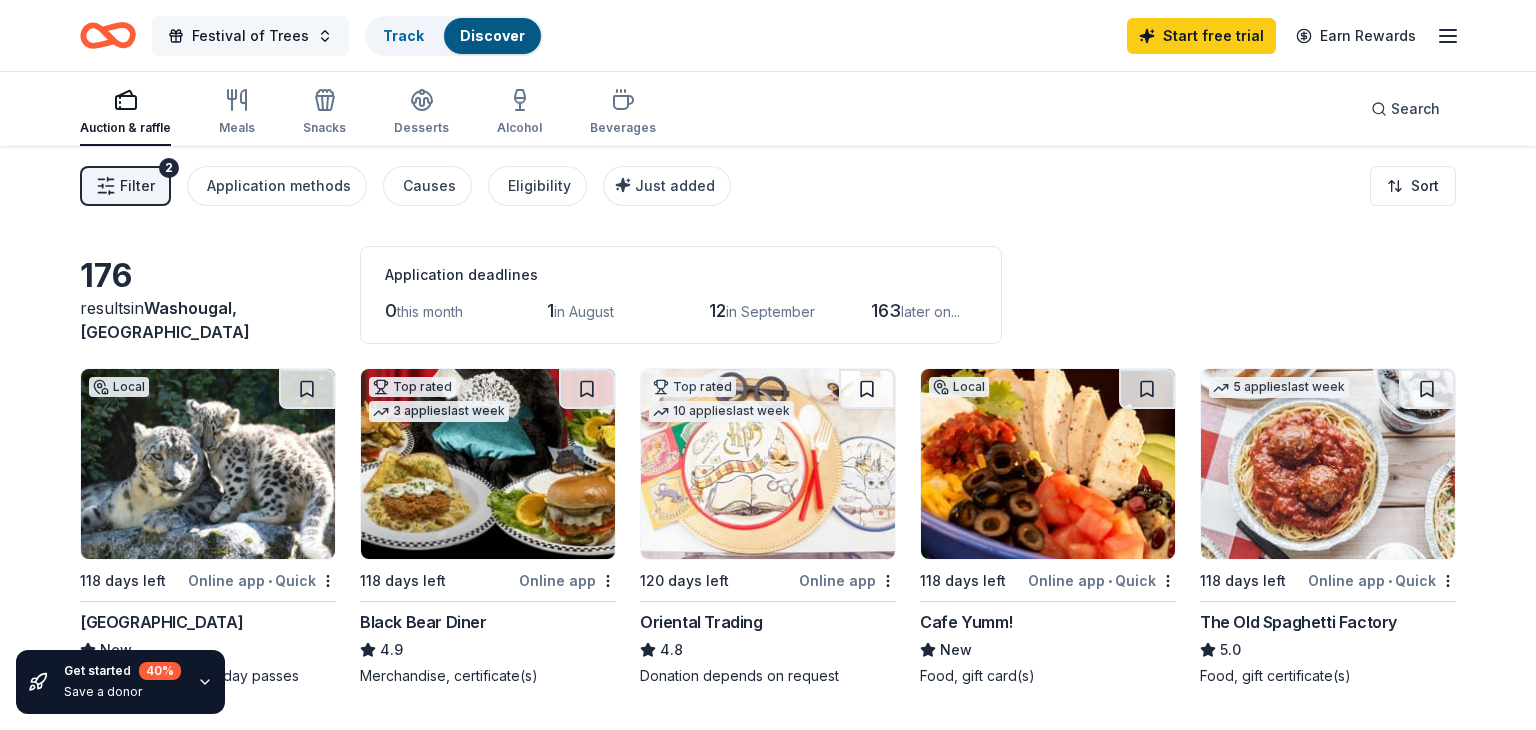 click on "Festival of Trees" at bounding box center (250, 36) 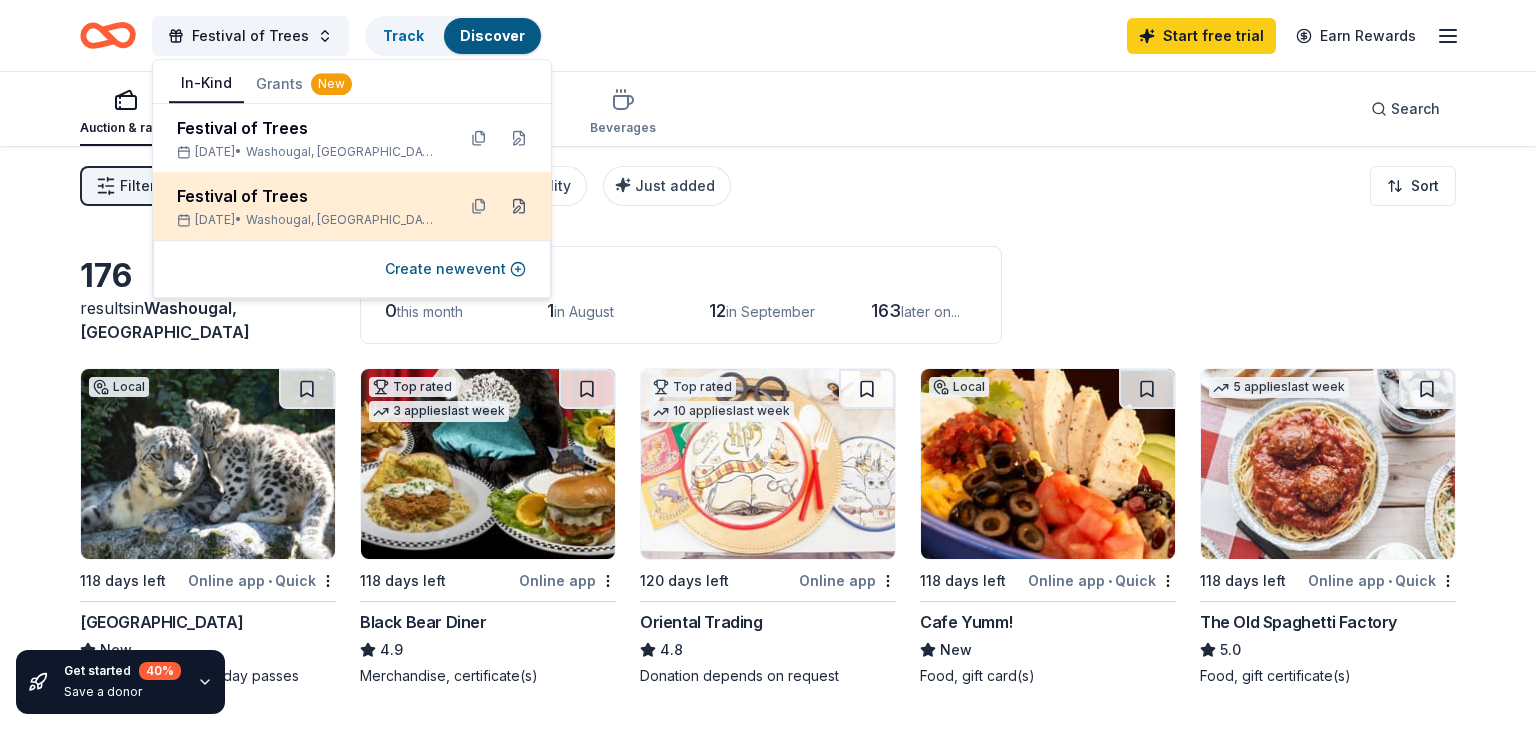 click at bounding box center [519, 206] 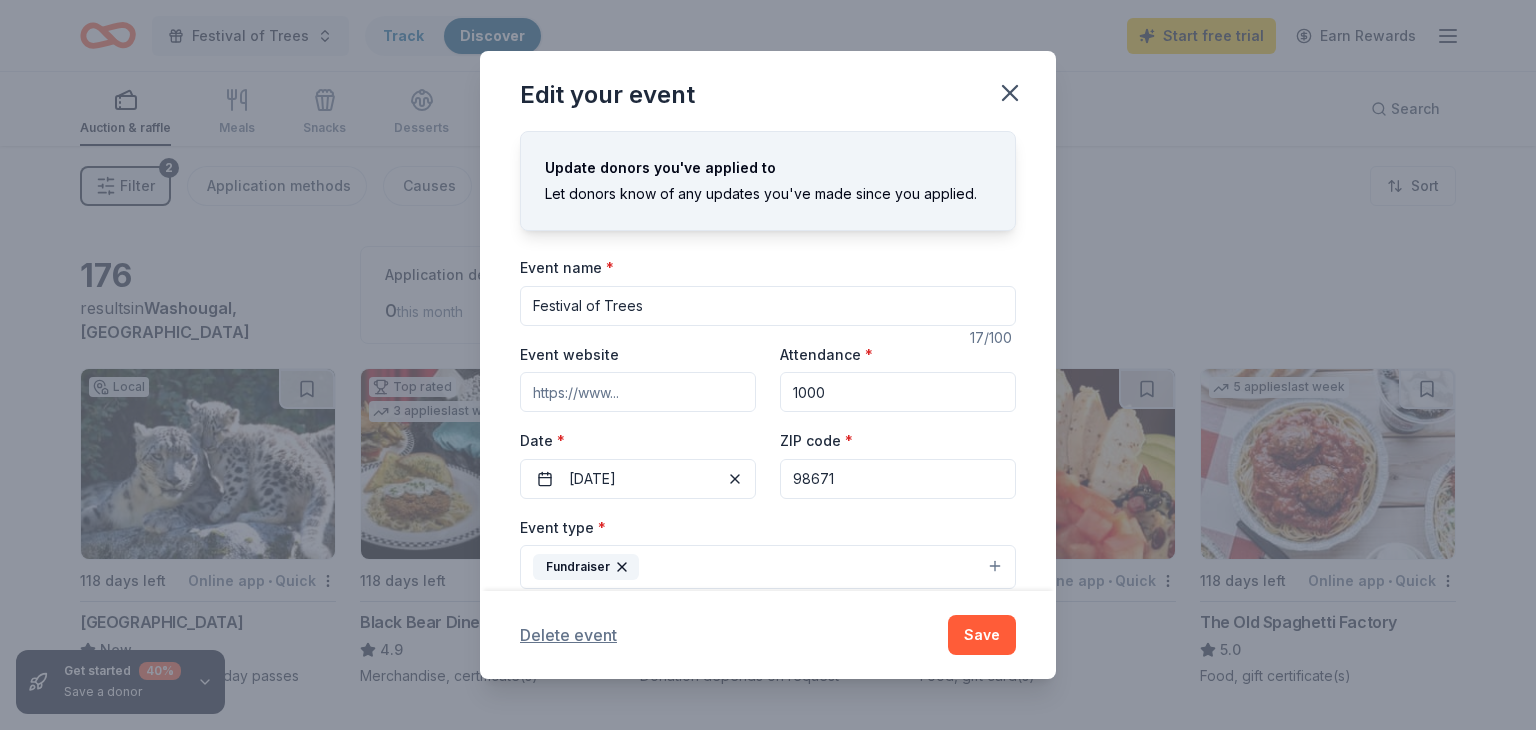 click on "Delete event" at bounding box center (568, 635) 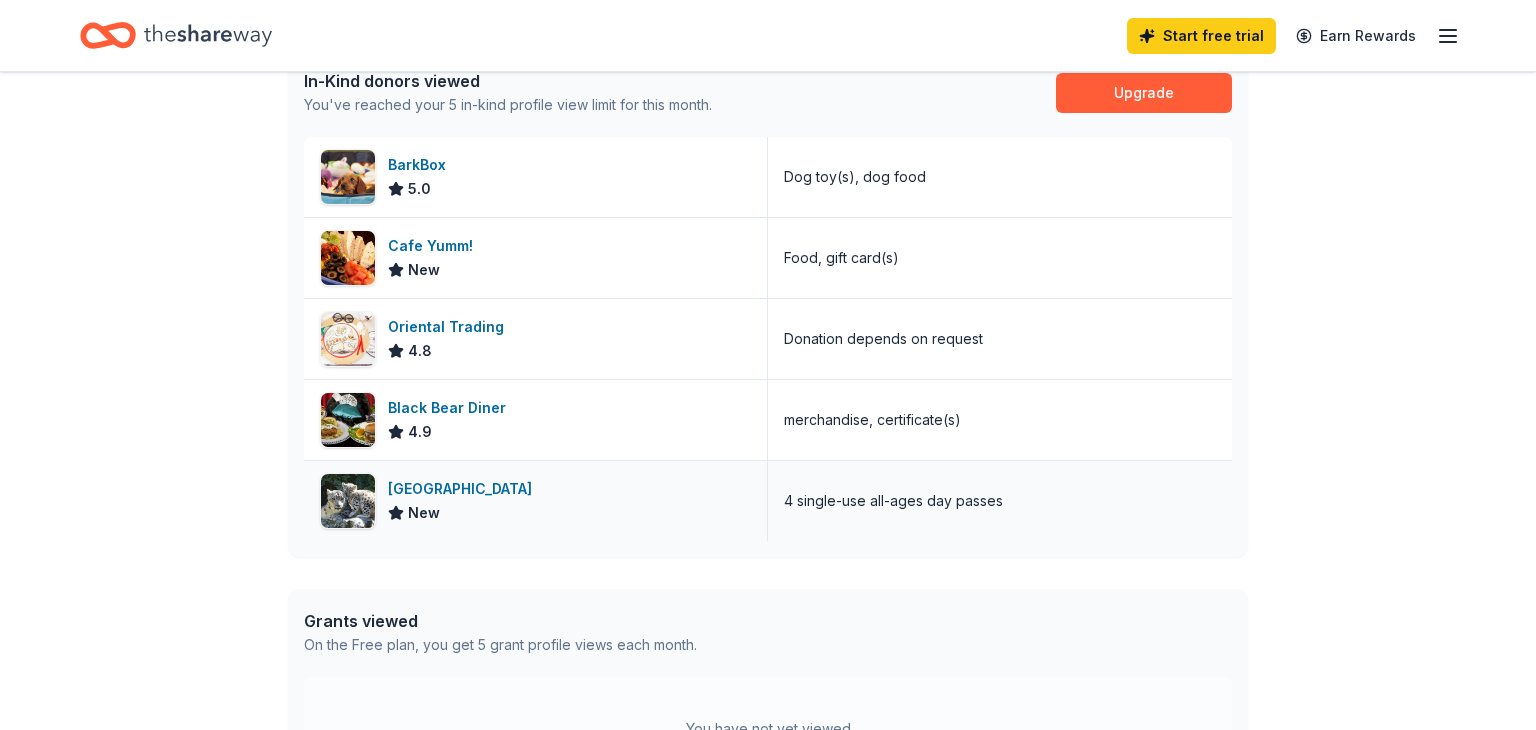 scroll, scrollTop: 174, scrollLeft: 0, axis: vertical 